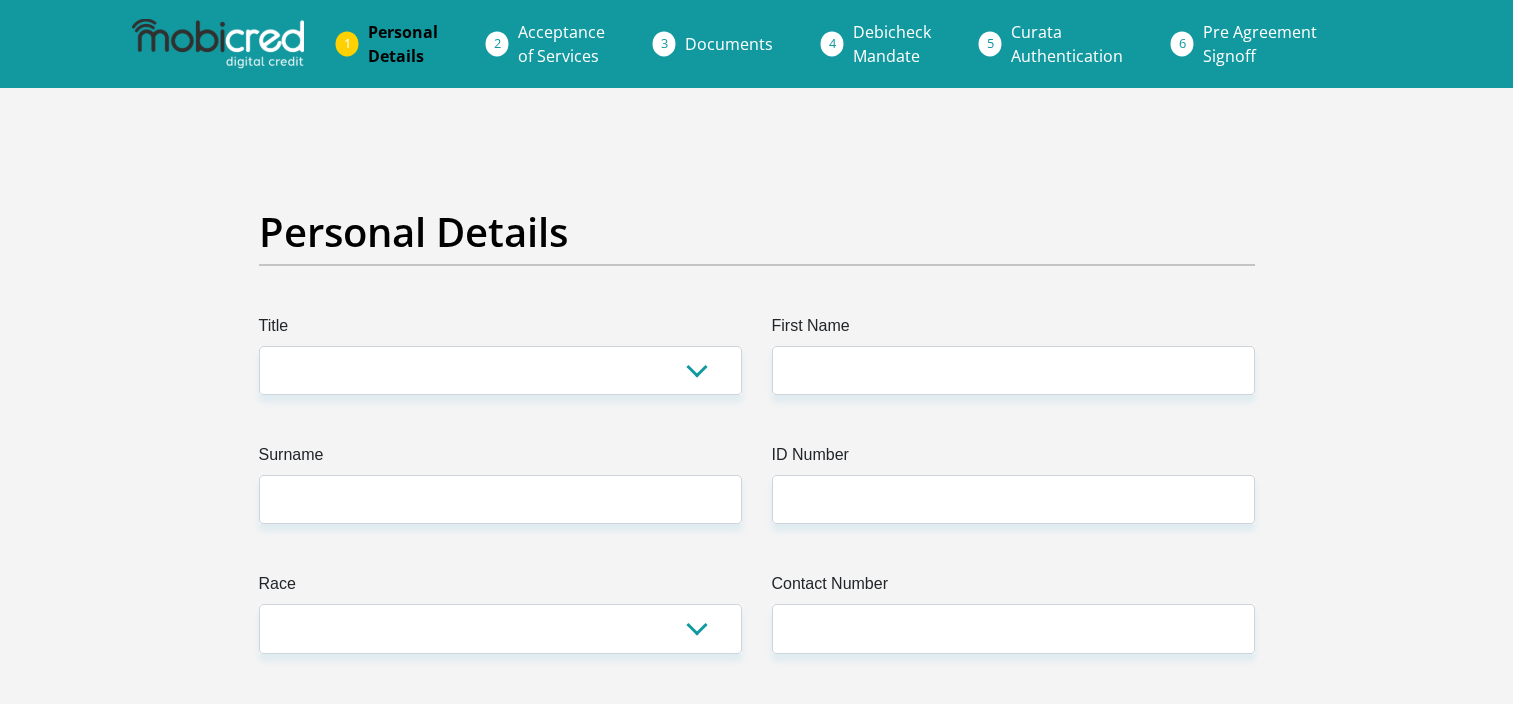 scroll, scrollTop: 0, scrollLeft: 0, axis: both 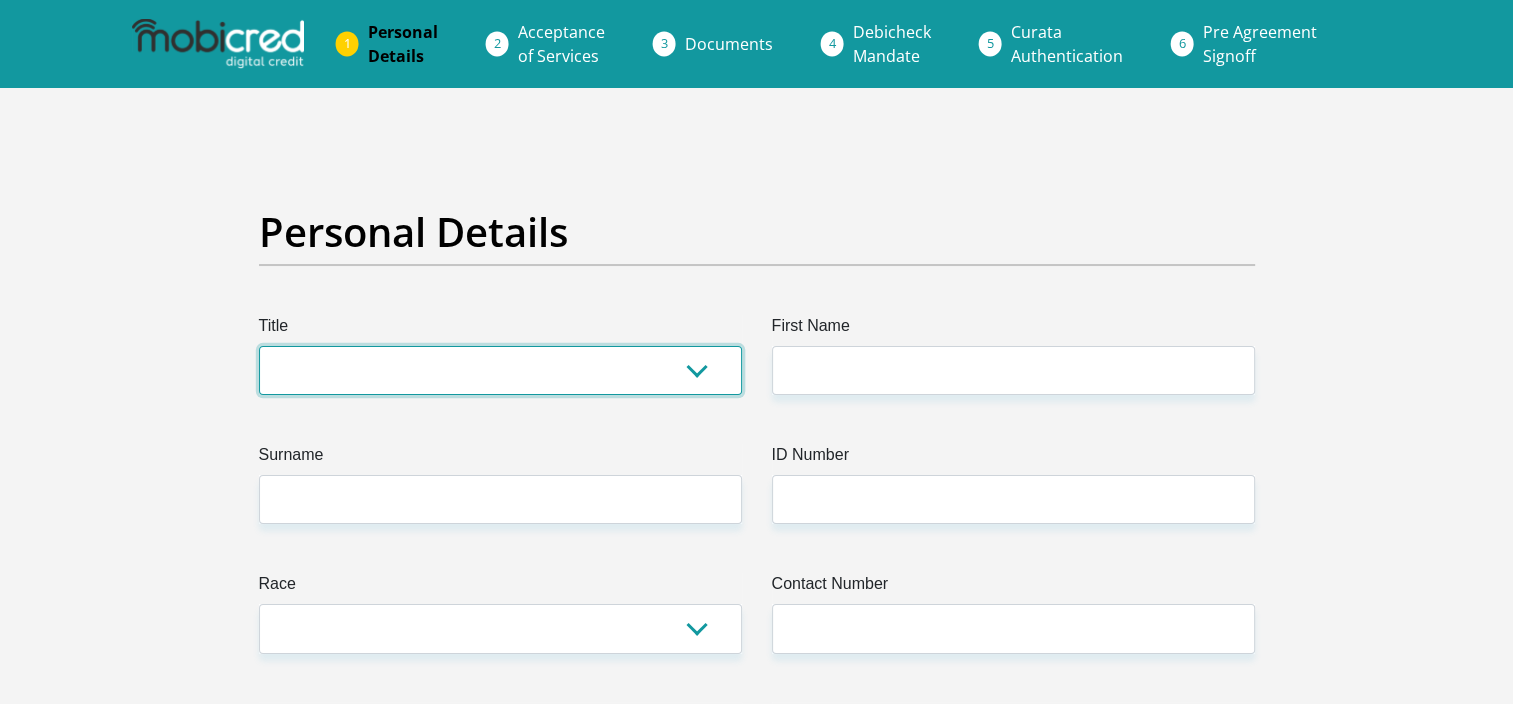 click on "Mr
Ms
Mrs
Dr
Other" at bounding box center (500, 370) 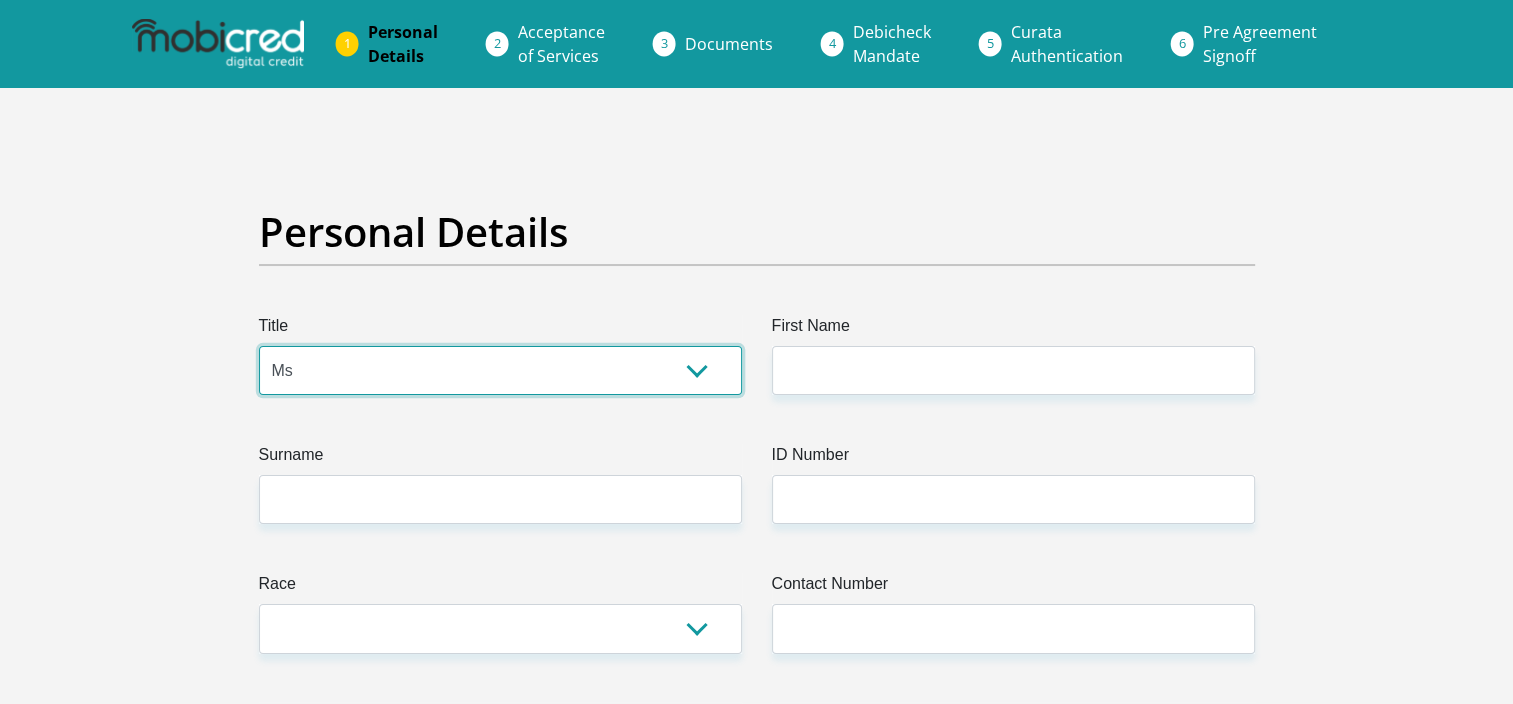 click on "Mr
Ms
Mrs
Dr
Other" at bounding box center (500, 370) 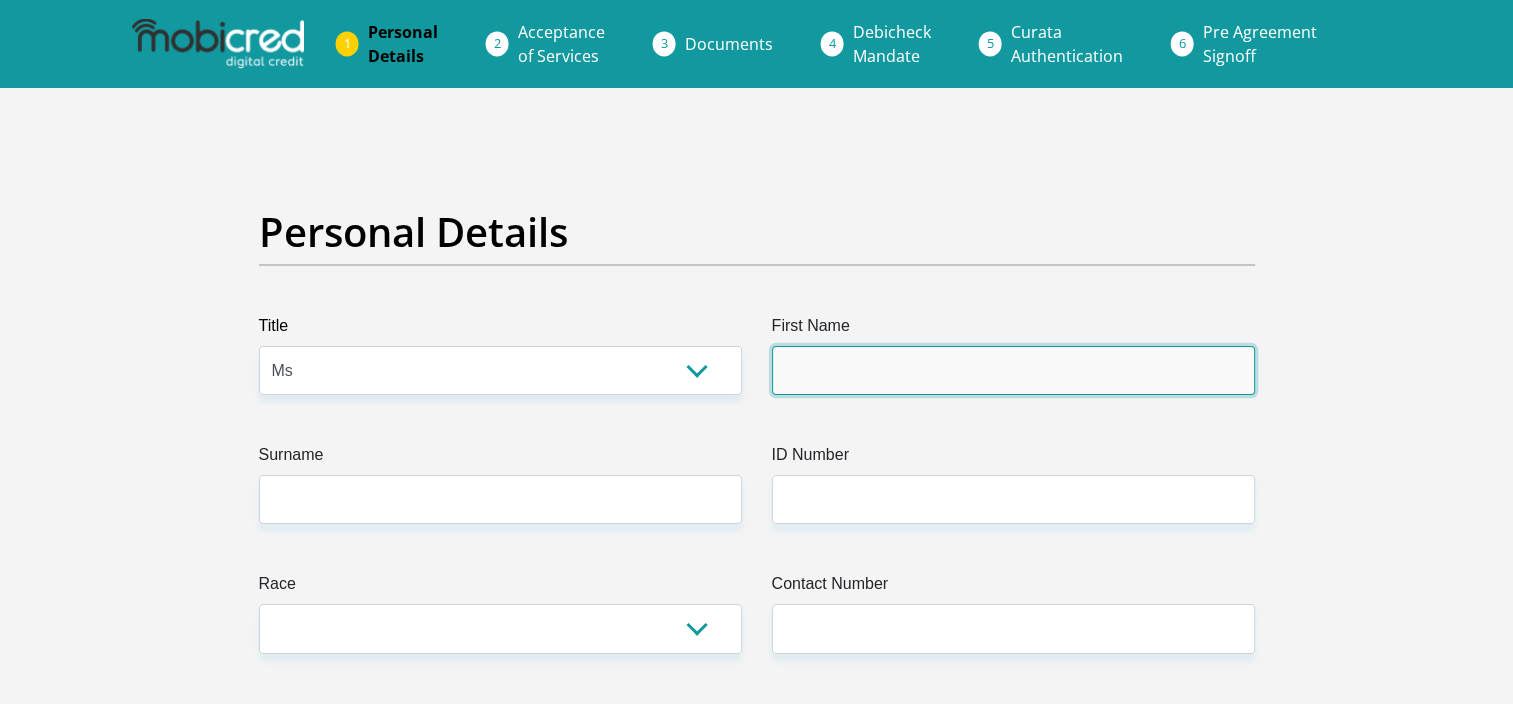 click on "First Name" at bounding box center (1013, 370) 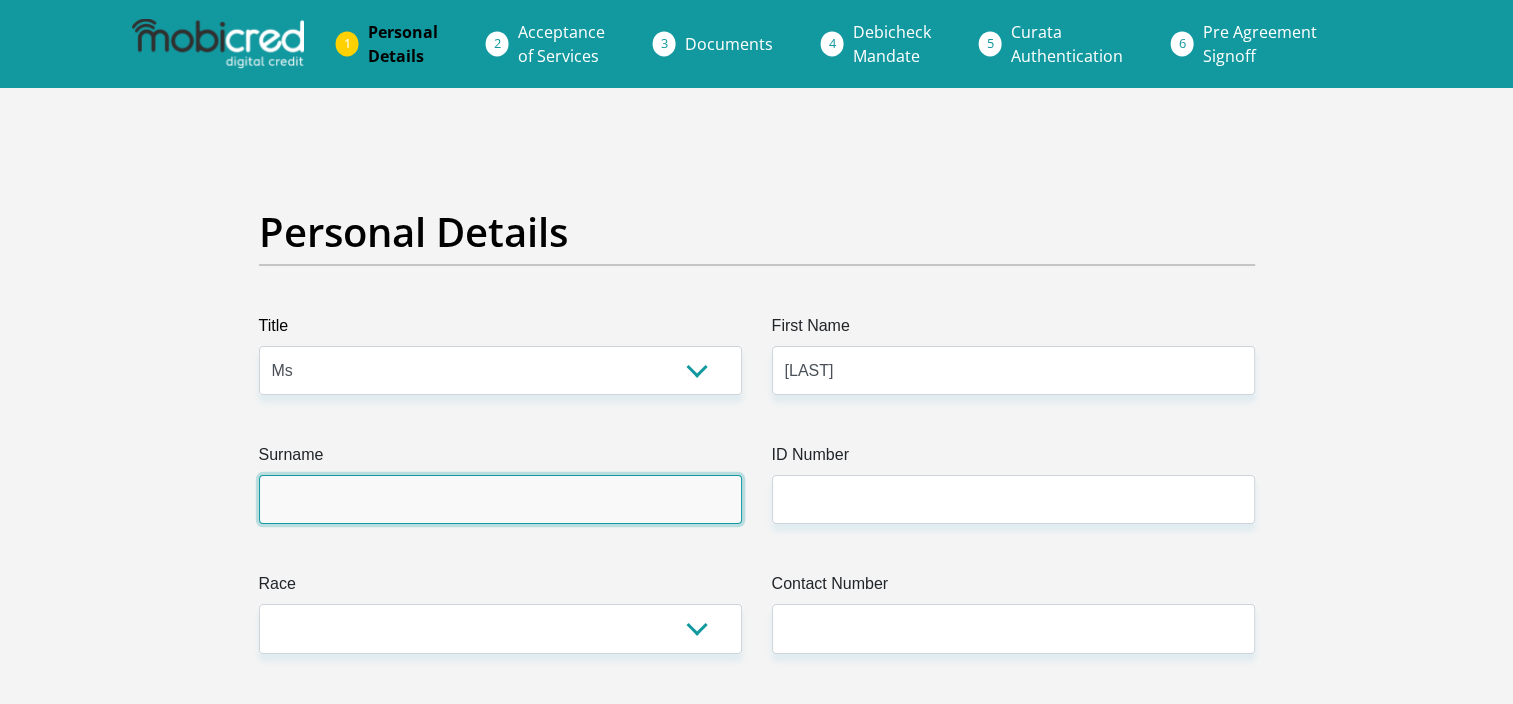 type on "Sparks" 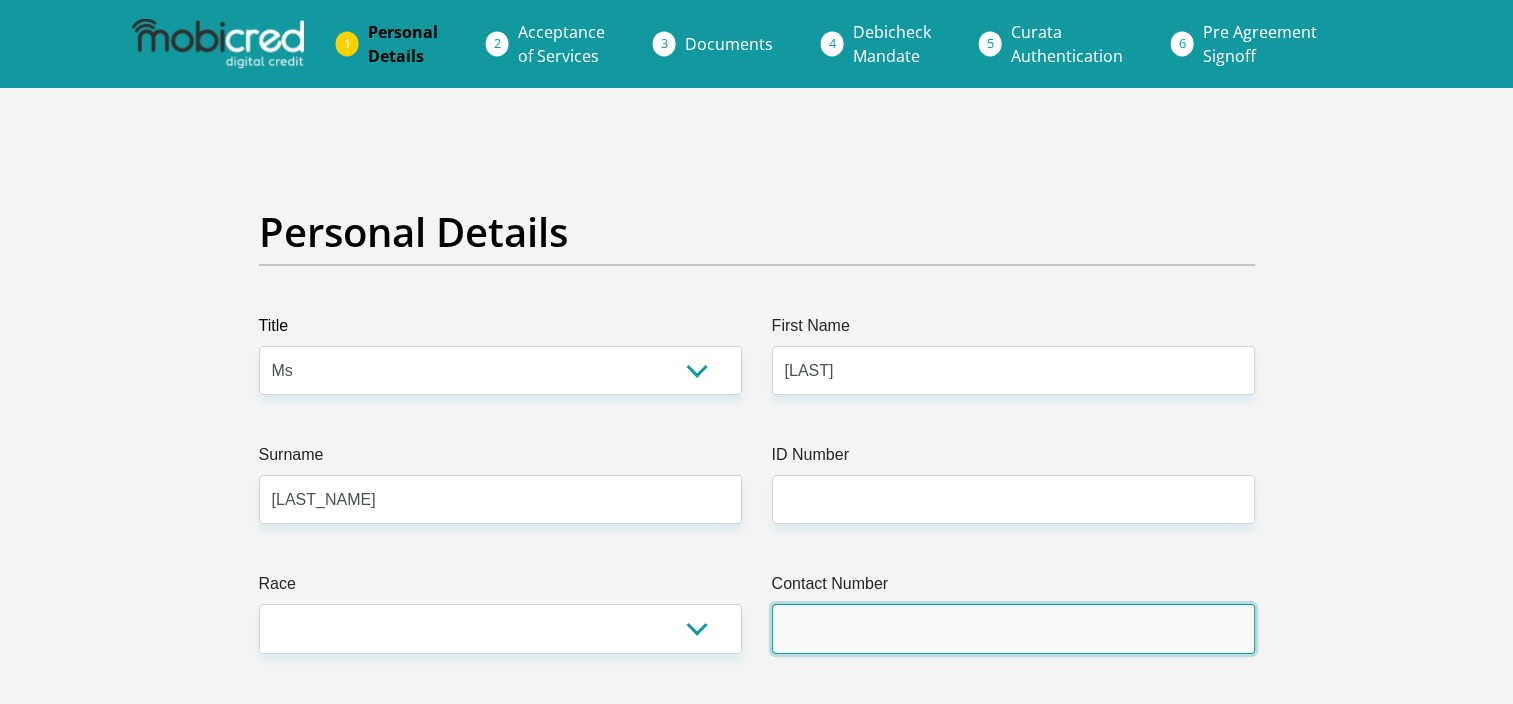 type on "0790790695" 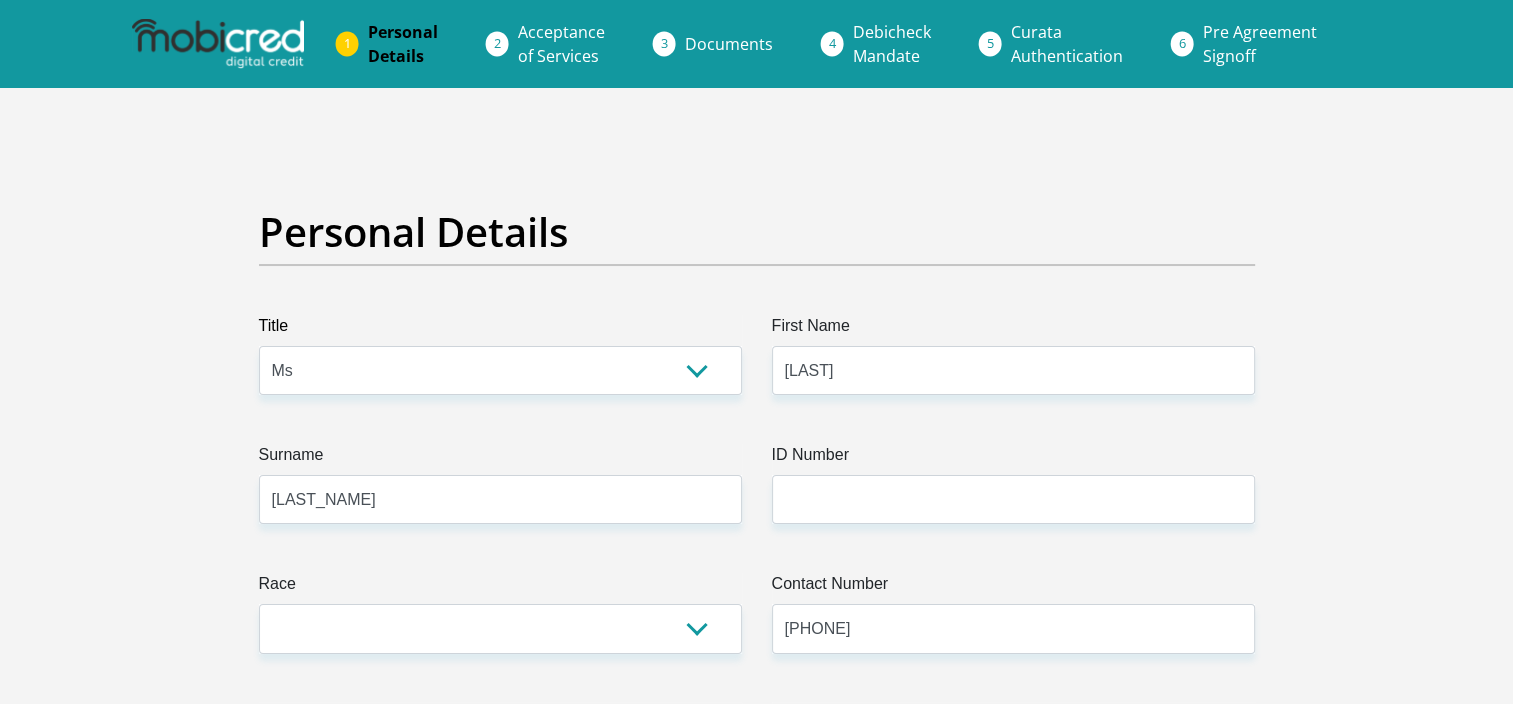 select on "ZAF" 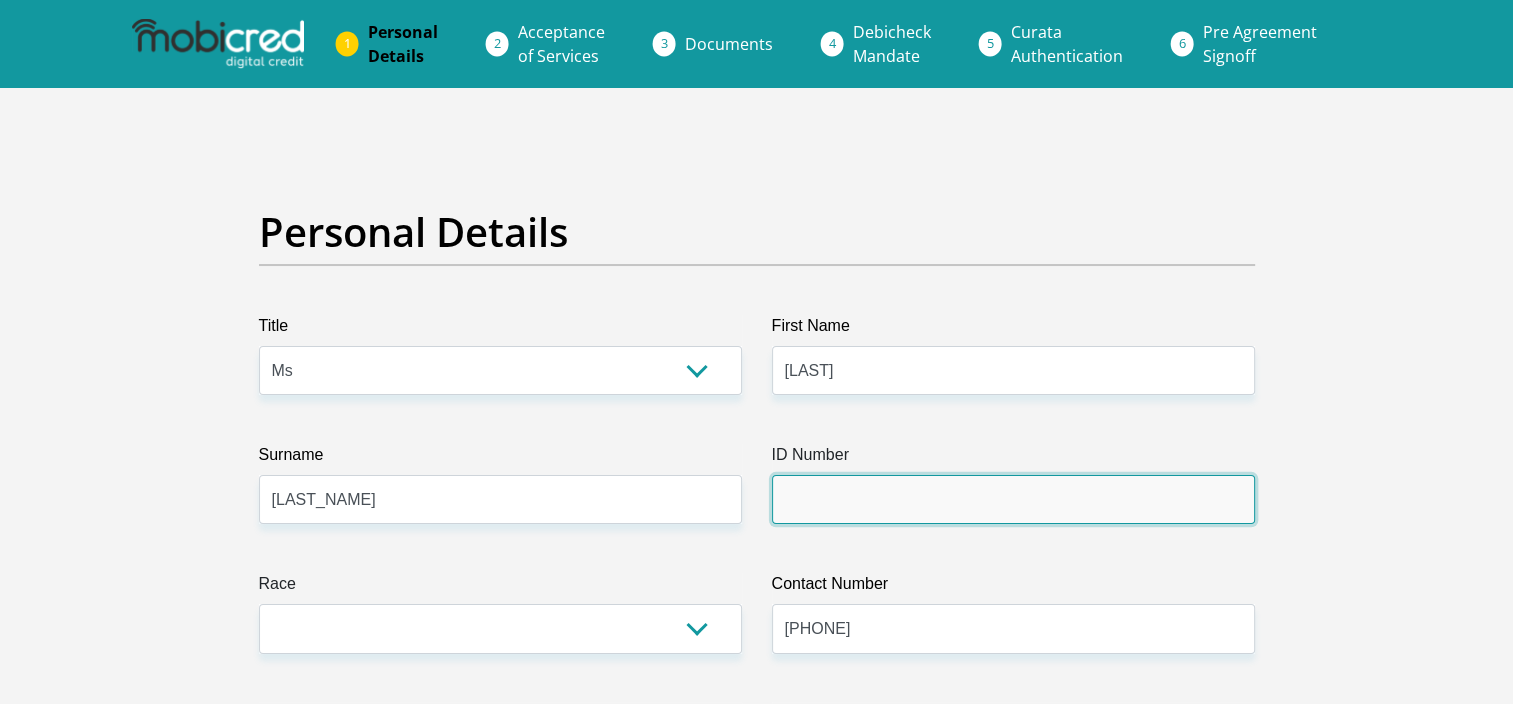 click on "ID Number" at bounding box center (1013, 499) 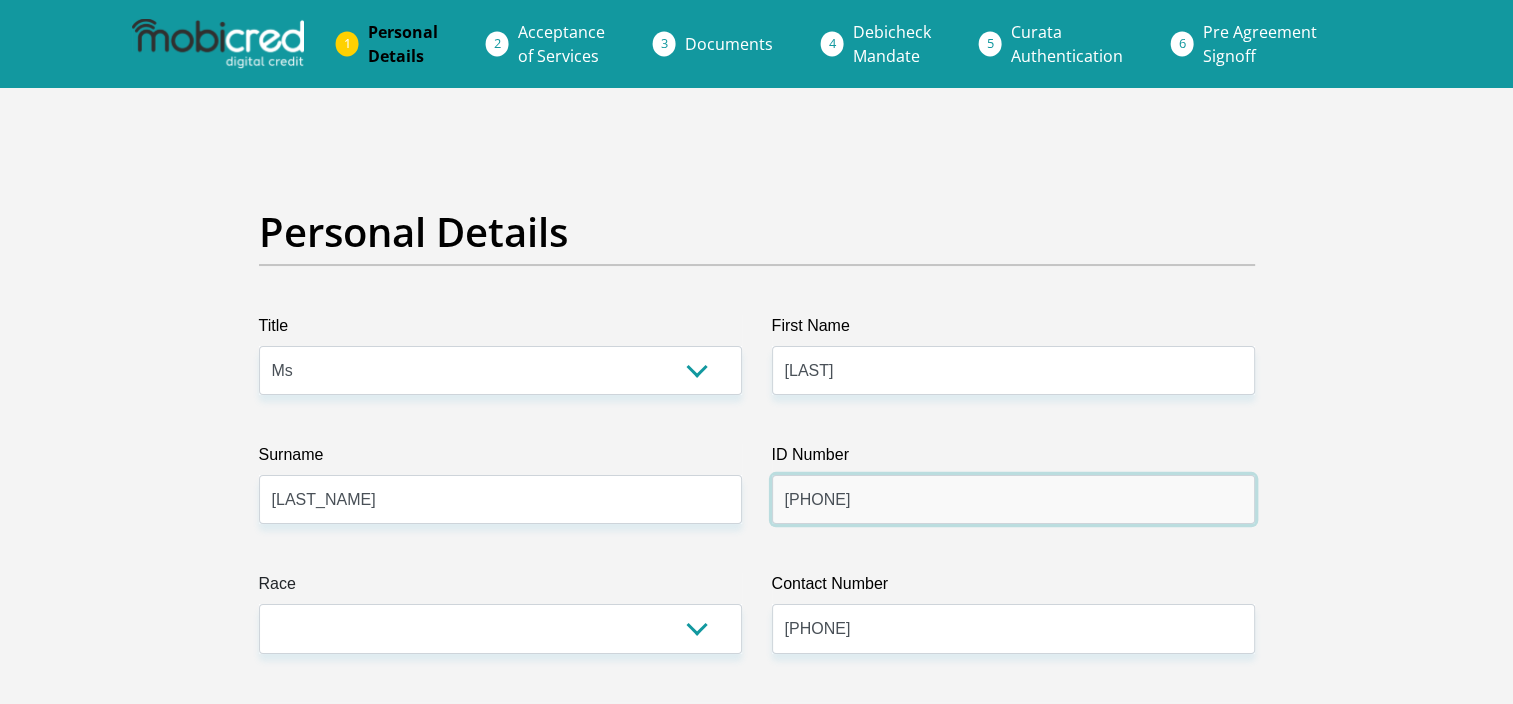 type on "[PHONE]" 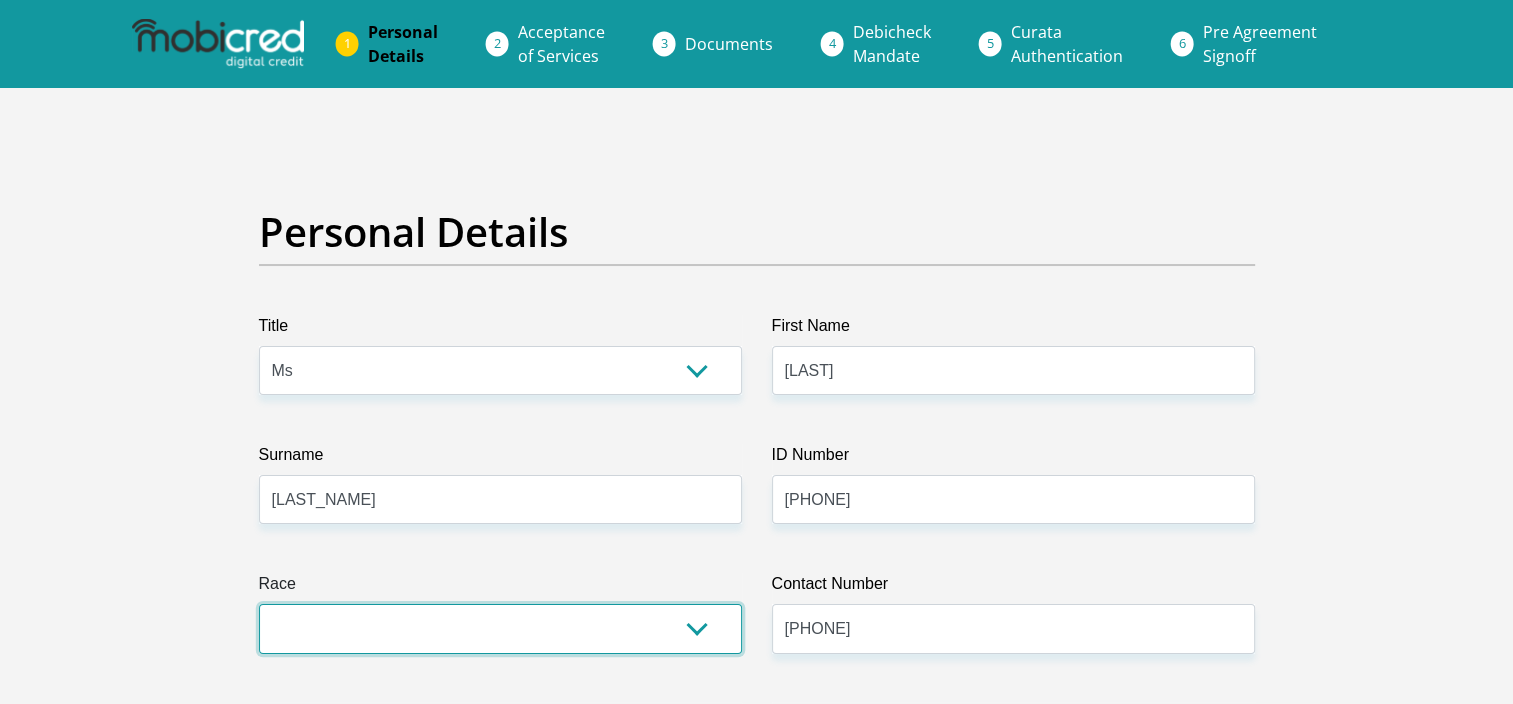 click on "Black
Coloured
Indian
White
Other" at bounding box center (500, 628) 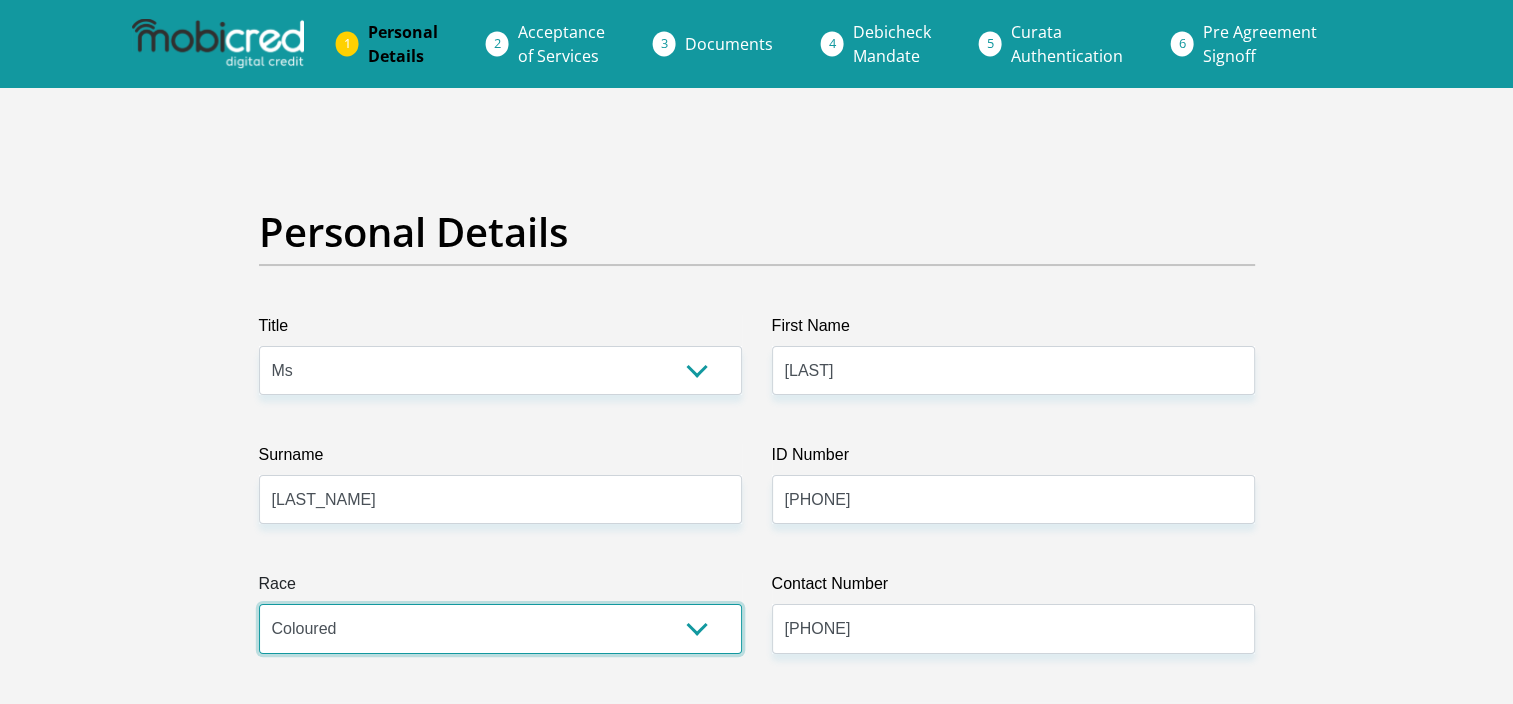 click on "Black
Coloured
Indian
White
Other" at bounding box center [500, 628] 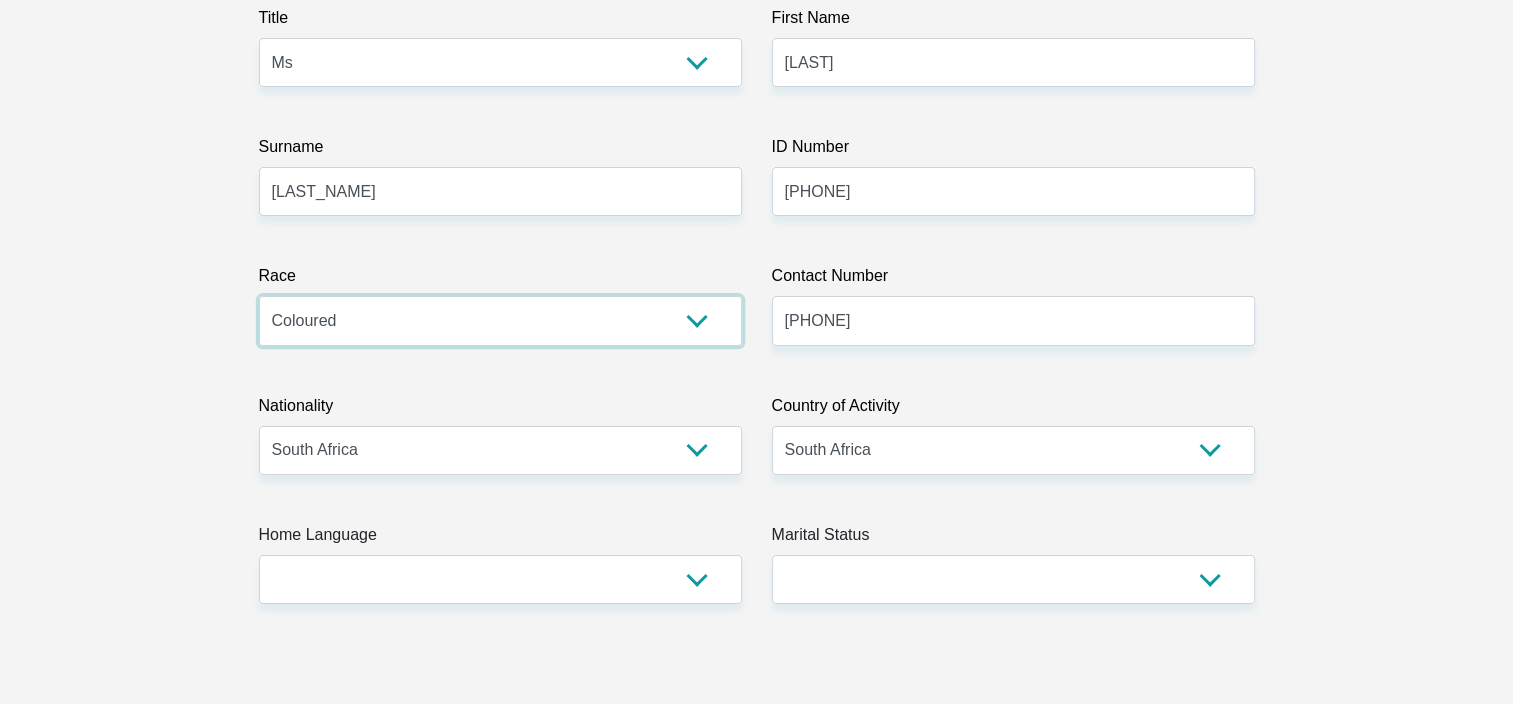 scroll, scrollTop: 311, scrollLeft: 0, axis: vertical 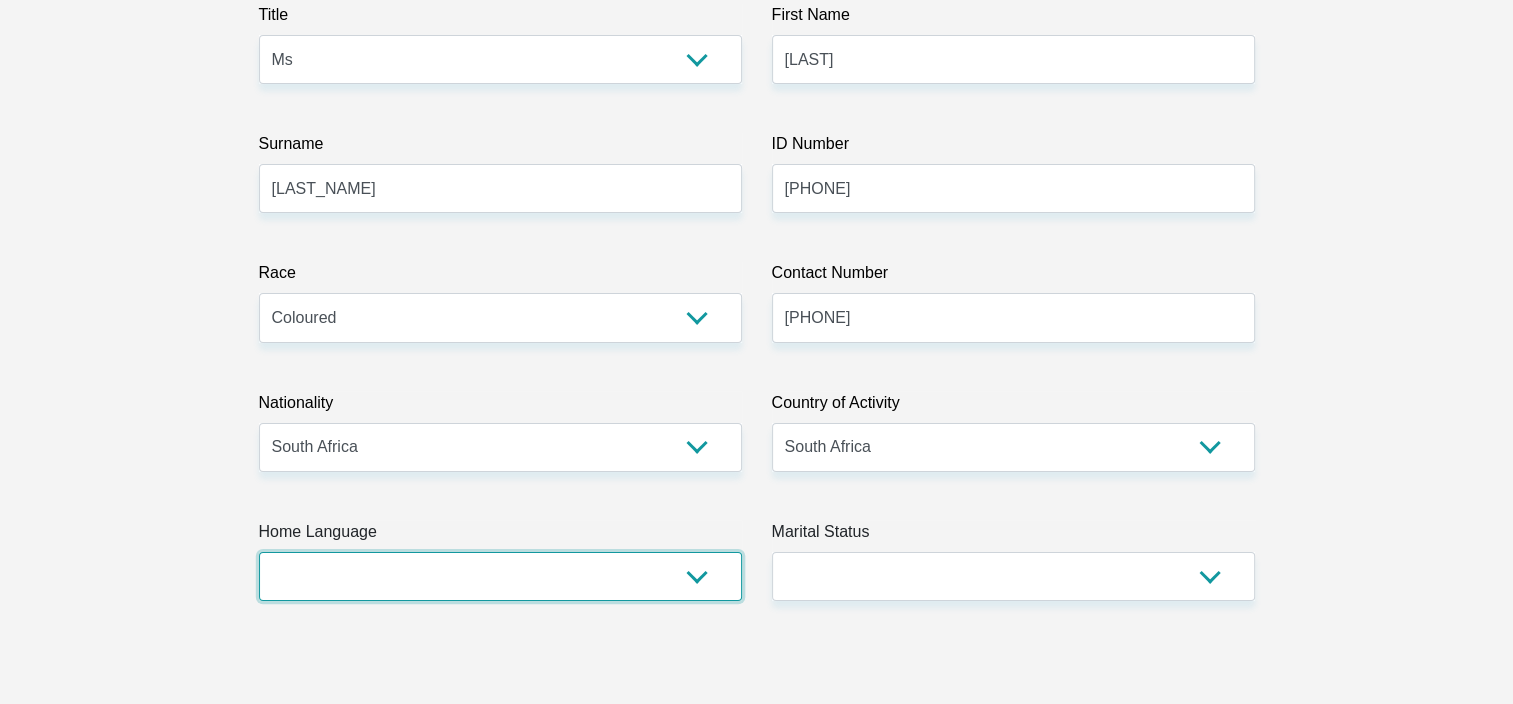 click on "Afrikaans
English
Sepedi
South Ndebele
Southern Sotho
Swati
Tsonga
Tswana
Venda
Xhosa
Zulu
Other" at bounding box center [500, 576] 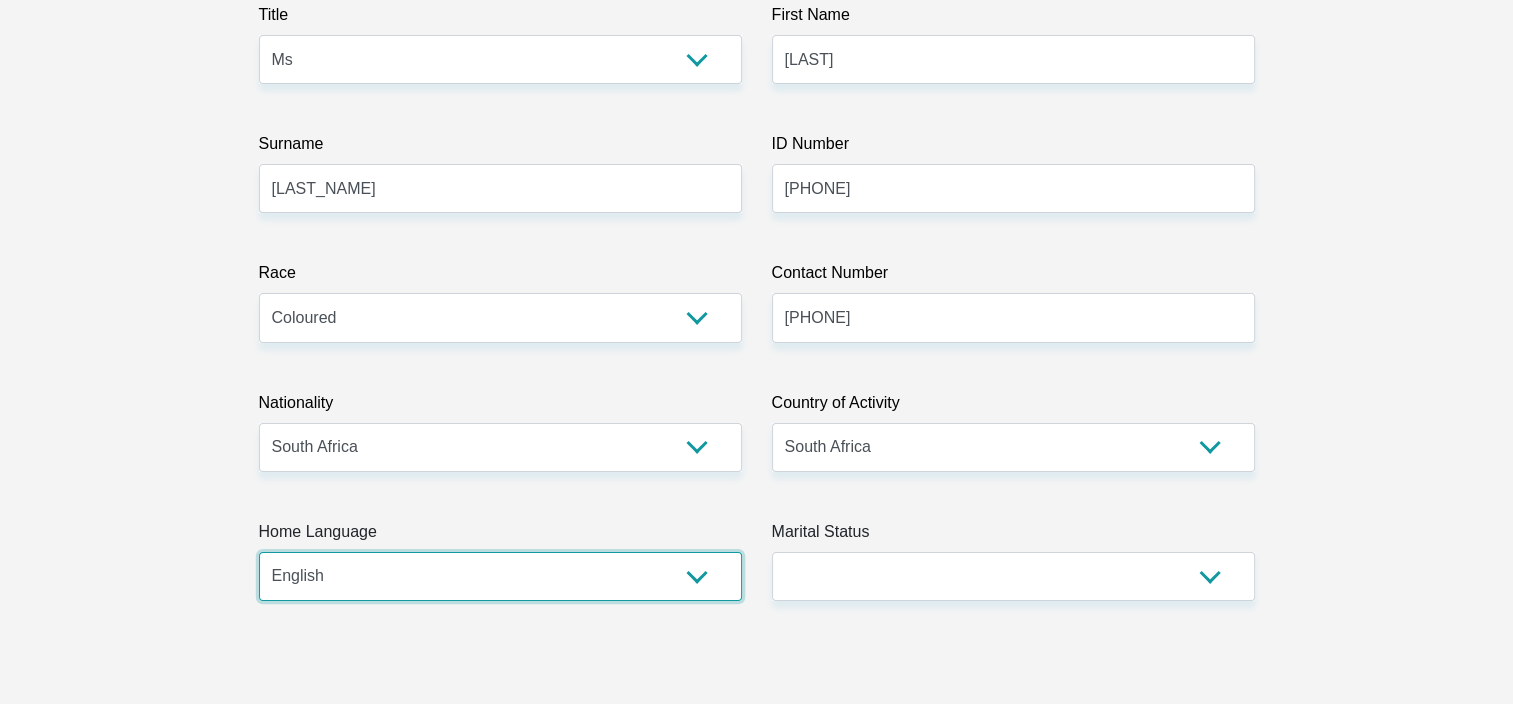 click on "Afrikaans
English
Sepedi
South Ndebele
Southern Sotho
Swati
Tsonga
Tswana
Venda
Xhosa
Zulu
Other" at bounding box center [500, 576] 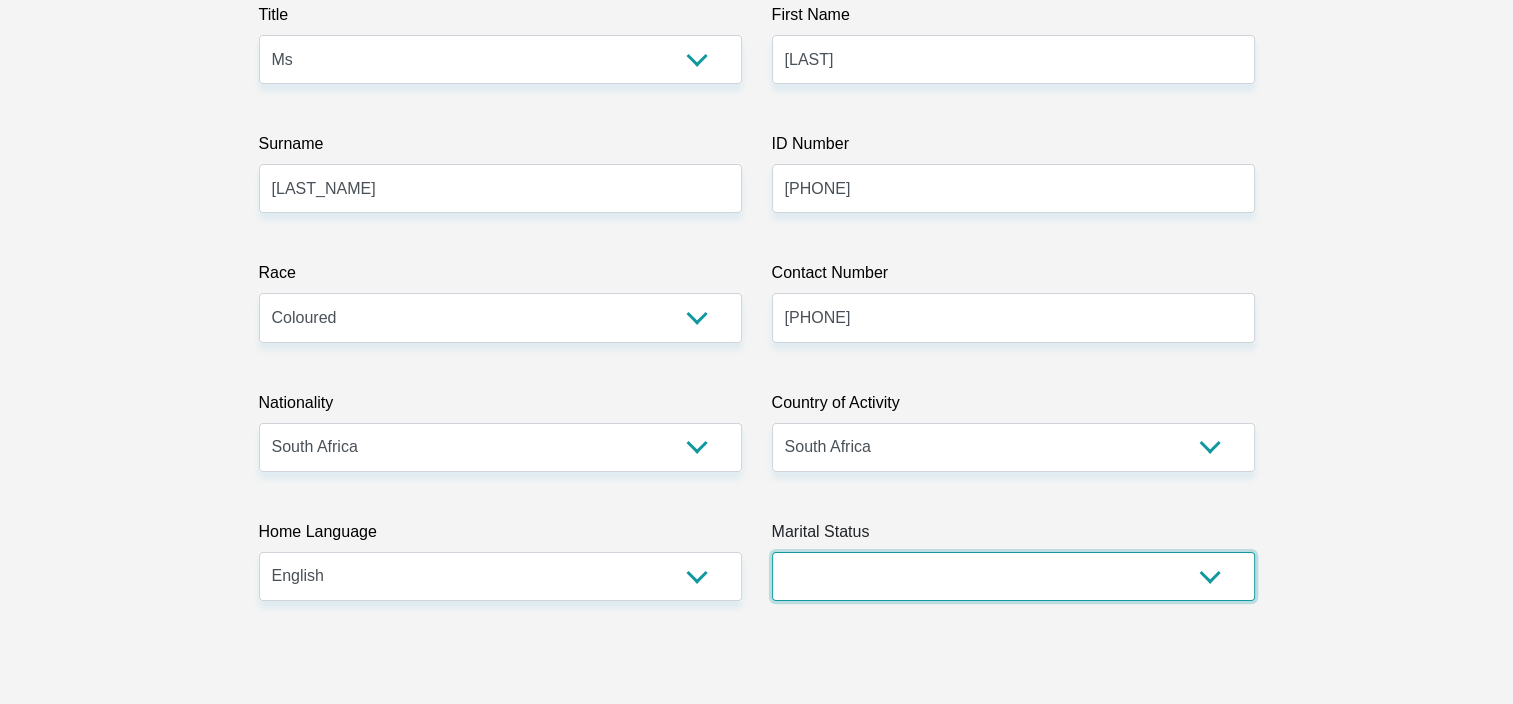 click on "Married ANC
Single
Divorced
Widowed
Married COP or Customary Law" at bounding box center [1013, 576] 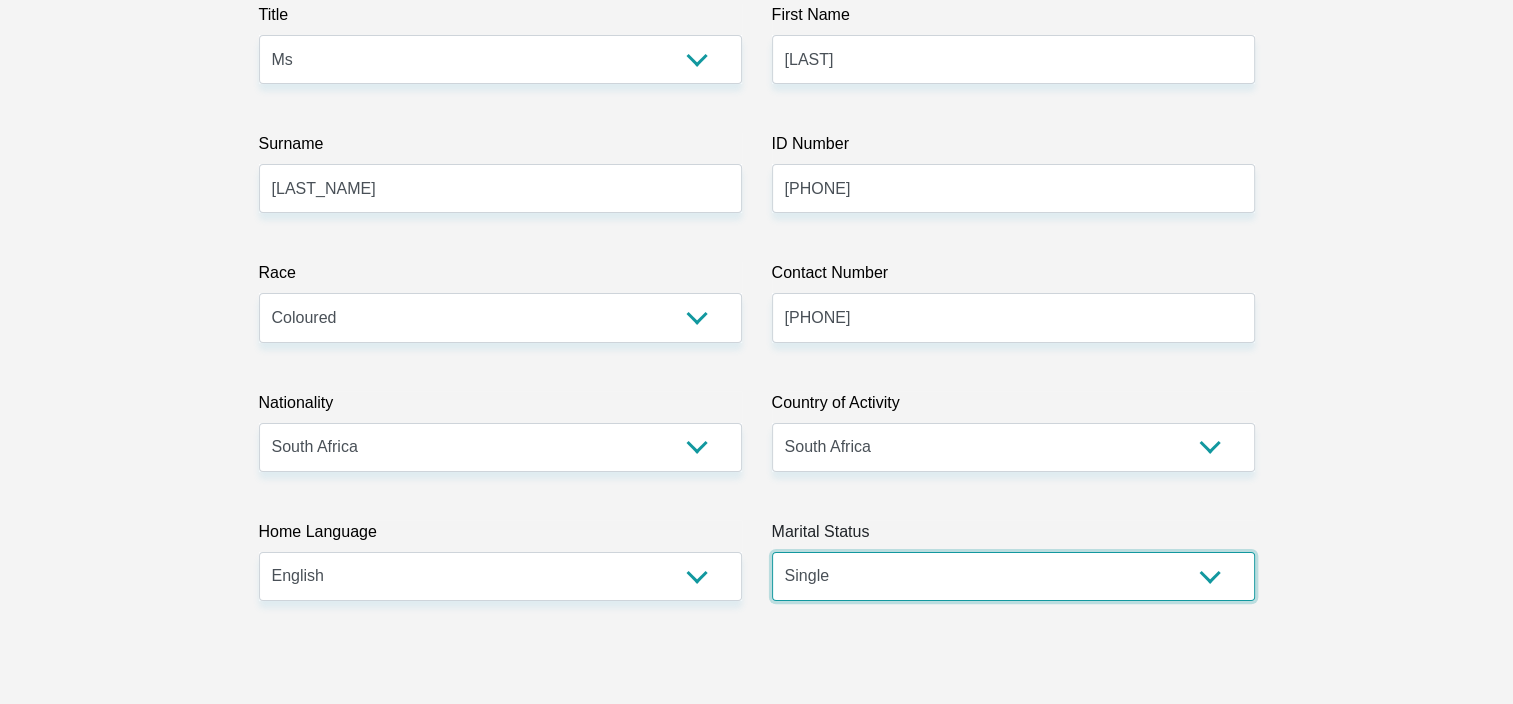 click on "Married ANC
Single
Divorced
Widowed
Married COP or Customary Law" at bounding box center (1013, 576) 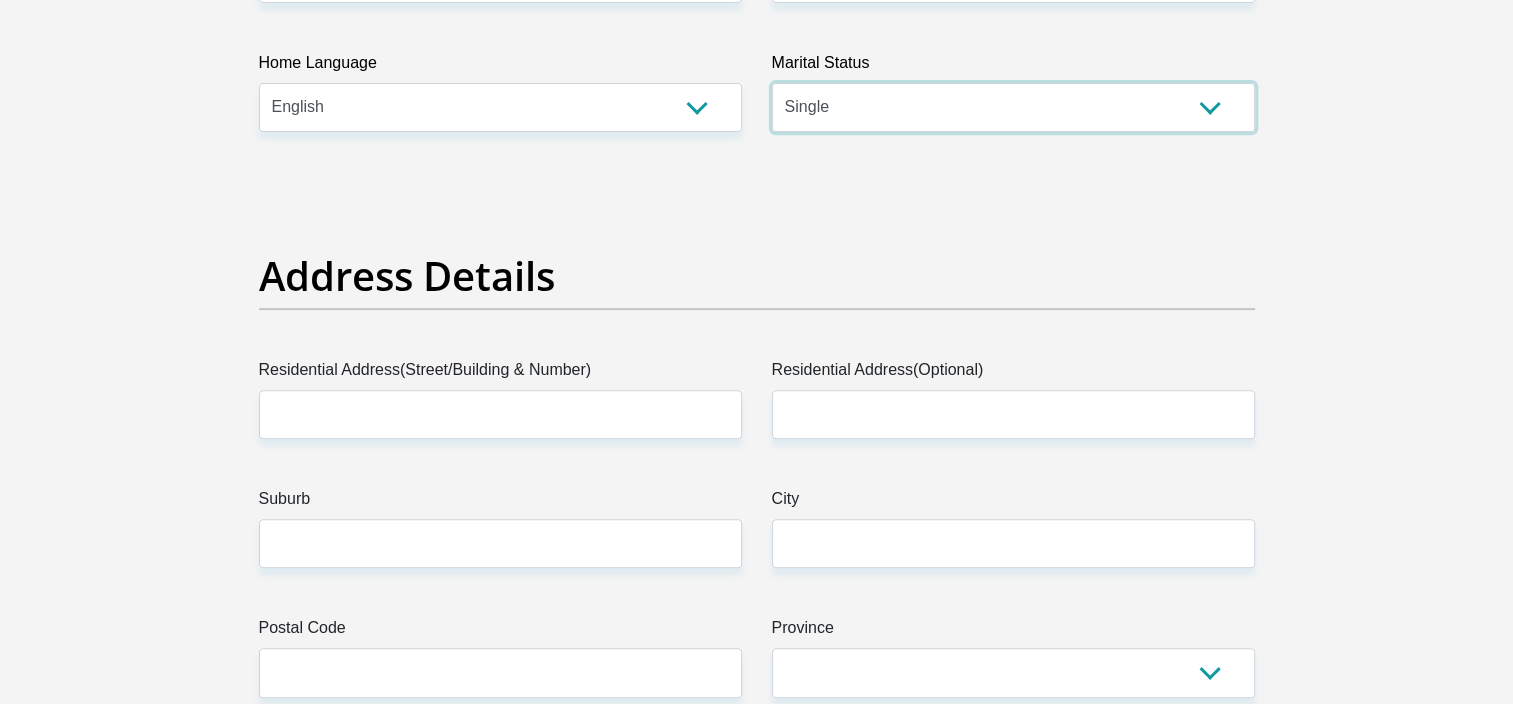 scroll, scrollTop: 794, scrollLeft: 0, axis: vertical 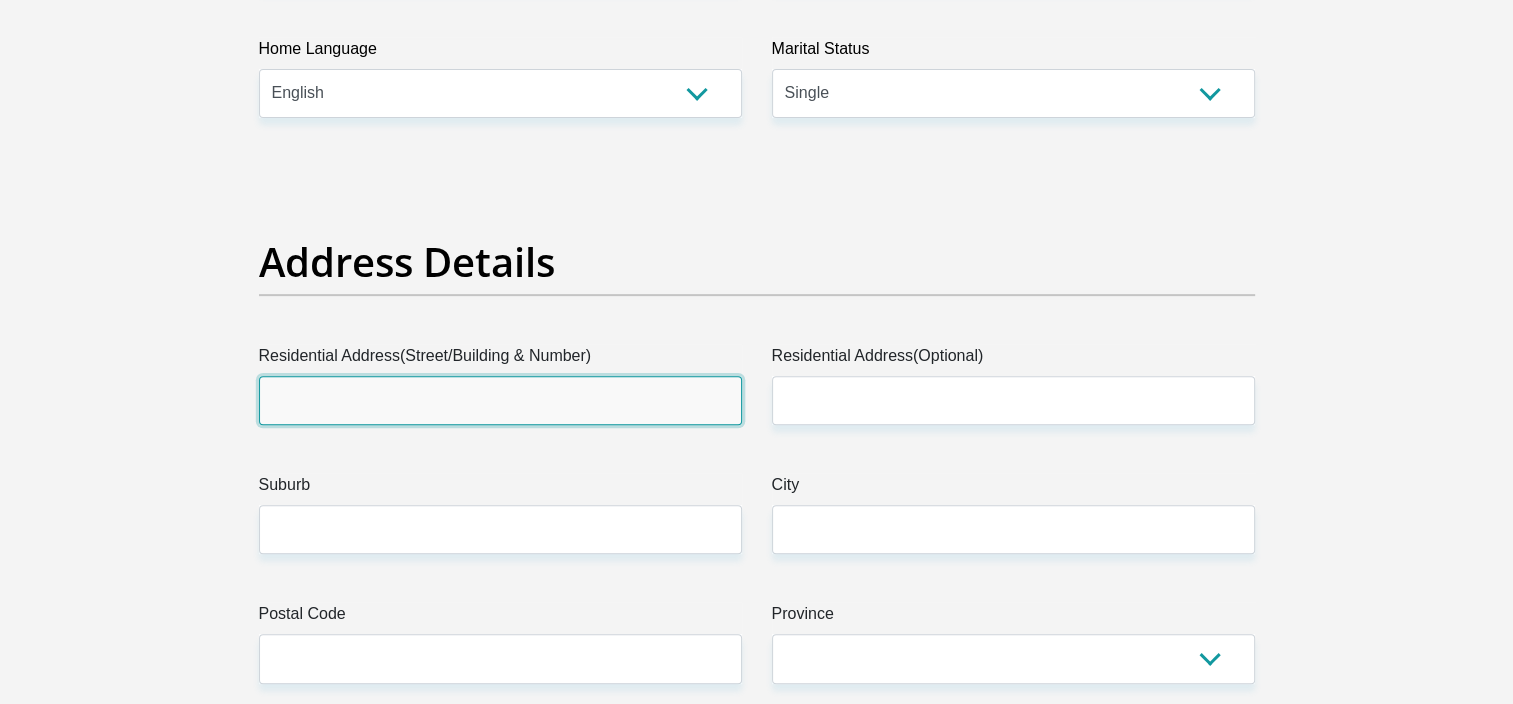 click on "Residential Address(Street/Building & Number)" at bounding box center [500, 400] 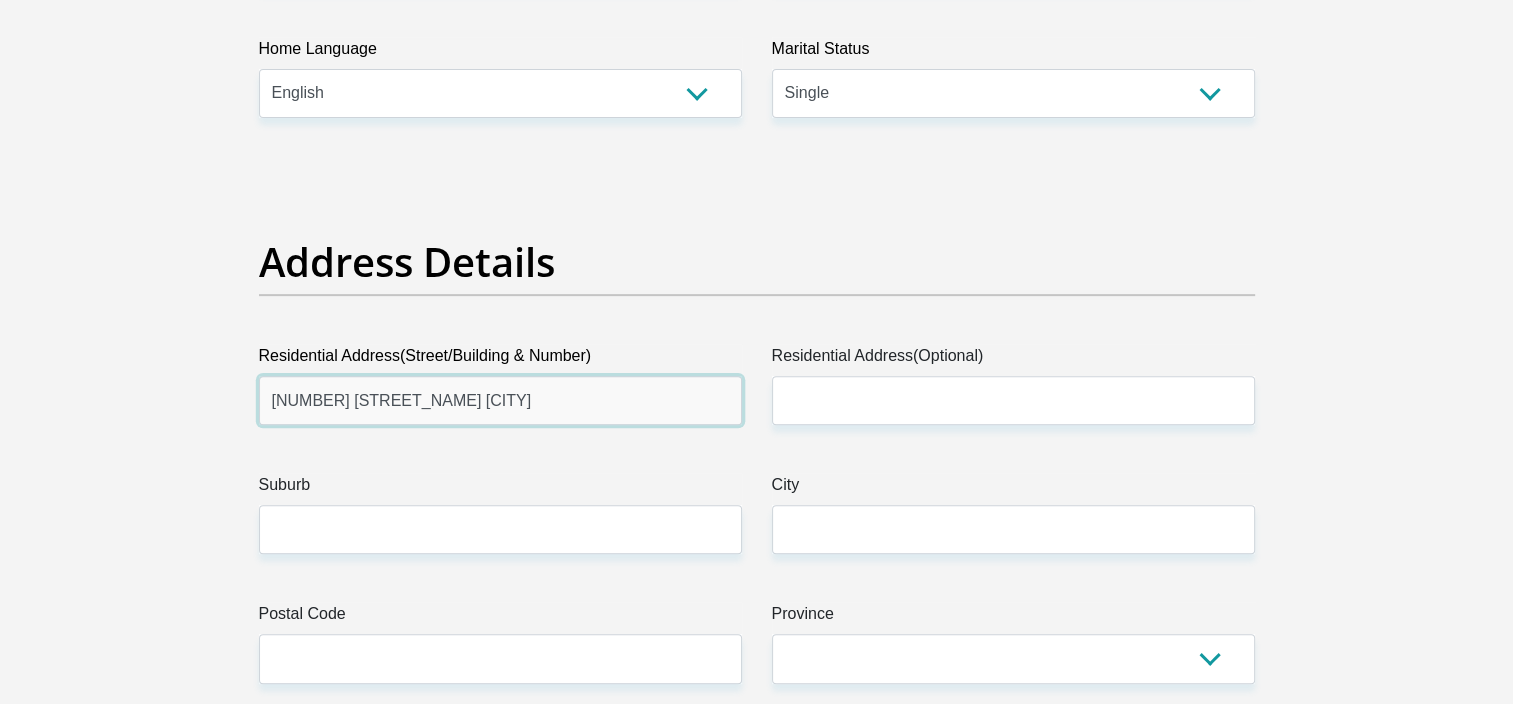 type on "15 Simba Rd Sunninghill" 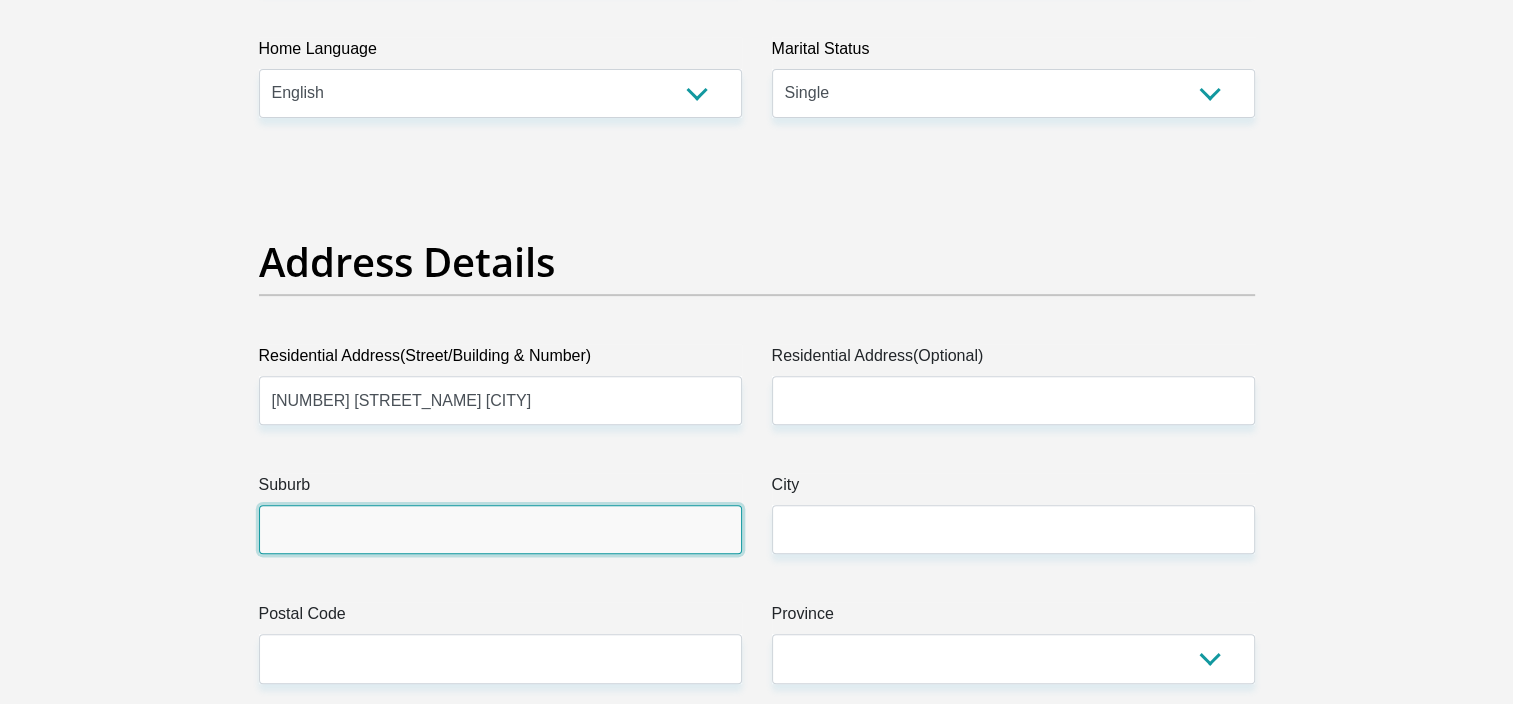 click on "Suburb" at bounding box center (500, 529) 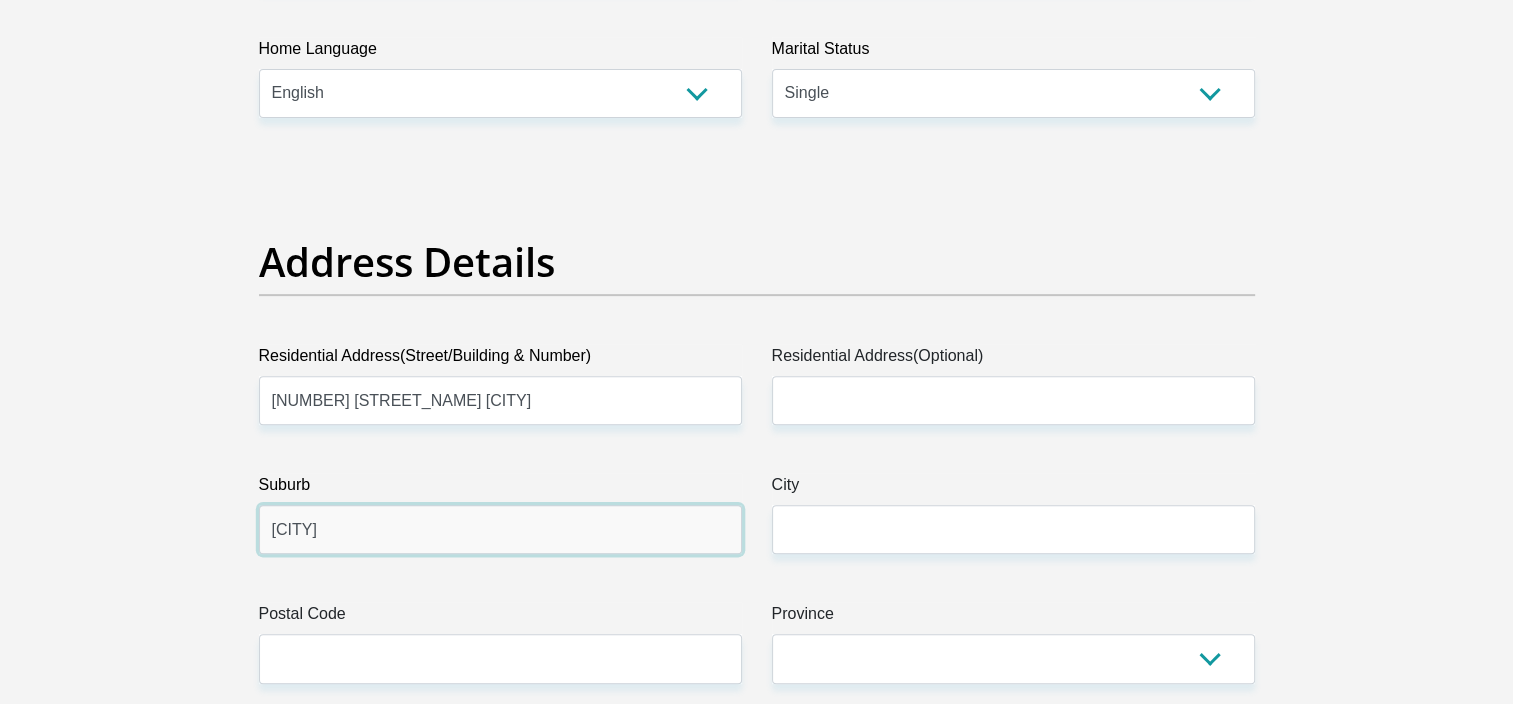 type on "Sandton" 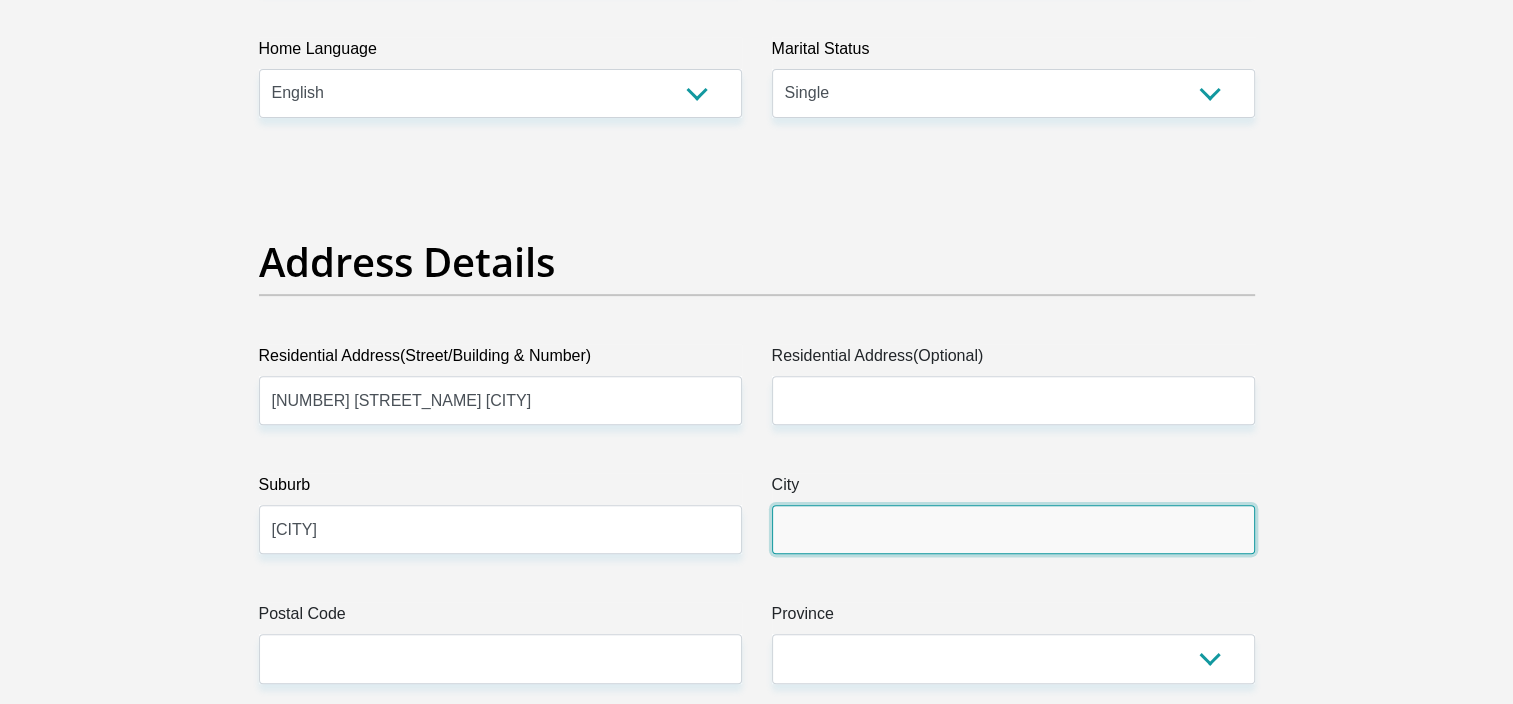 click on "City" at bounding box center (1013, 529) 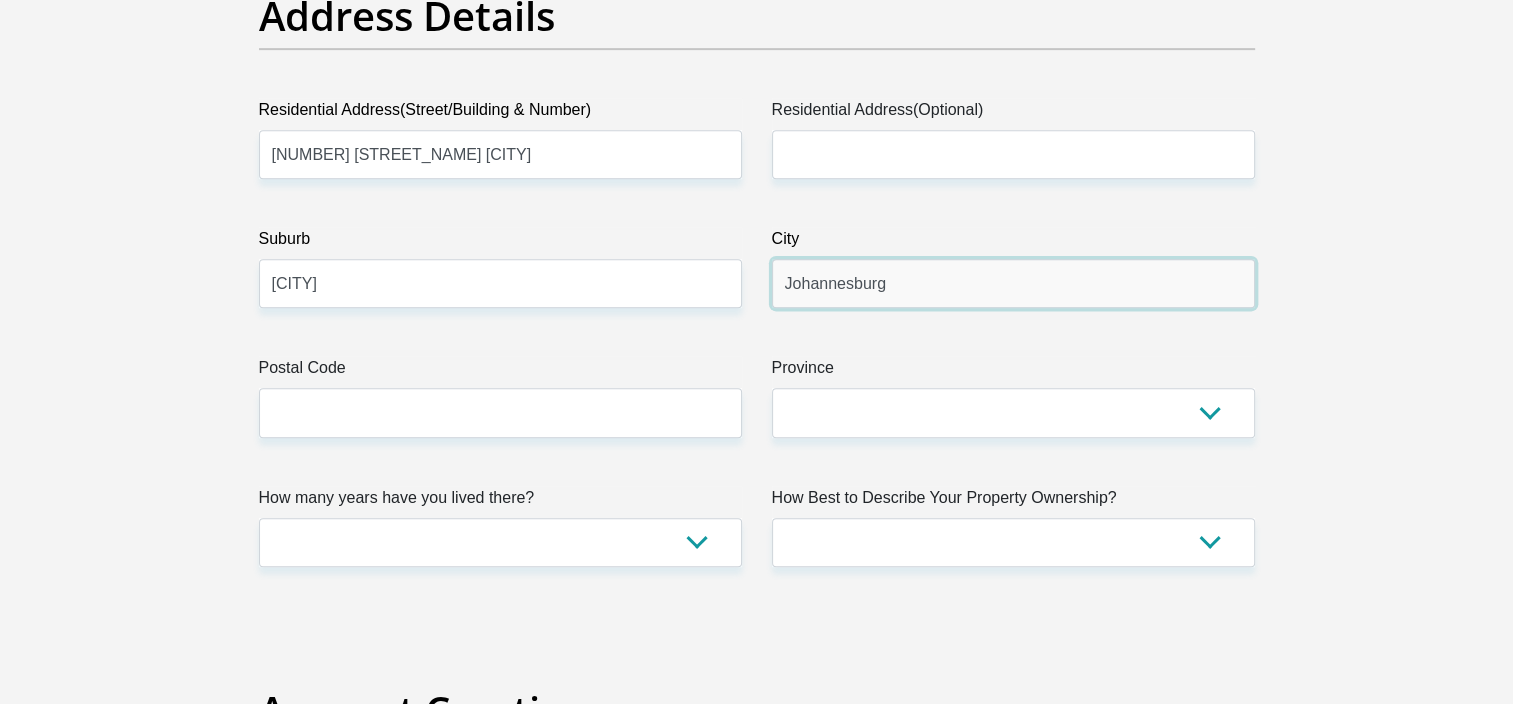 scroll, scrollTop: 1088, scrollLeft: 0, axis: vertical 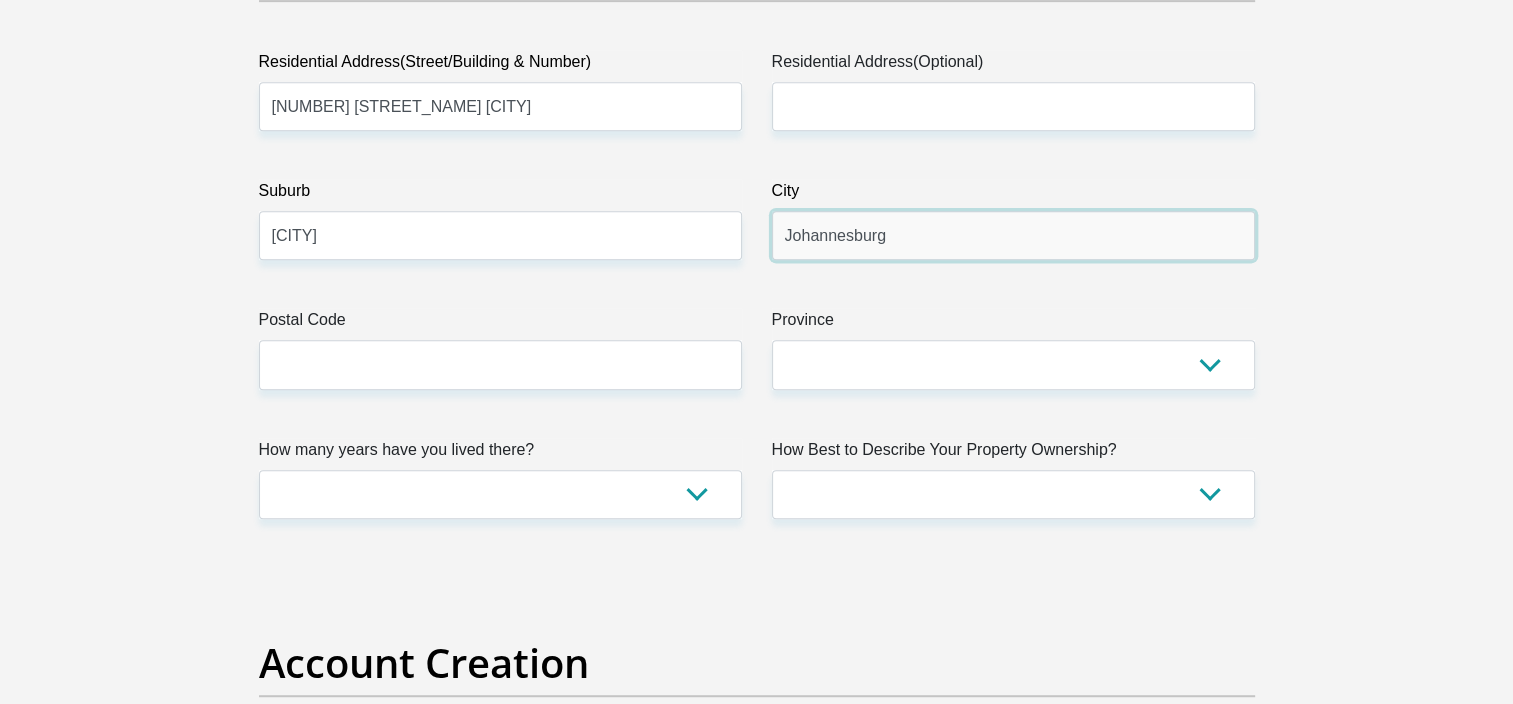 type on "Johannesburg" 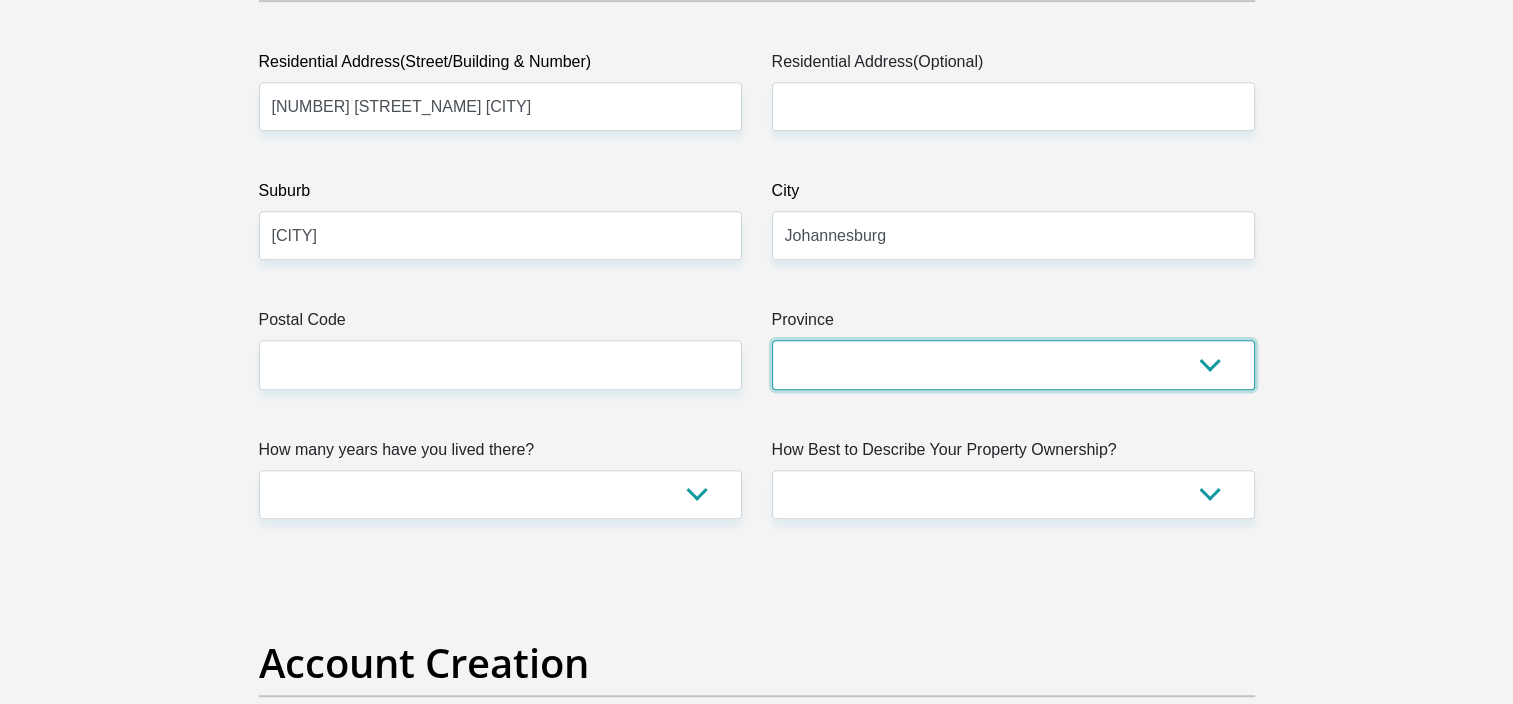 click on "Eastern Cape
Free State
Gauteng
KwaZulu-Natal
Limpopo
Mpumalanga
Northern Cape
North West
Western Cape" at bounding box center [1013, 364] 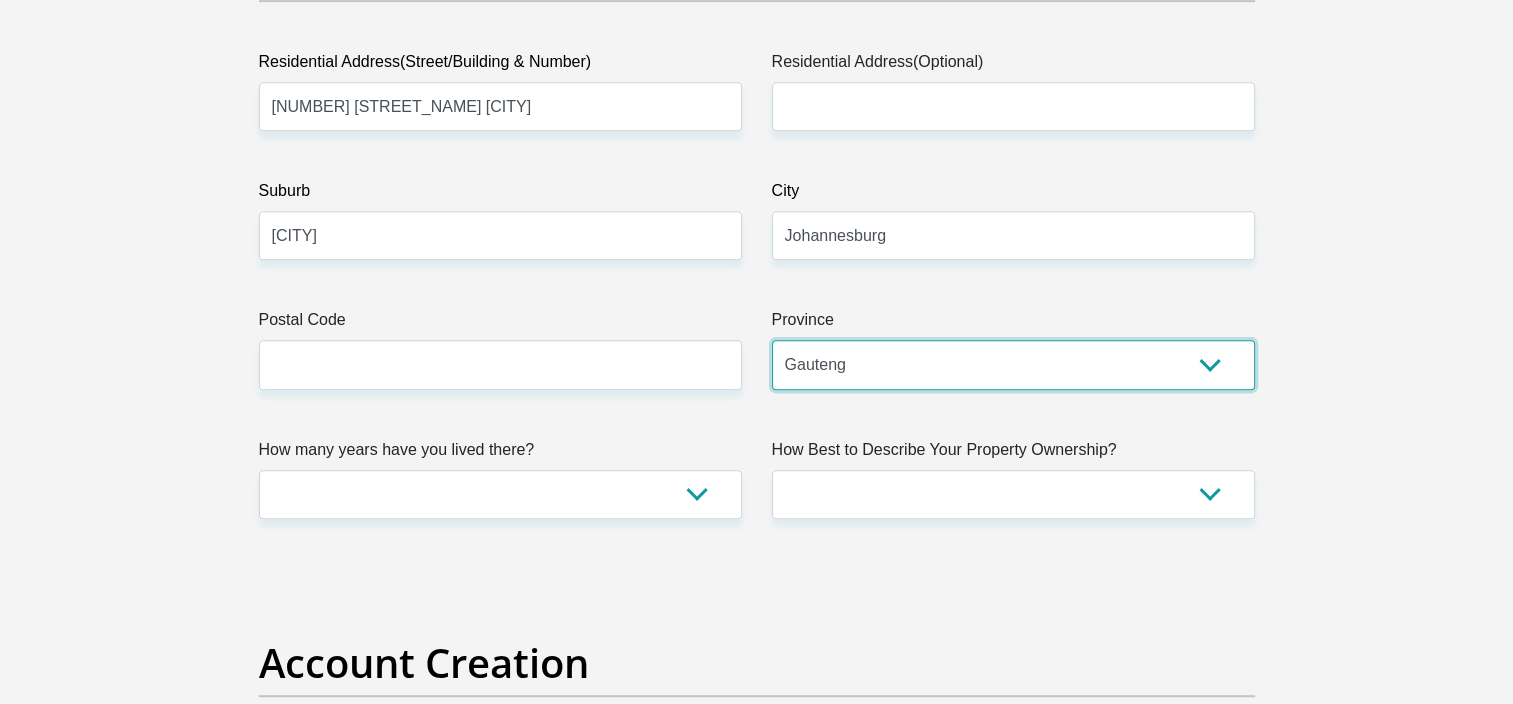 click on "Eastern Cape
Free State
Gauteng
KwaZulu-Natal
Limpopo
Mpumalanga
Northern Cape
North West
Western Cape" at bounding box center (1013, 364) 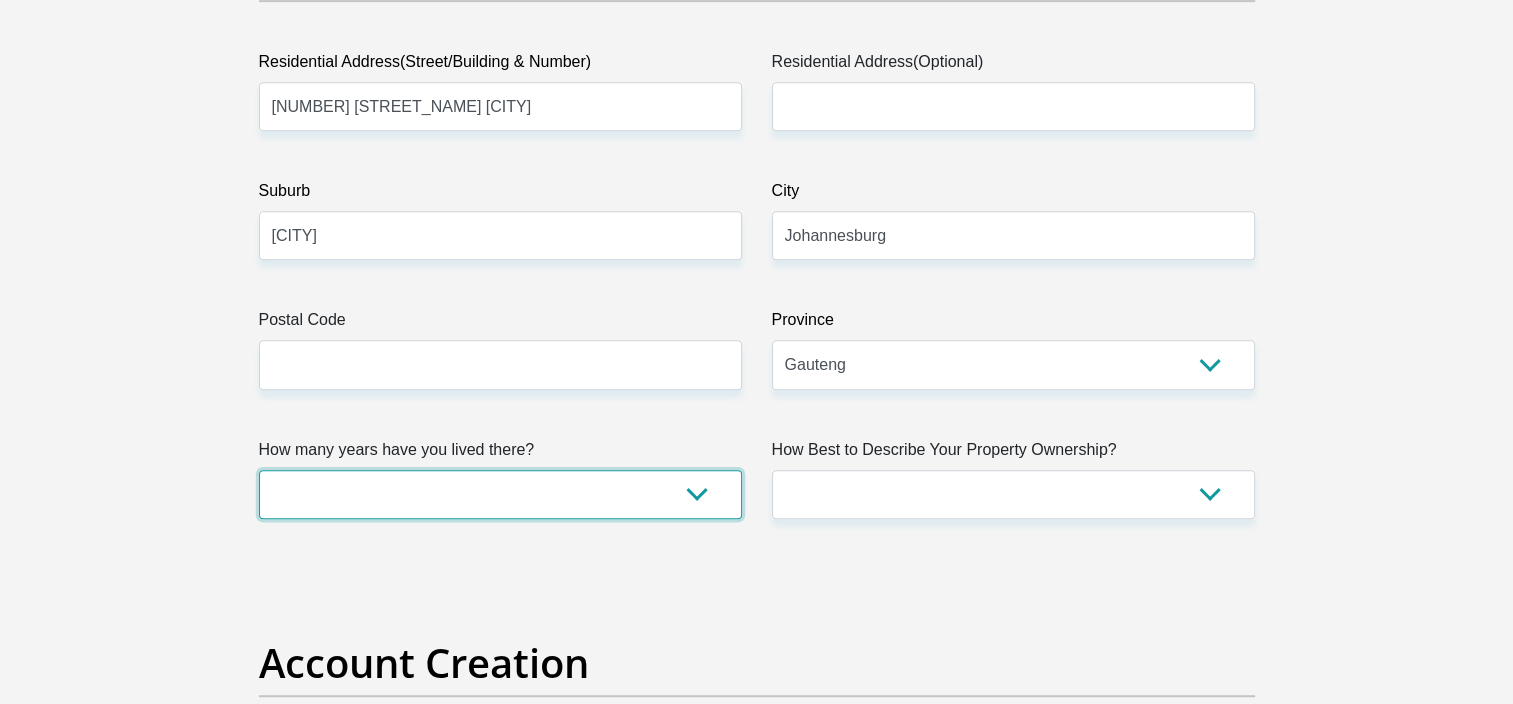 click on "less than 1 year
1-3 years
3-5 years
5+ years" at bounding box center [500, 494] 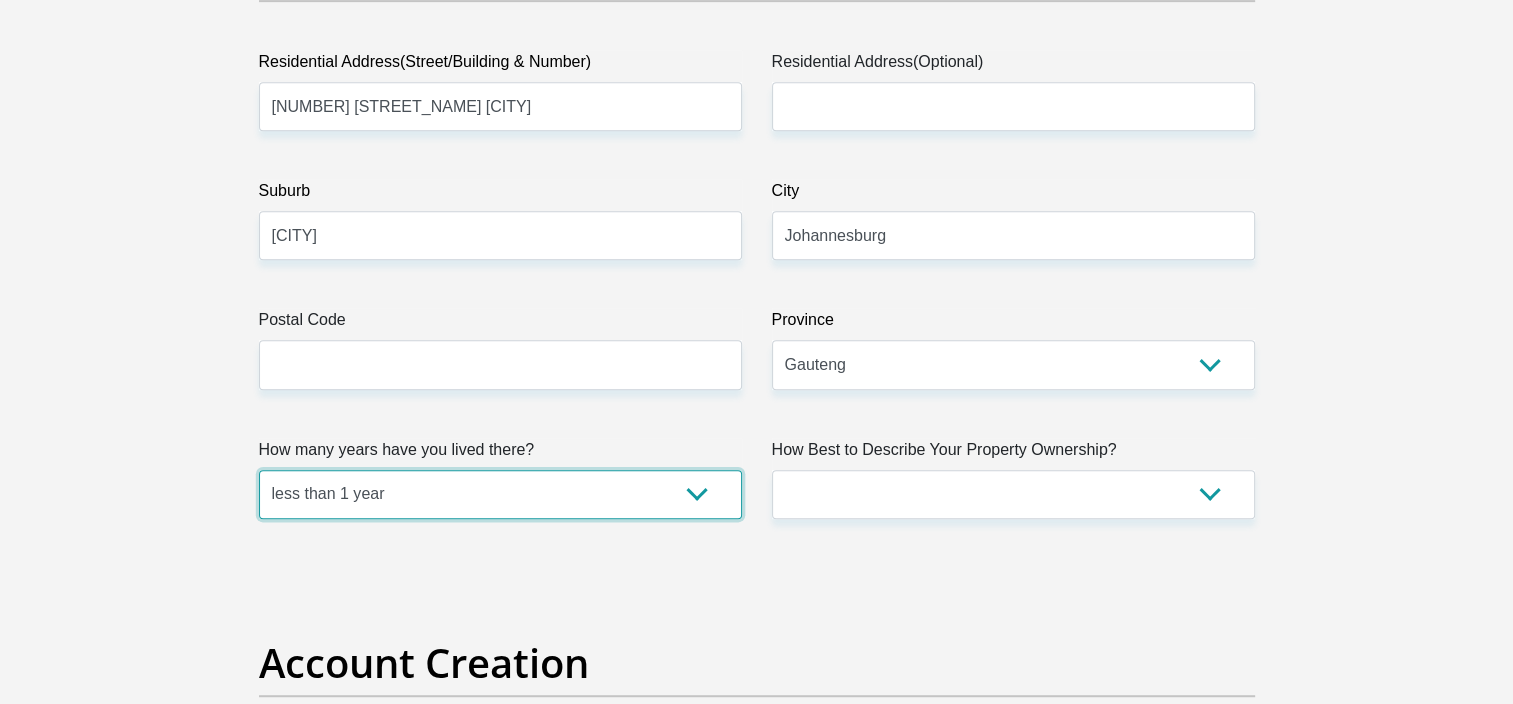 click on "less than 1 year
1-3 years
3-5 years
5+ years" at bounding box center [500, 494] 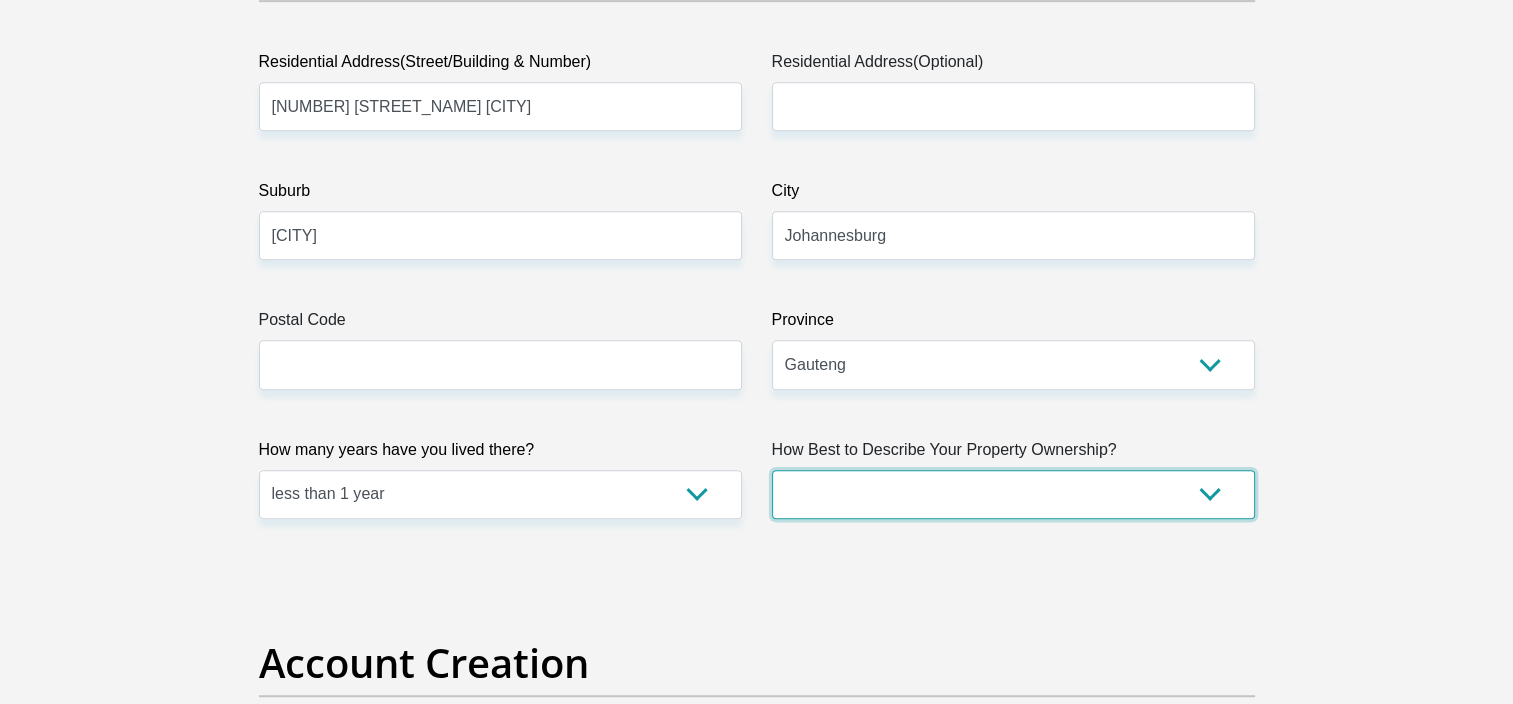 click on "Owned
Rented
Family Owned
Company Dwelling" at bounding box center [1013, 494] 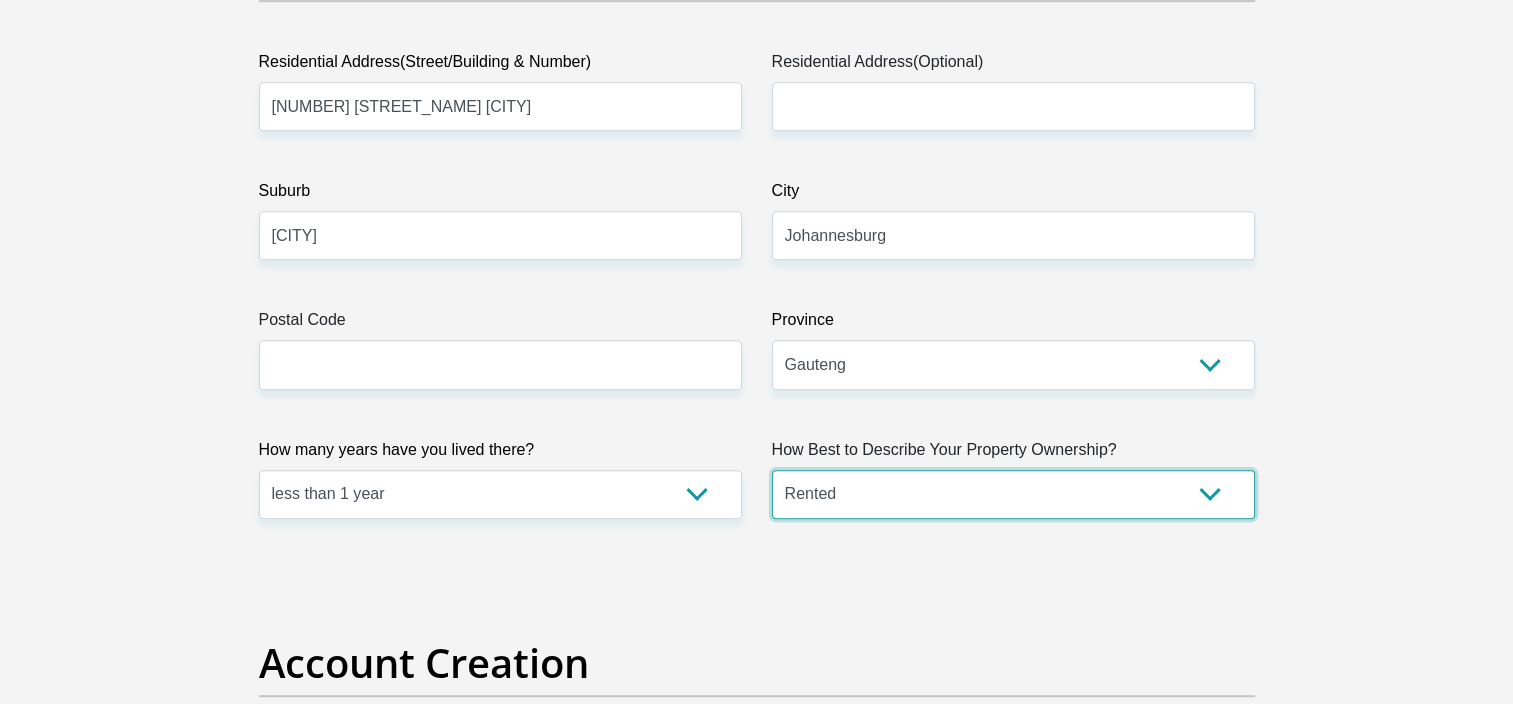 click on "Owned
Rented
Family Owned
Company Dwelling" at bounding box center (1013, 494) 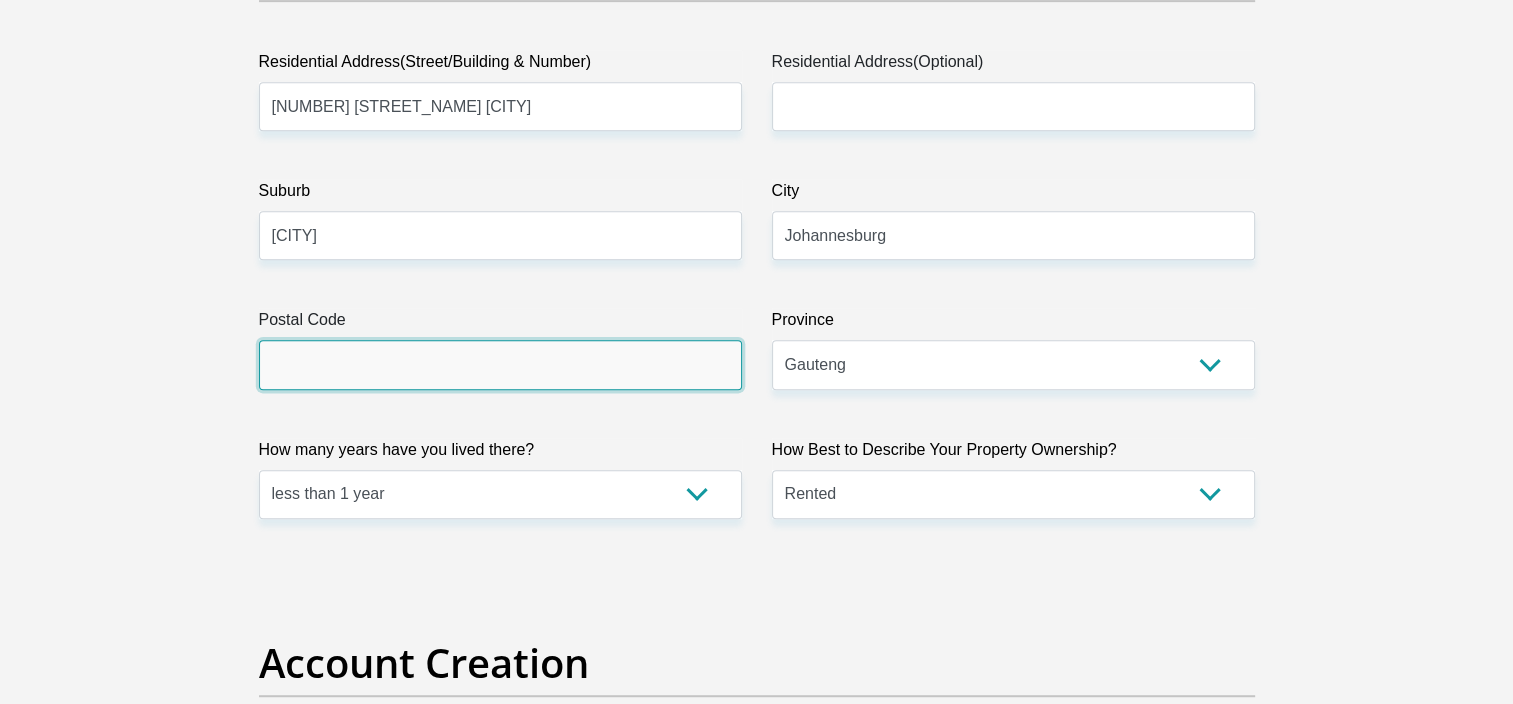 click on "Postal Code" at bounding box center (500, 364) 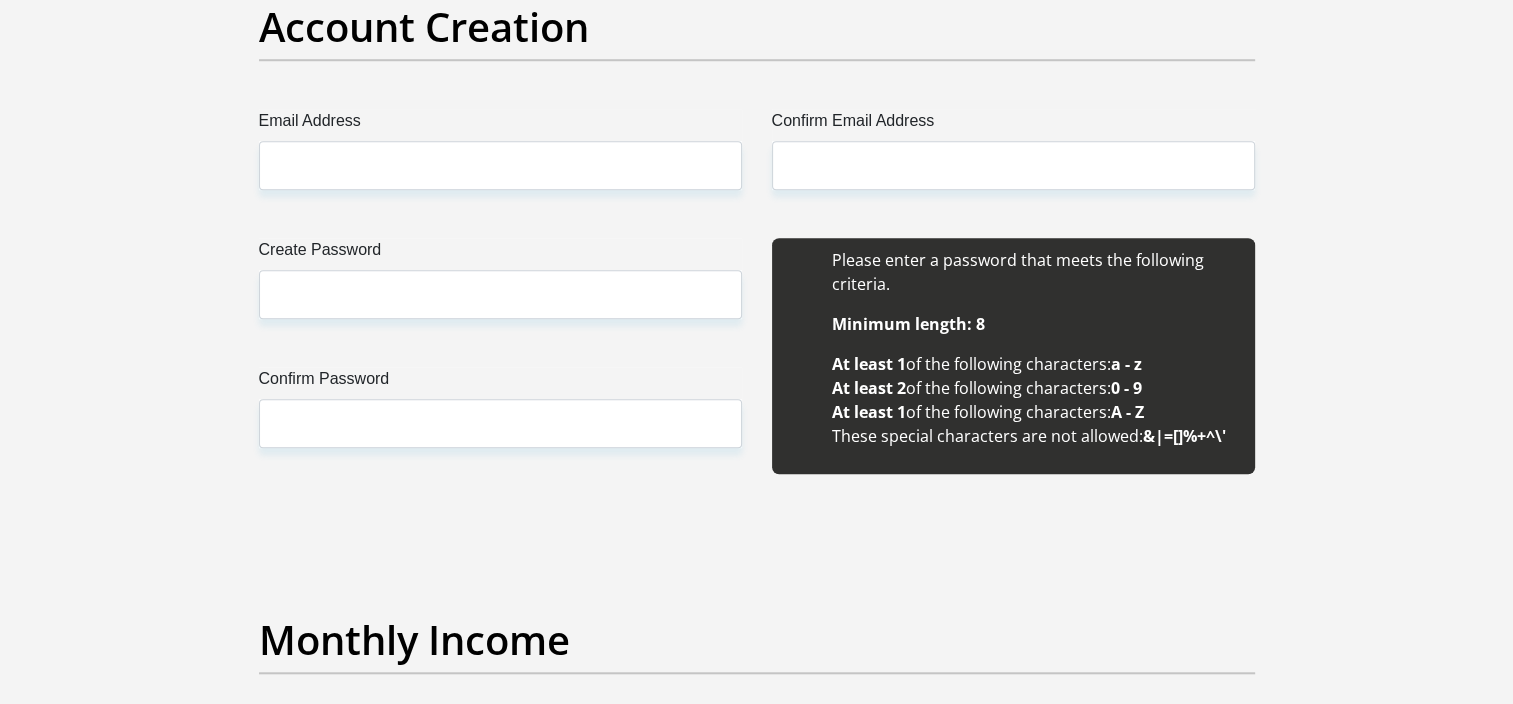 scroll, scrollTop: 1724, scrollLeft: 0, axis: vertical 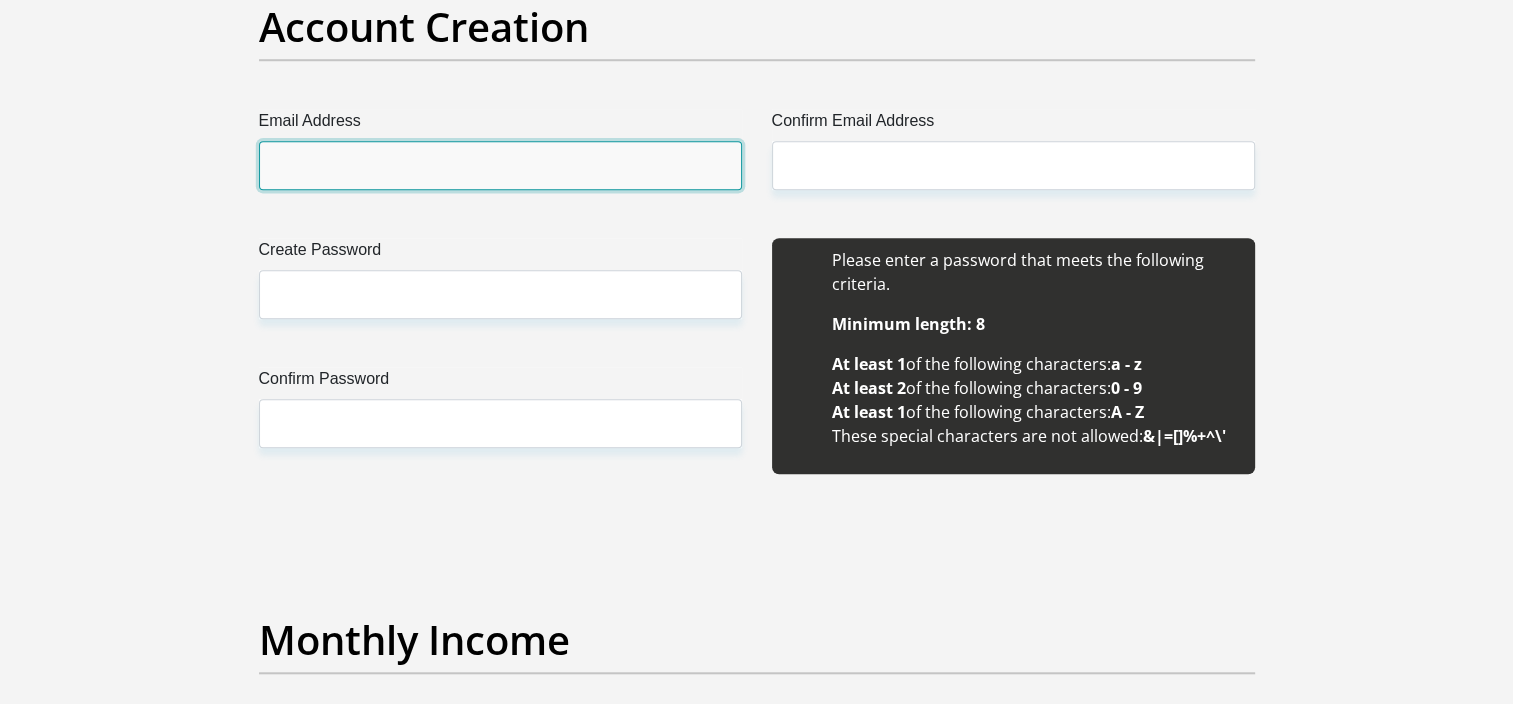 click on "Email Address" at bounding box center (500, 165) 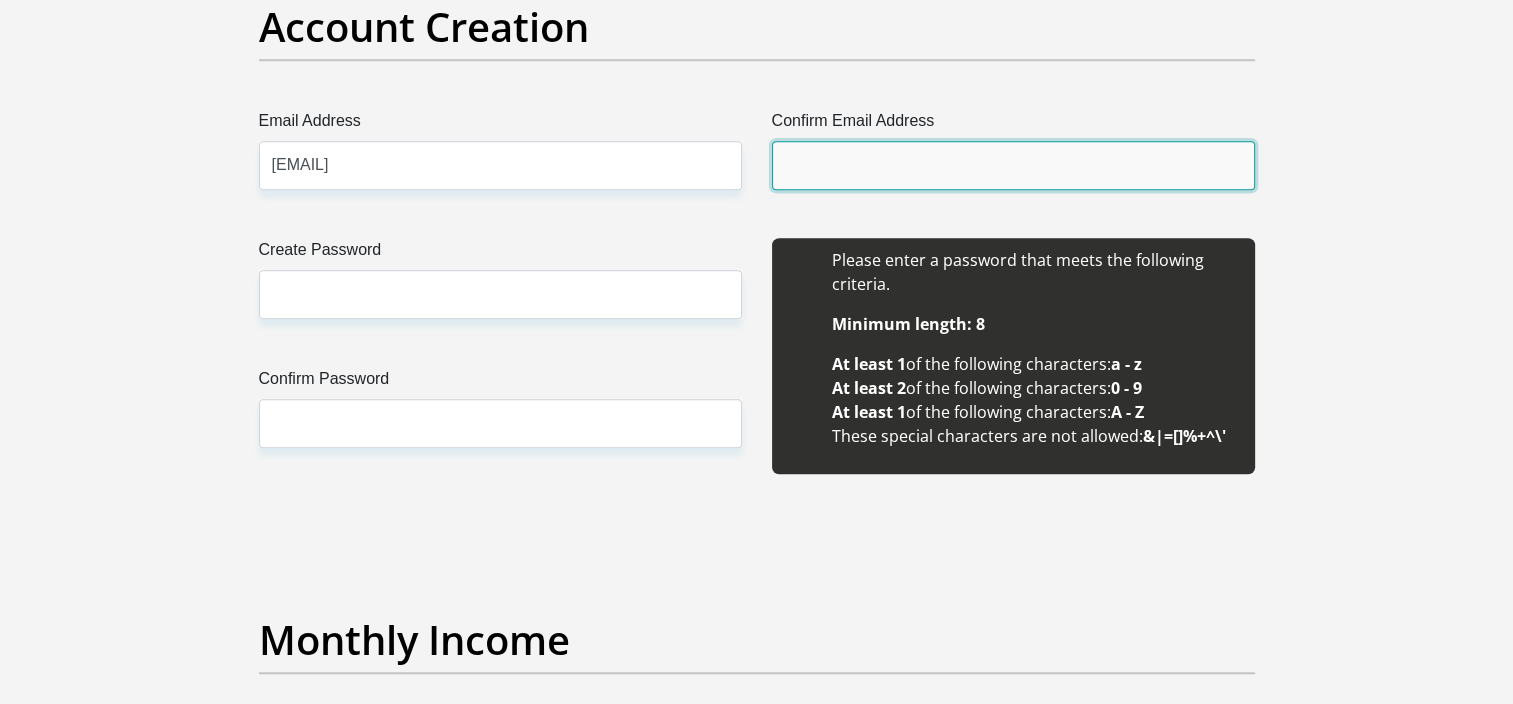 type on "jameelasparks3@gmail.com" 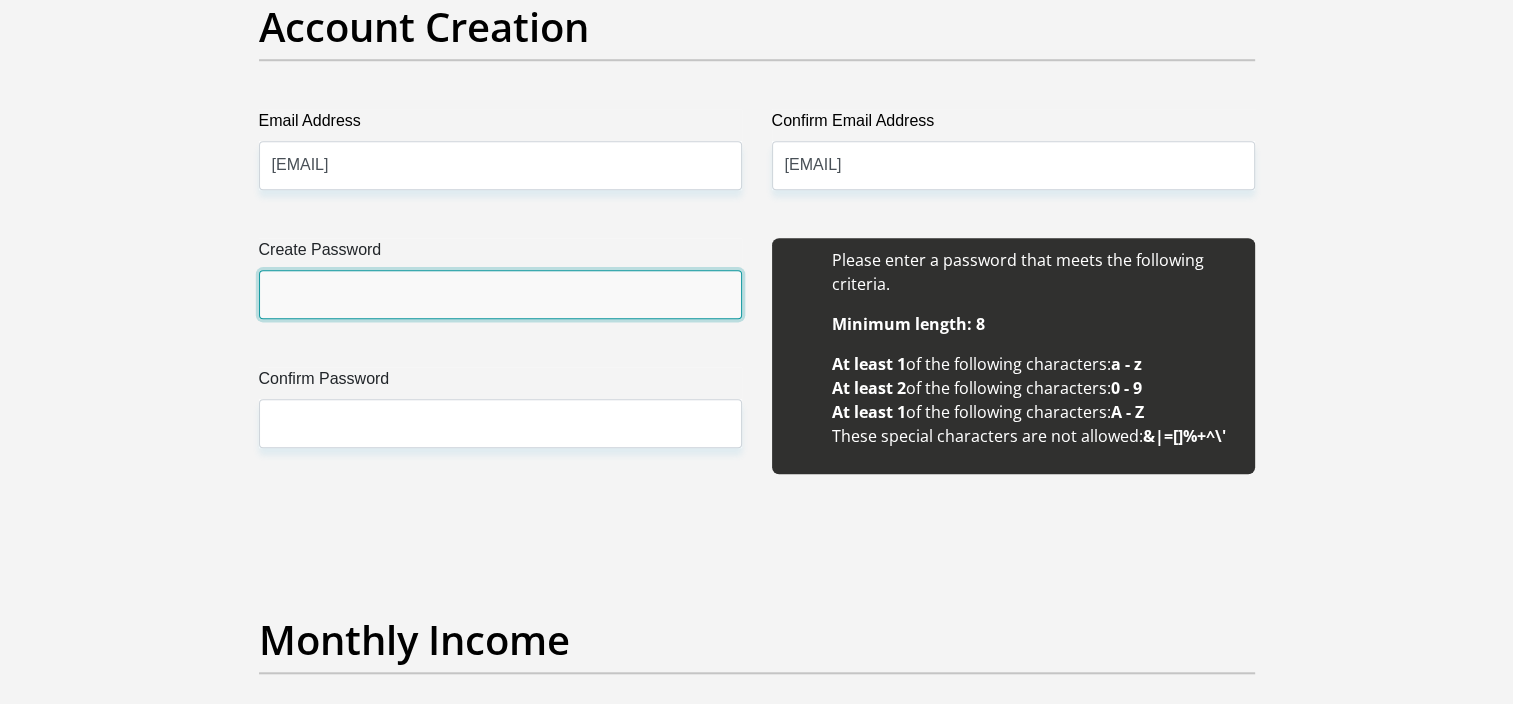 click on "Create Password" at bounding box center (500, 294) 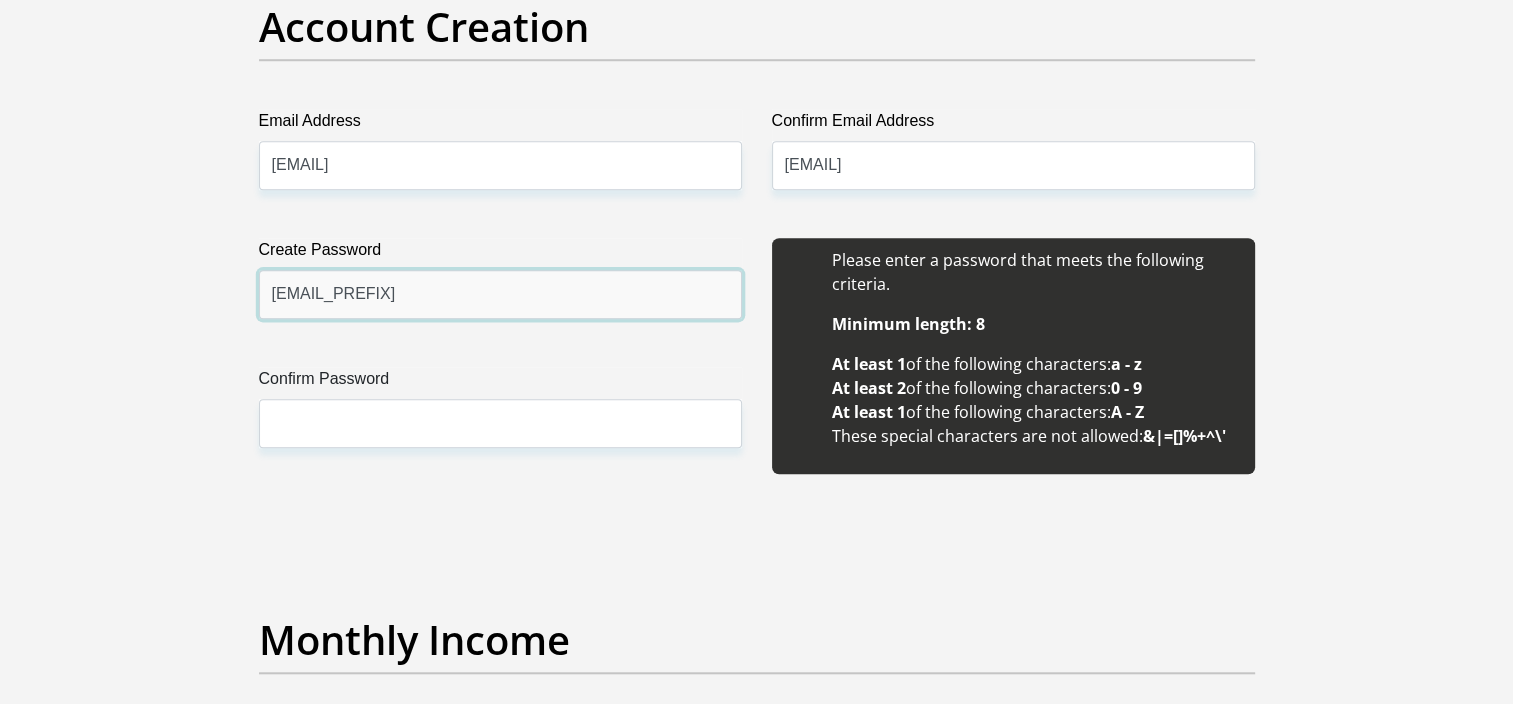 type on "Jameela@1806" 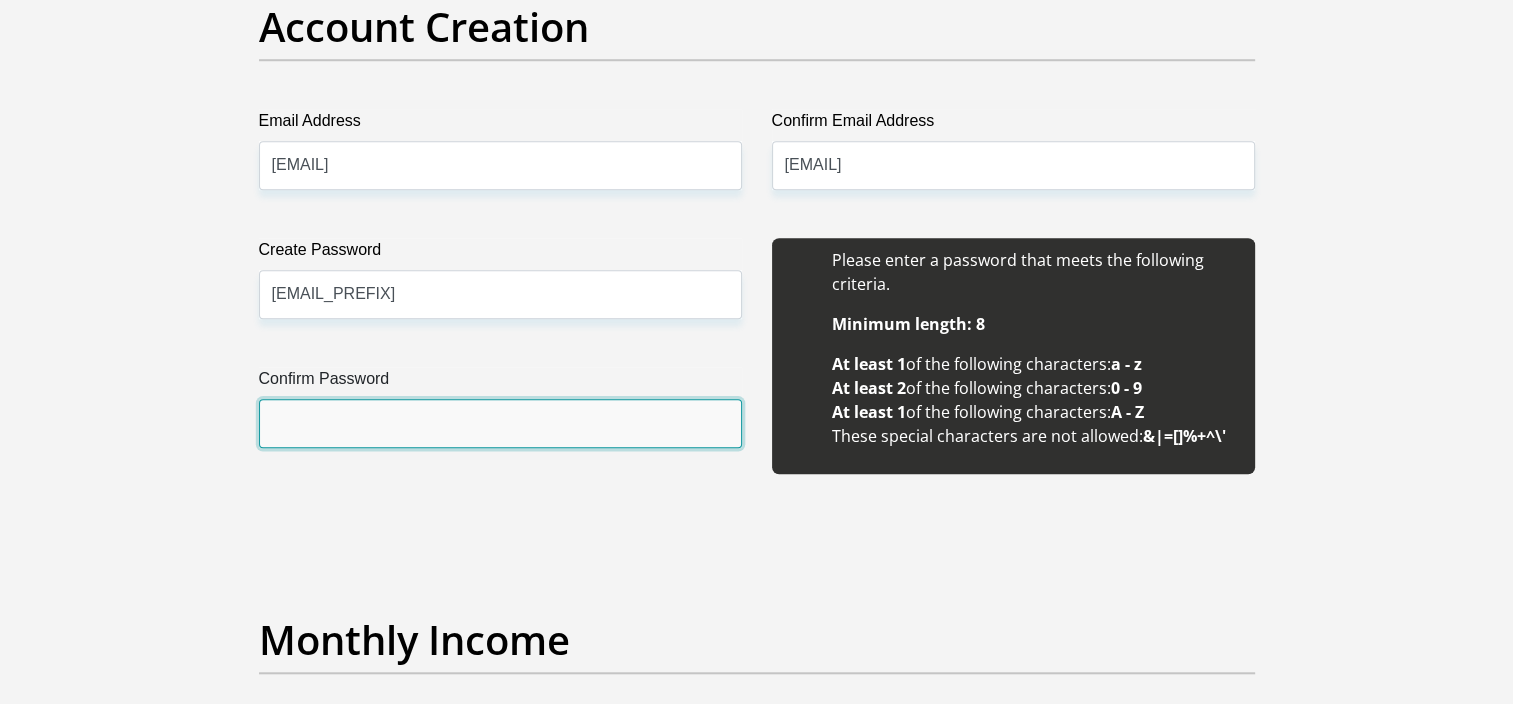 click on "Confirm Password" at bounding box center (500, 423) 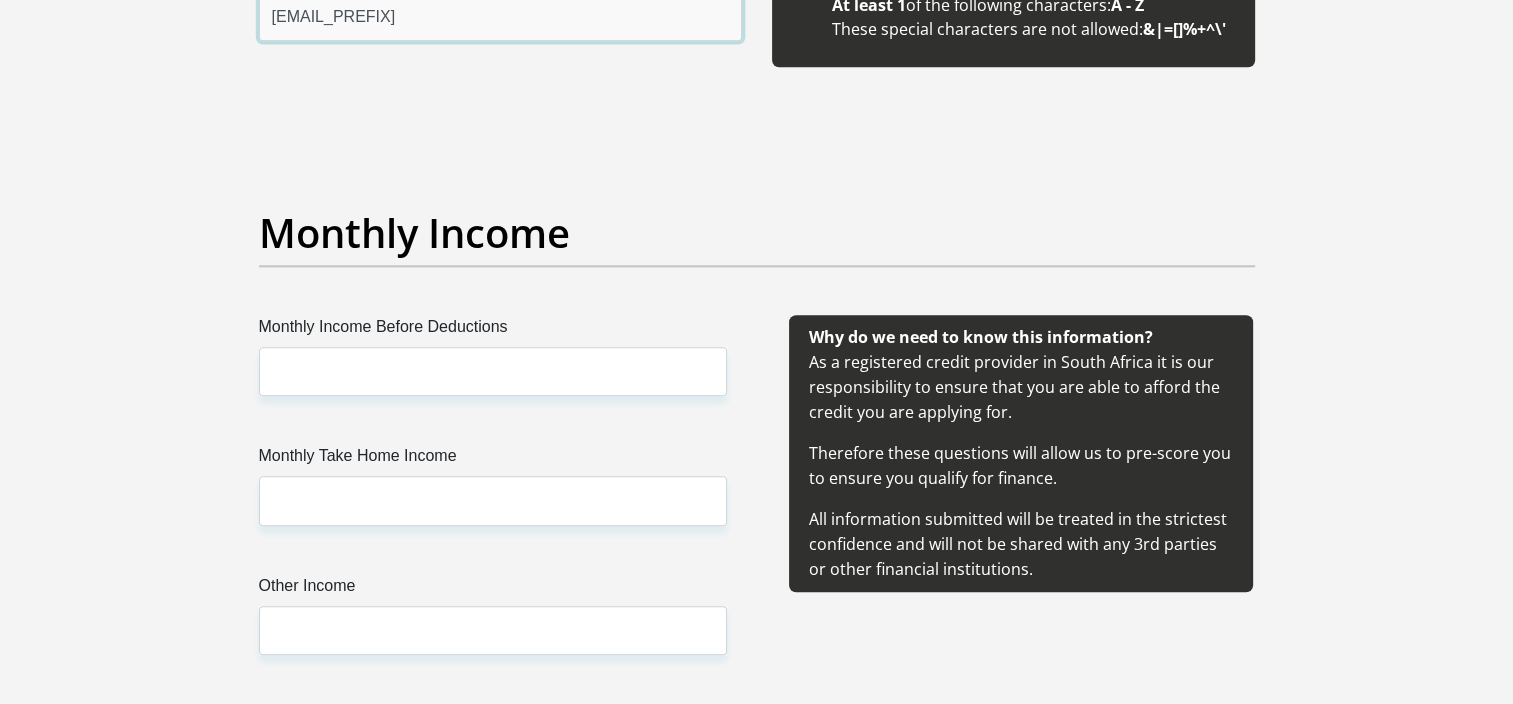 scroll, scrollTop: 2132, scrollLeft: 0, axis: vertical 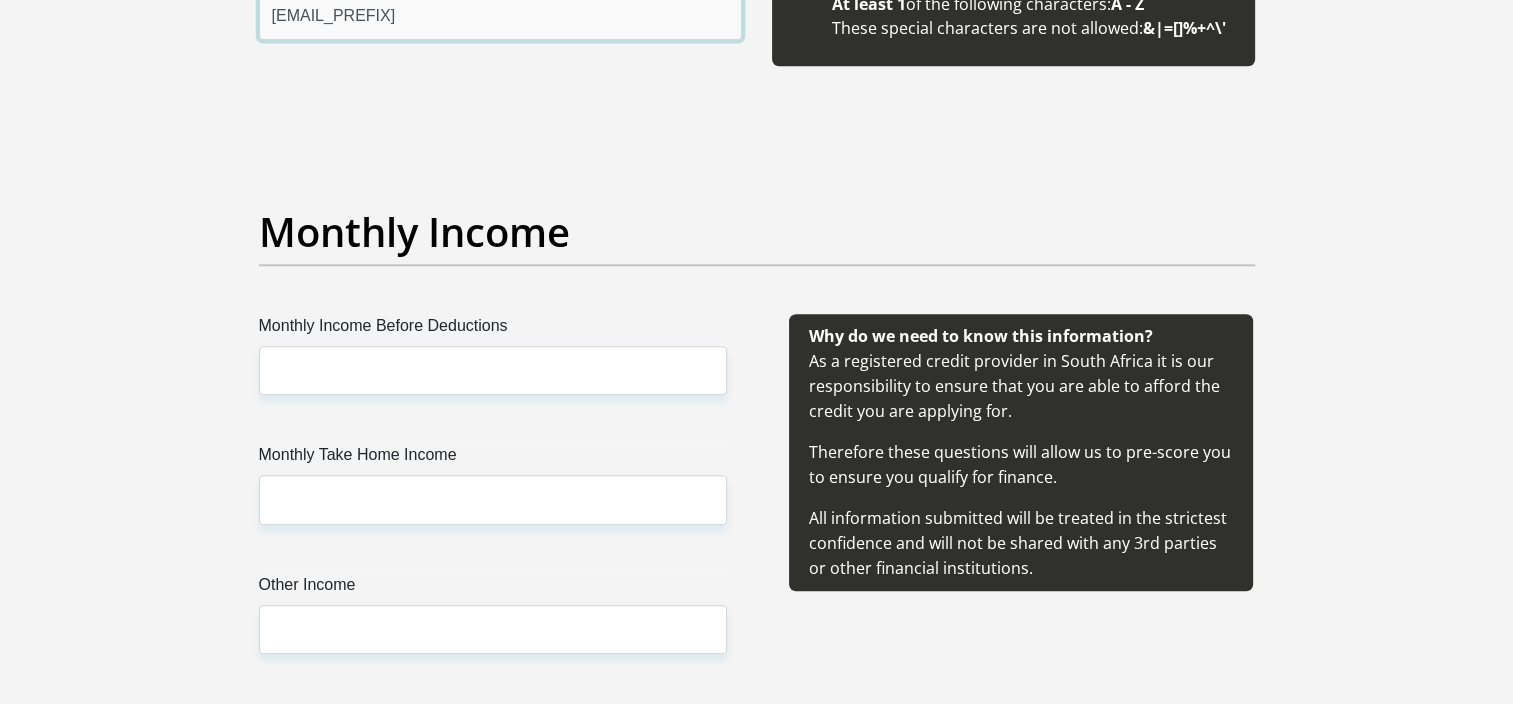 type on "Jameela@1806" 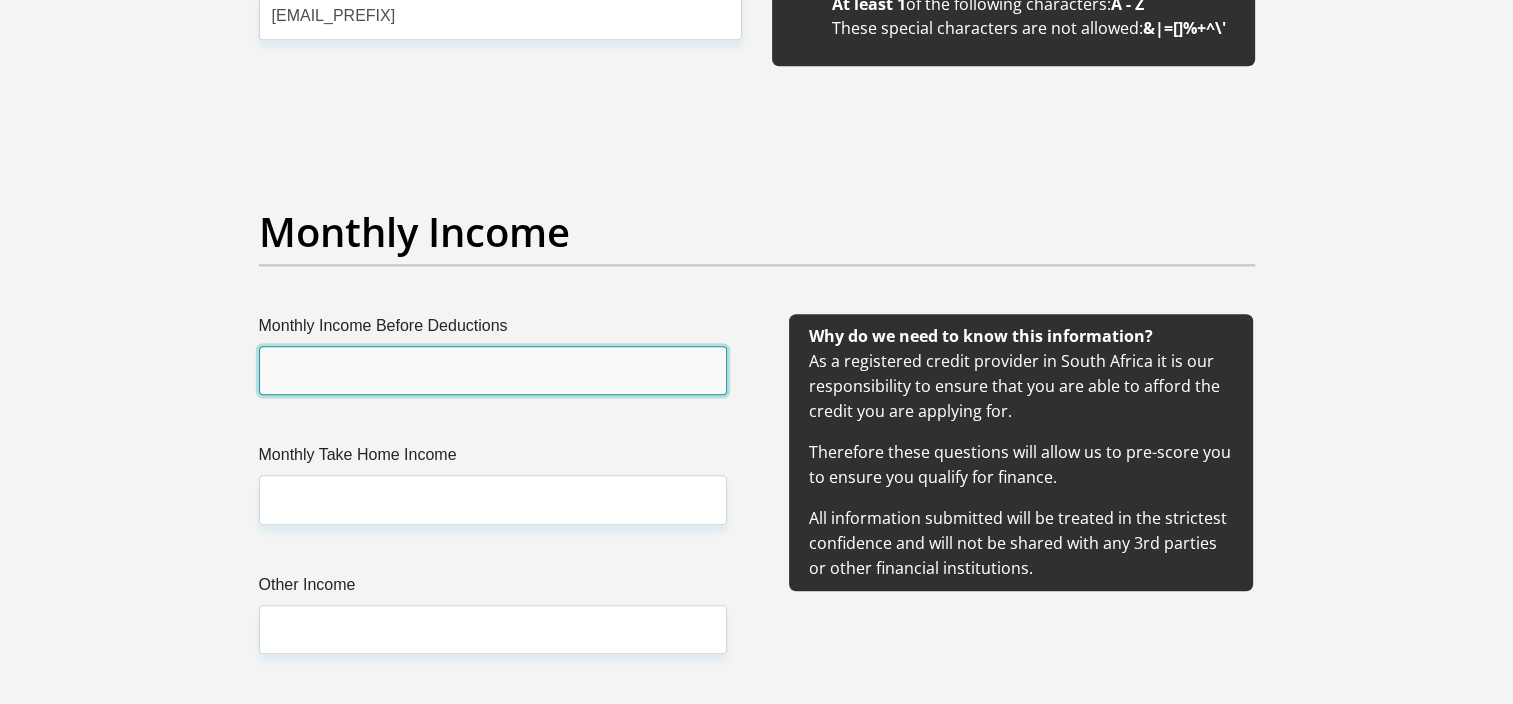 click on "Monthly Income Before Deductions" at bounding box center [493, 370] 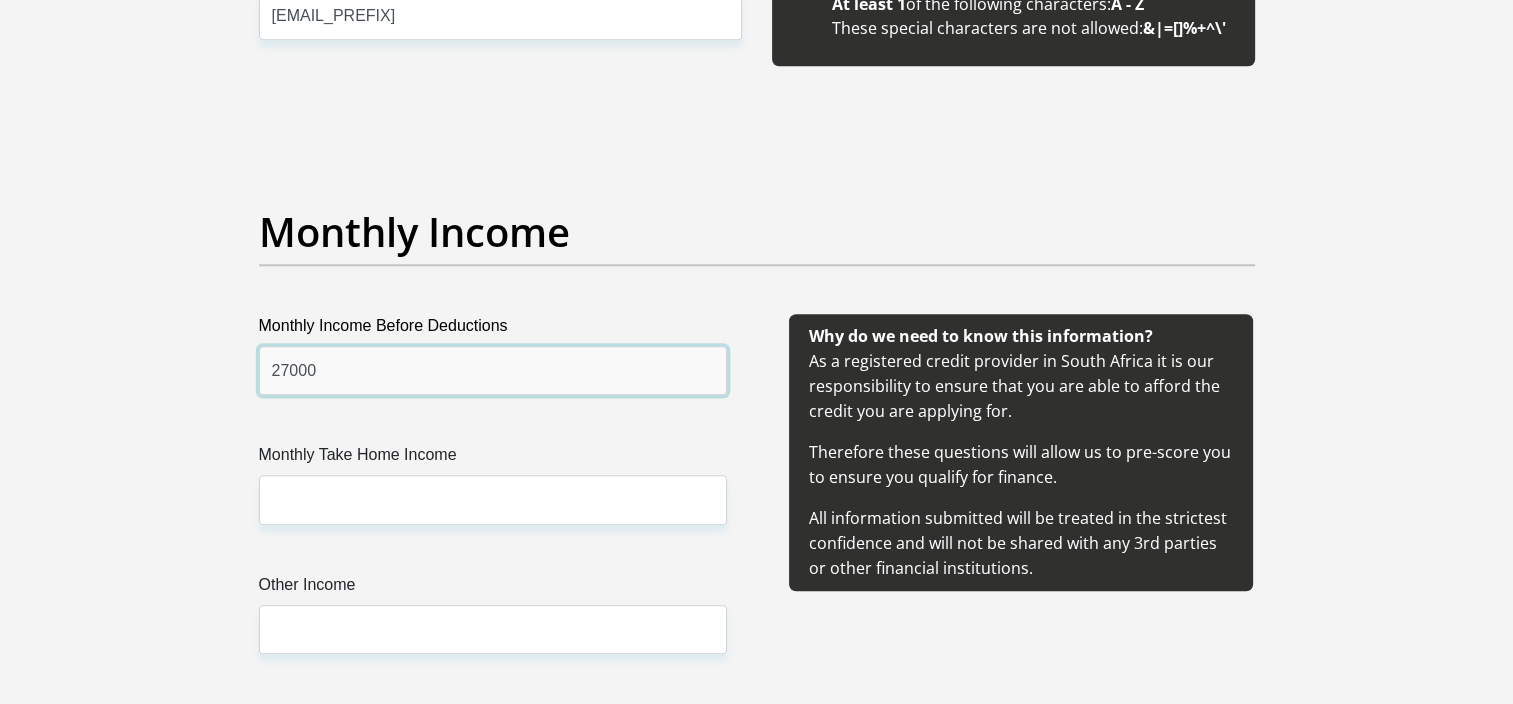 type on "27000" 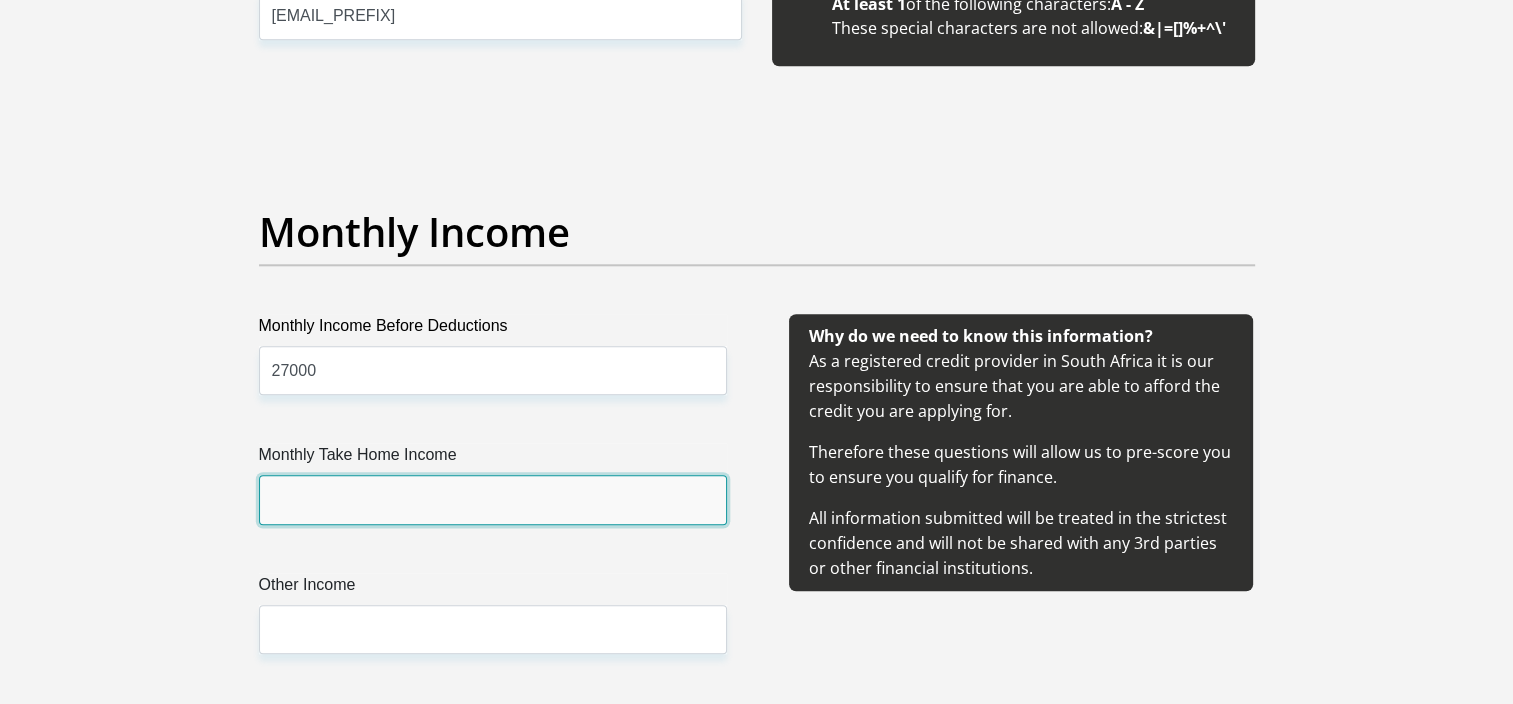 click on "Monthly Take Home Income" at bounding box center (493, 499) 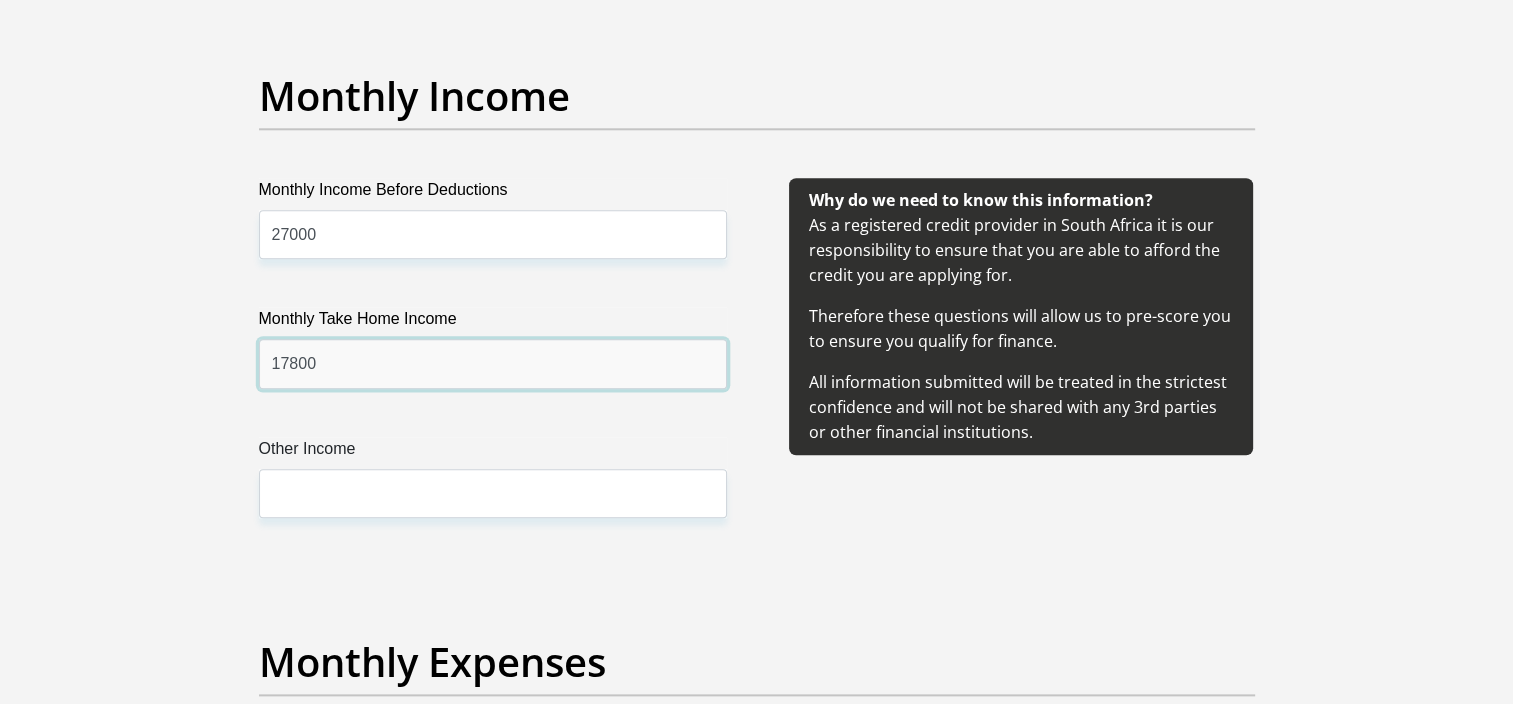 scroll, scrollTop: 2272, scrollLeft: 0, axis: vertical 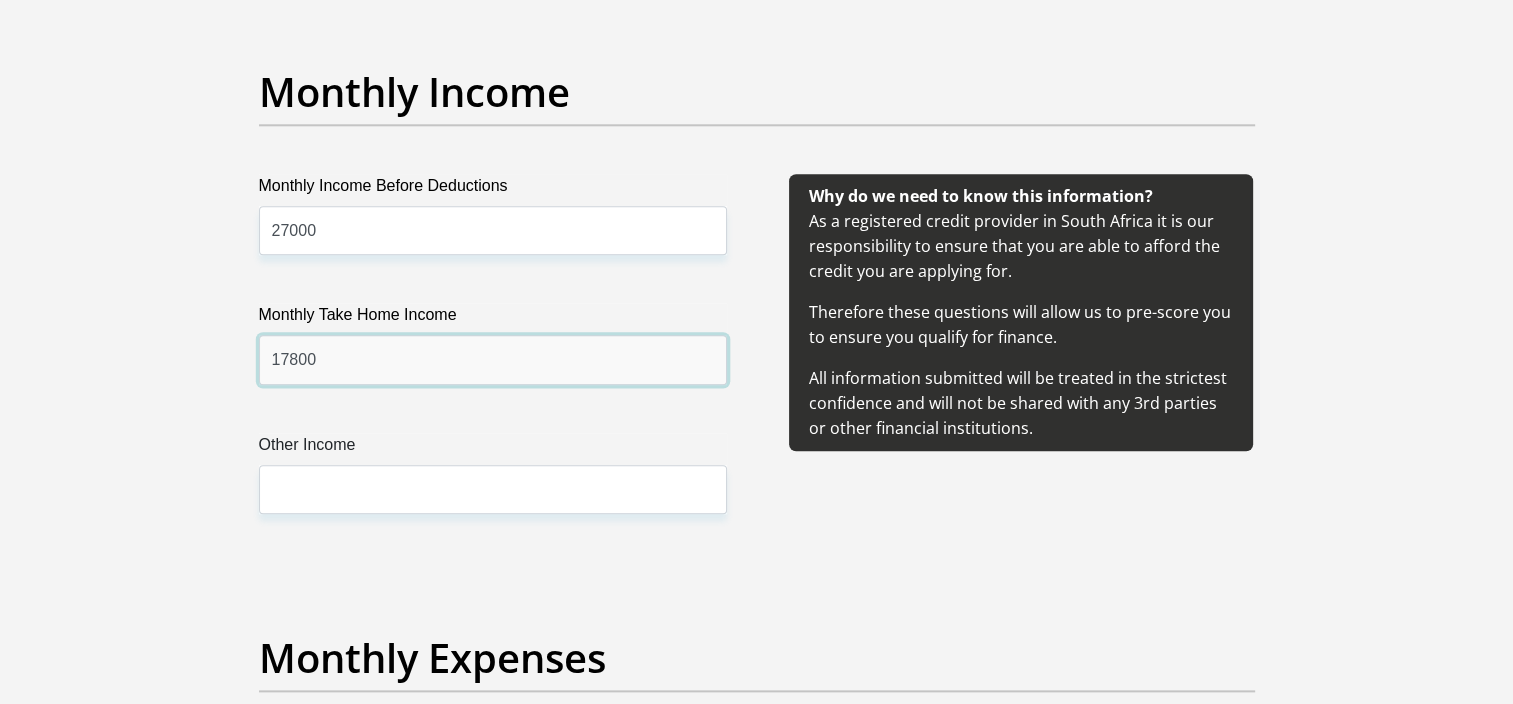 type on "17800" 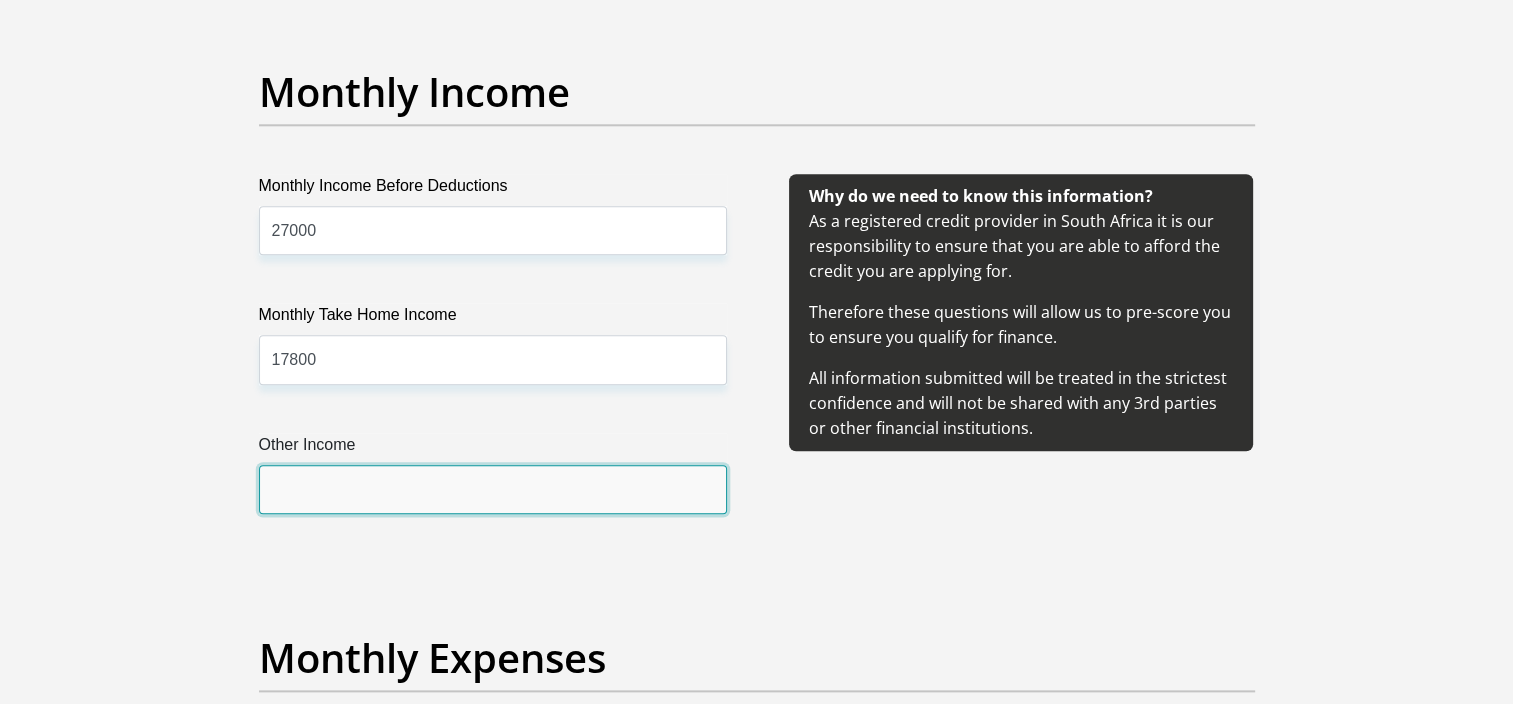 click on "Other Income" at bounding box center (493, 489) 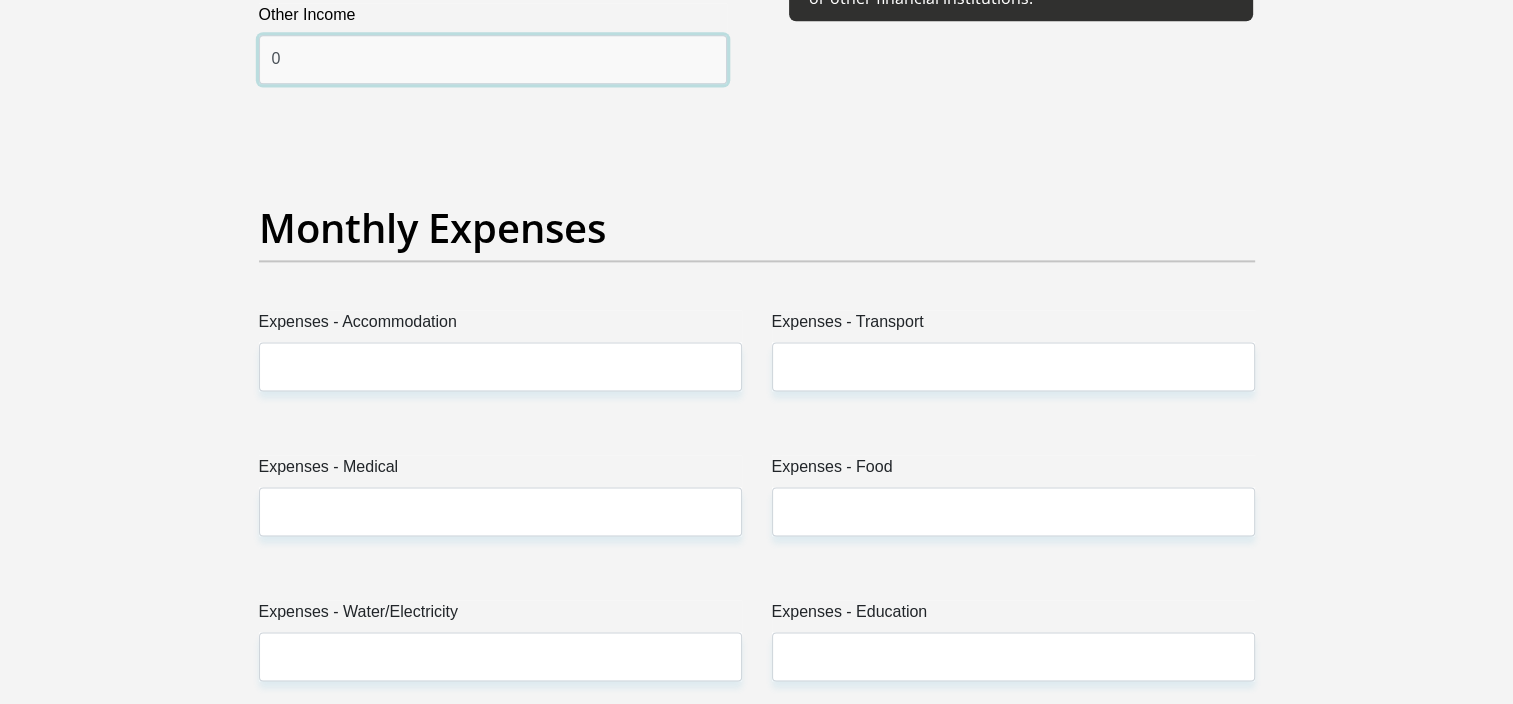 scroll, scrollTop: 2734, scrollLeft: 0, axis: vertical 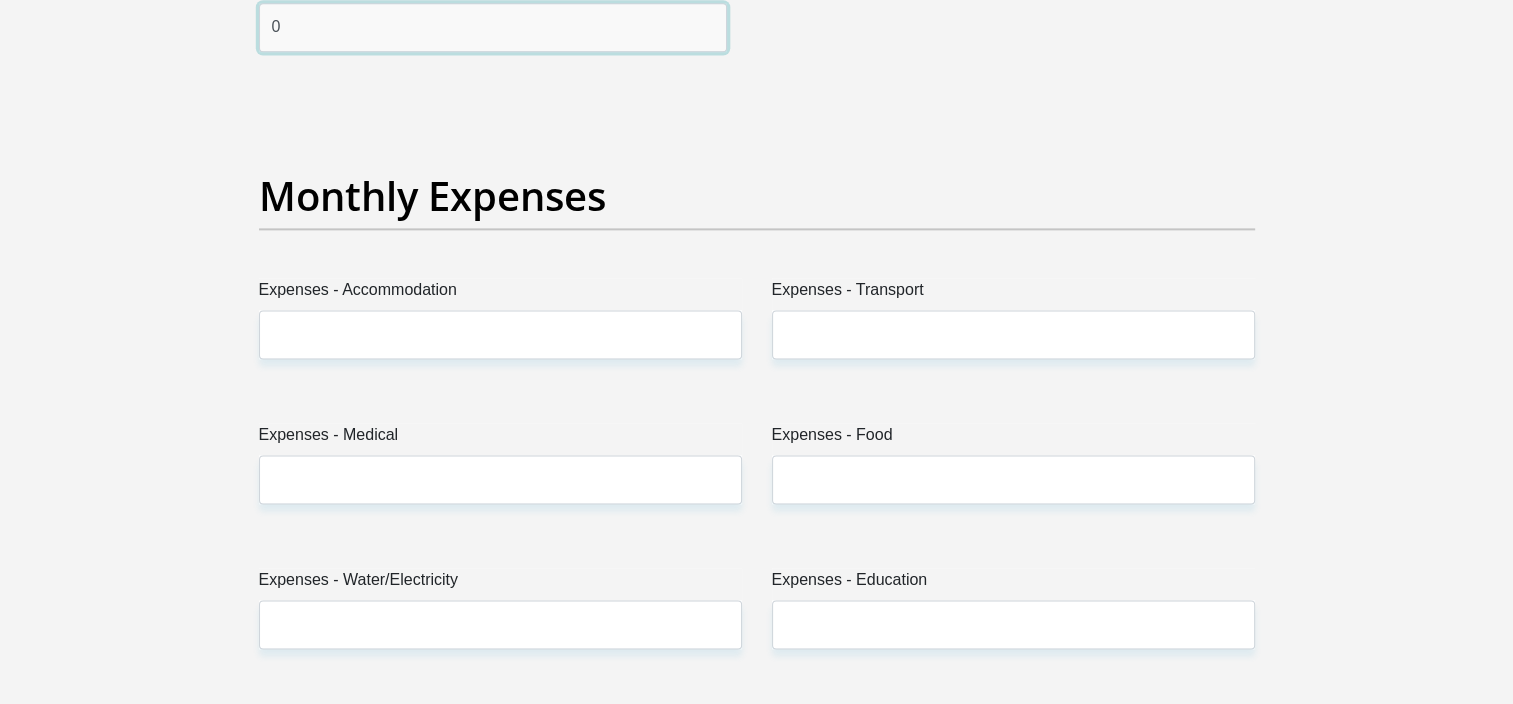 type on "0" 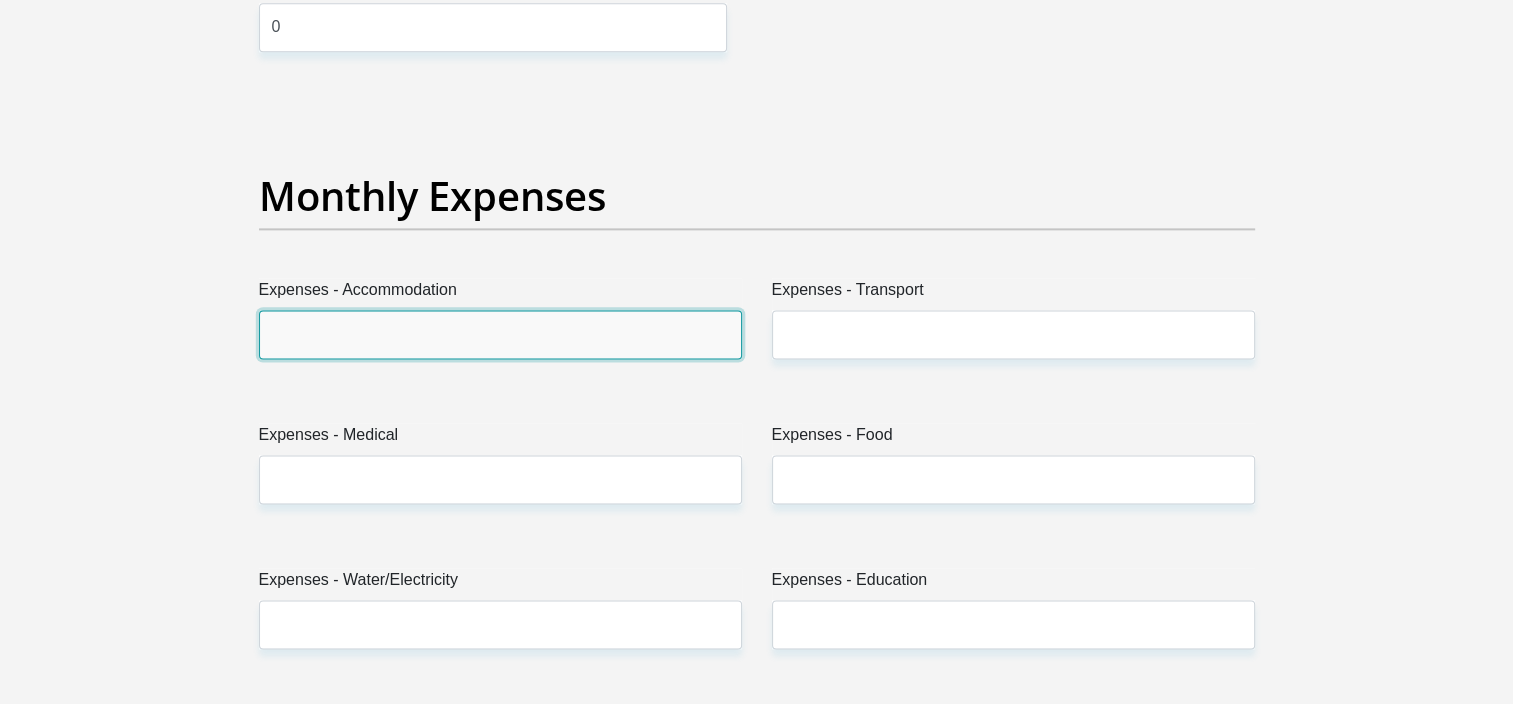 click on "Expenses - Accommodation" at bounding box center [500, 334] 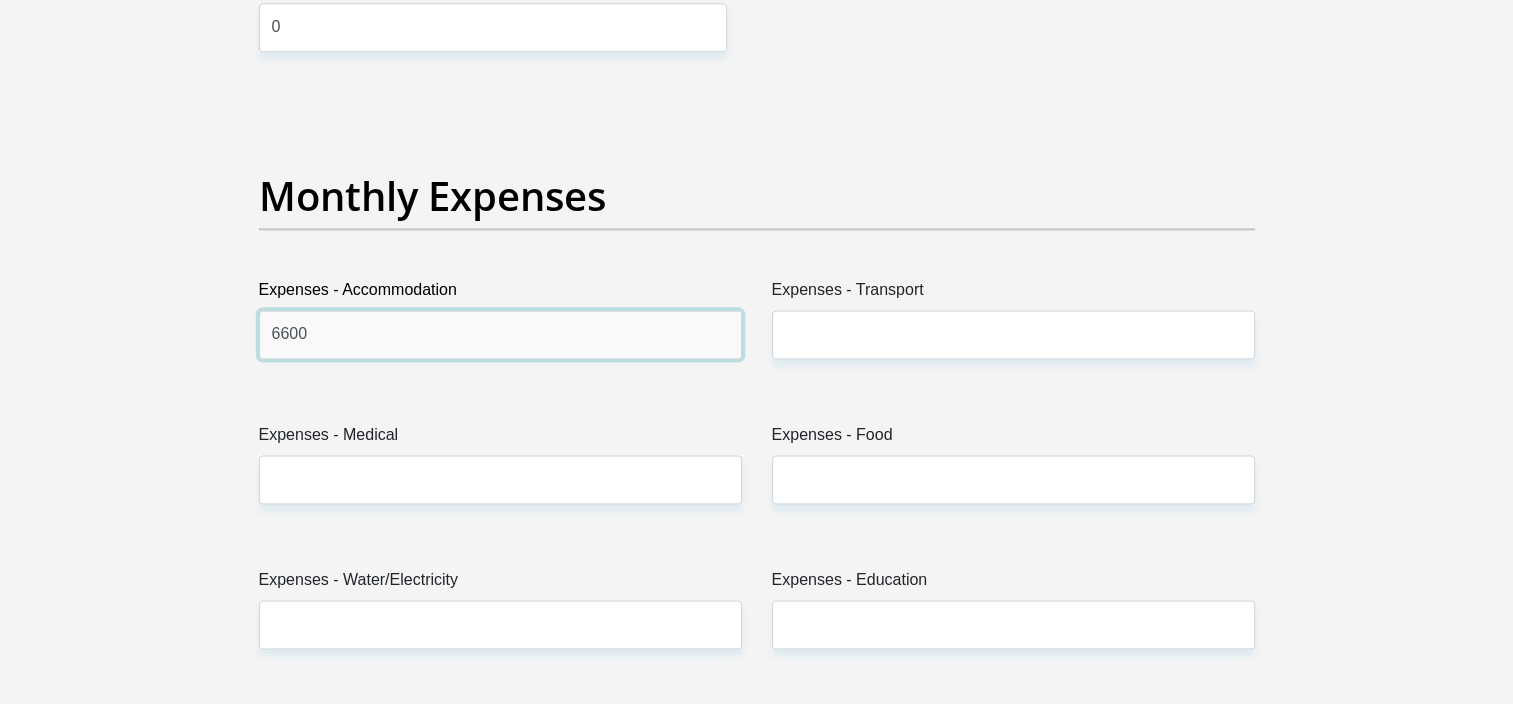 type on "6600" 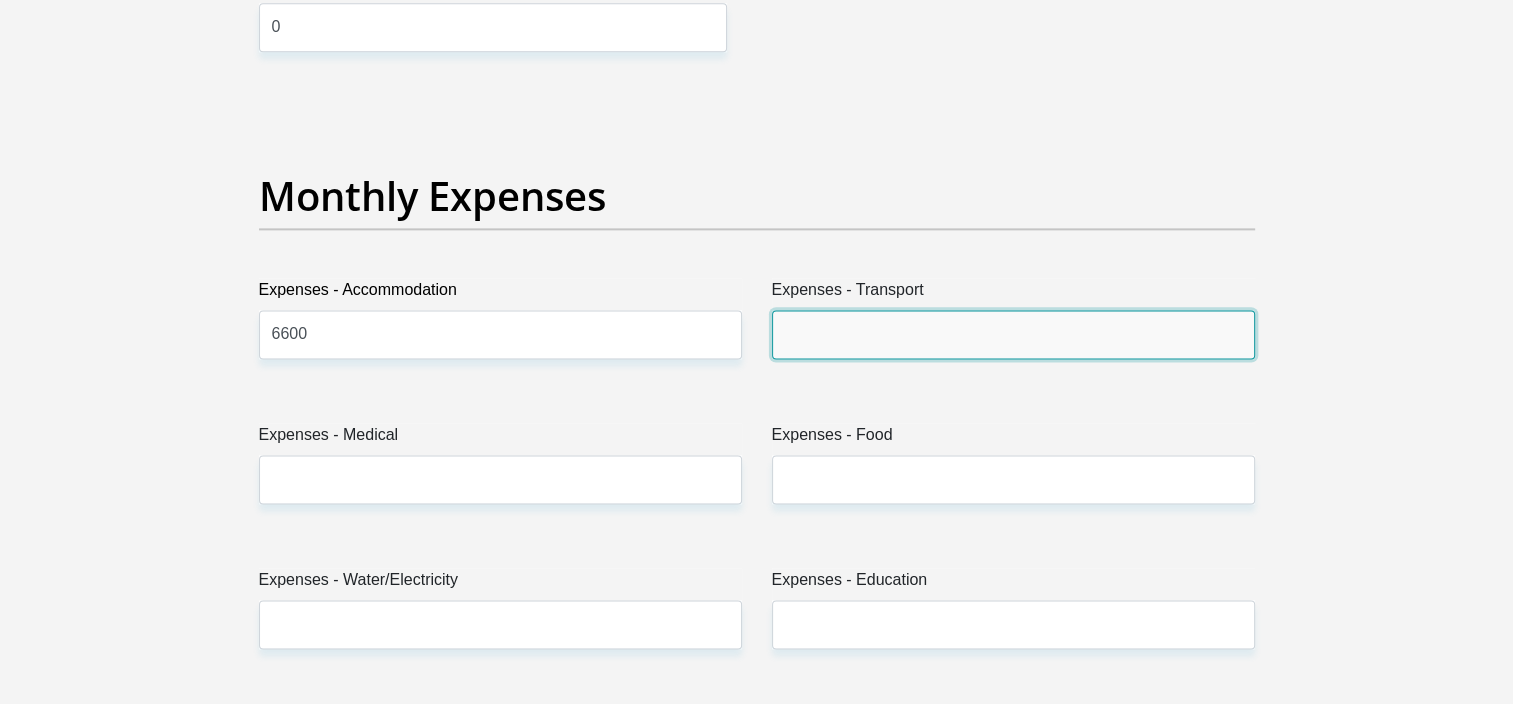 click on "Expenses - Transport" at bounding box center [1013, 334] 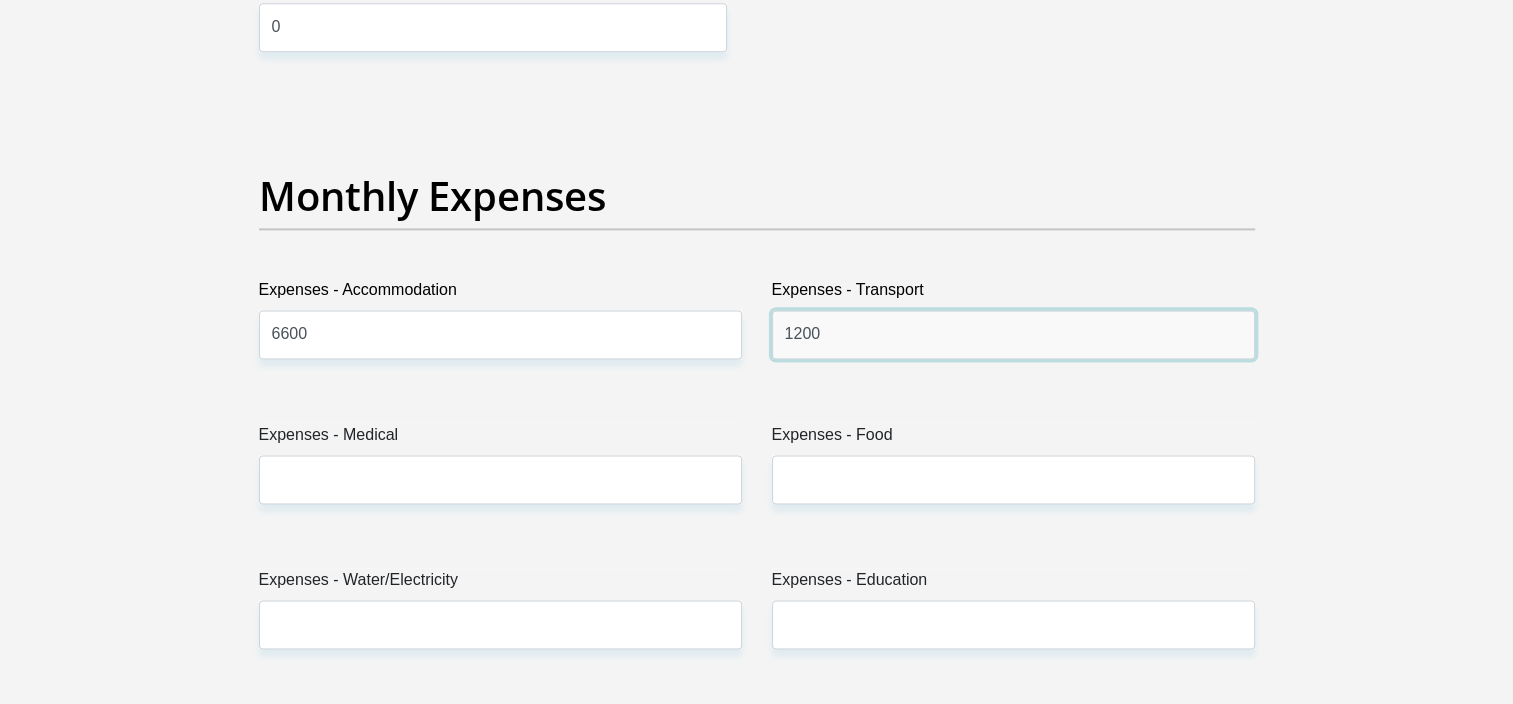 type on "1200" 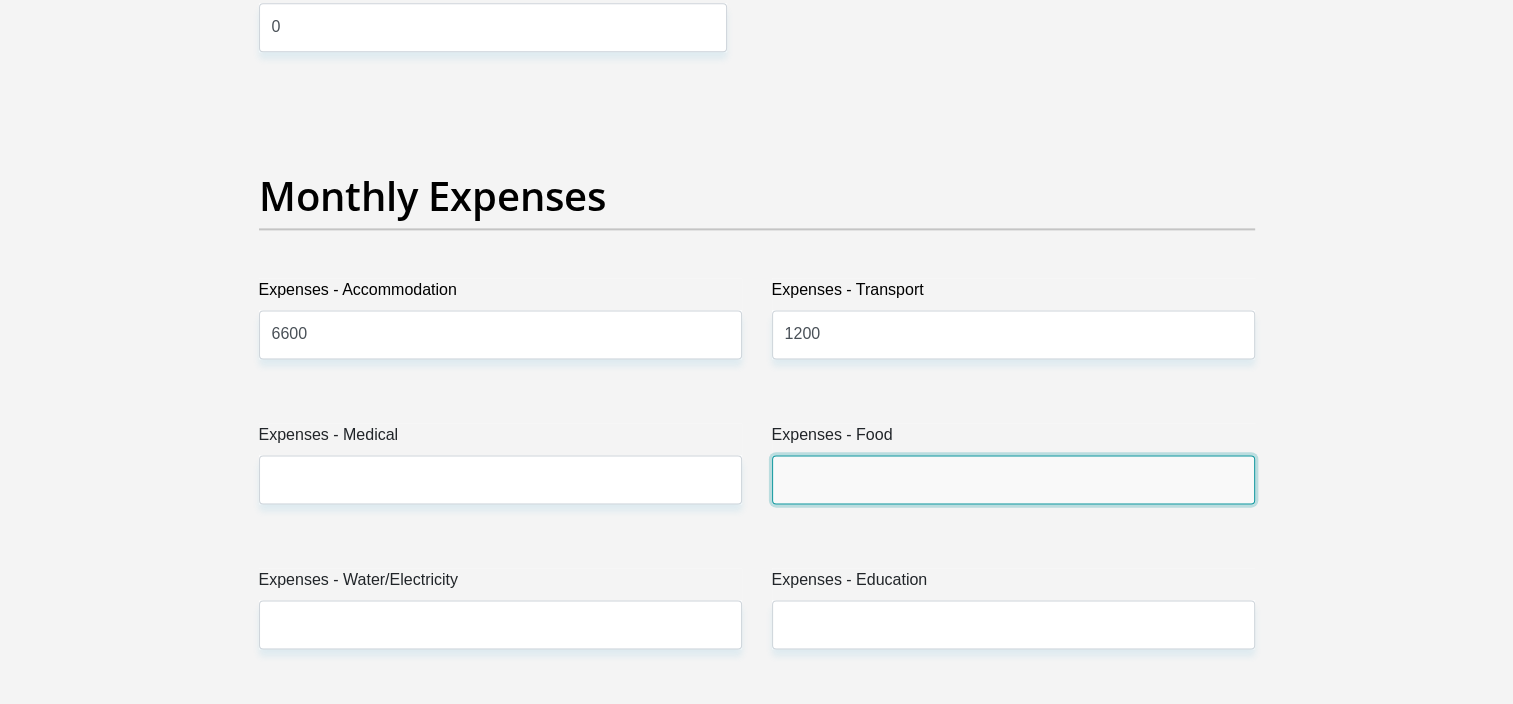 click on "Expenses - Food" at bounding box center (1013, 479) 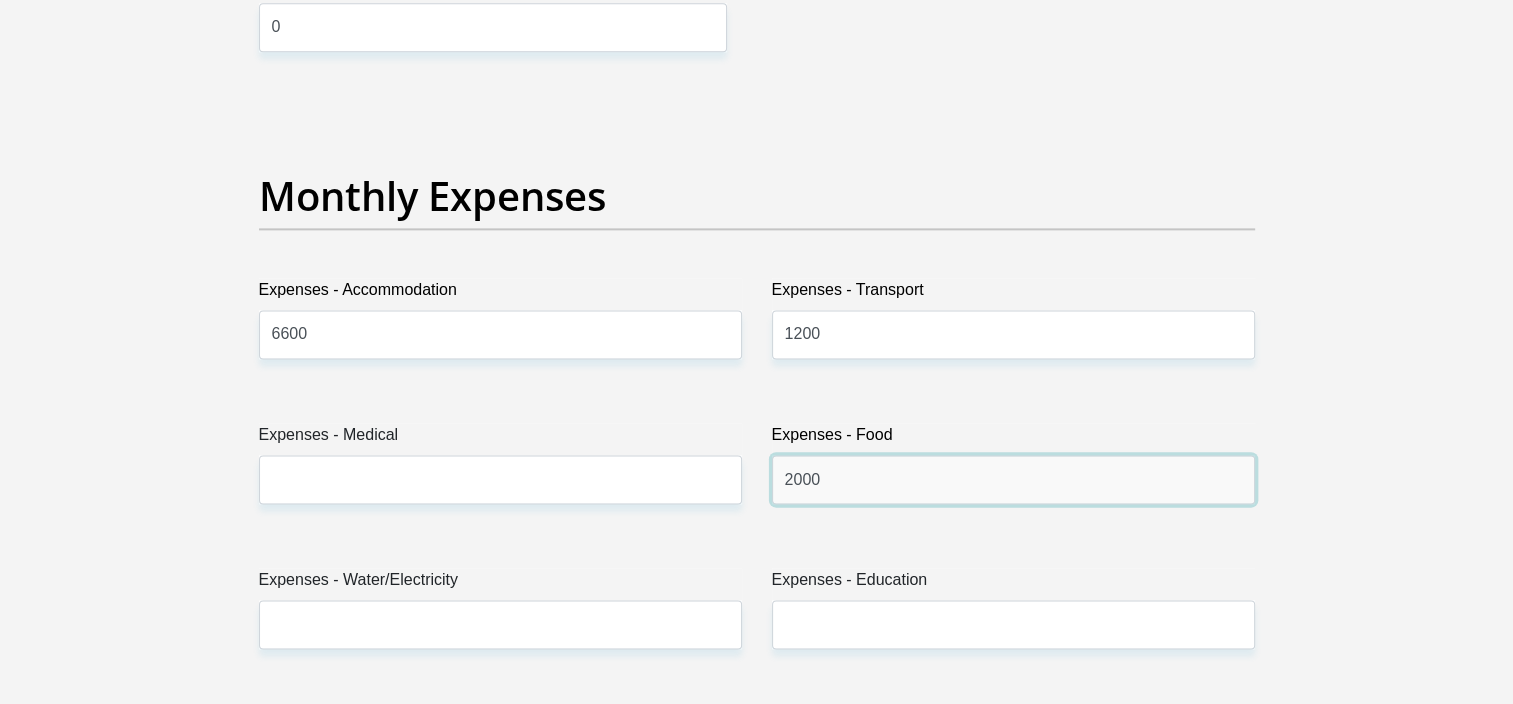 type on "2000" 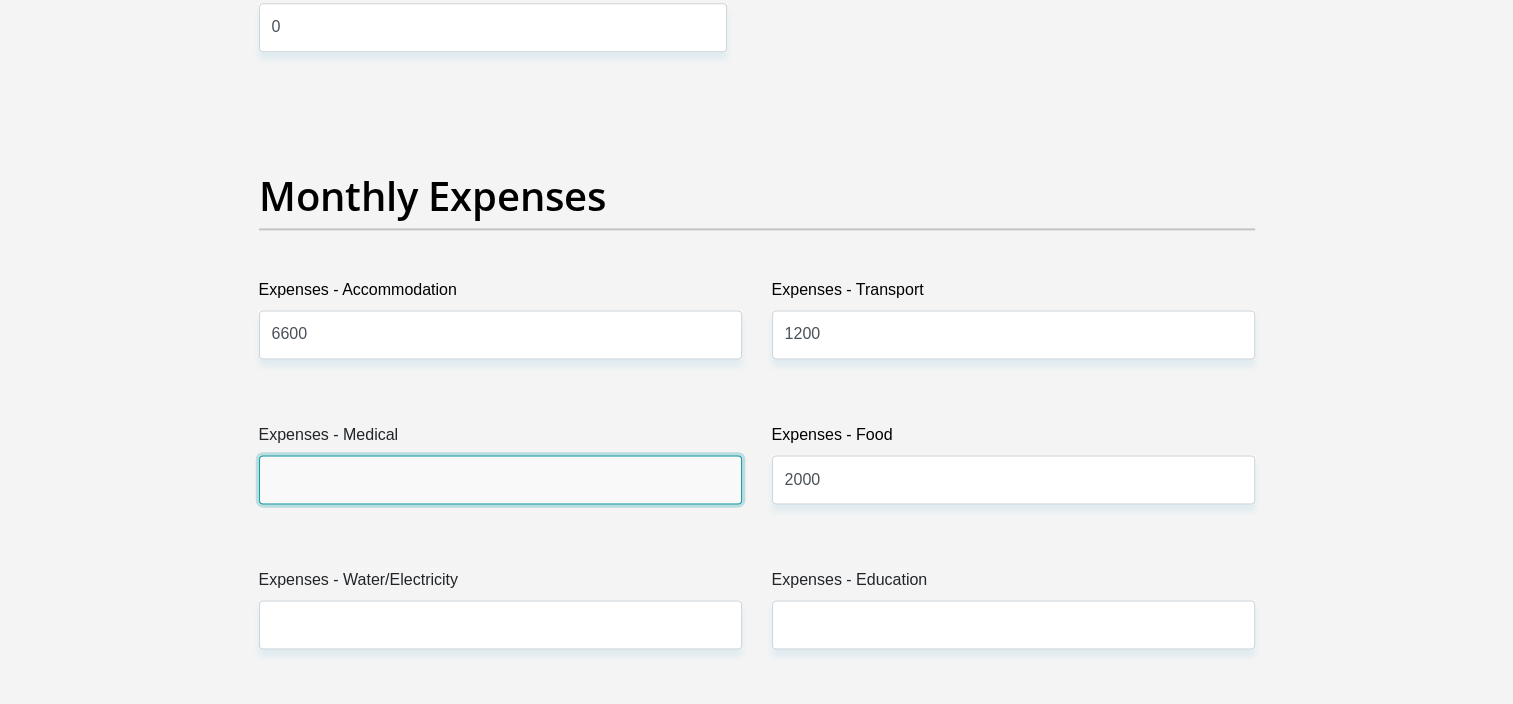 click on "Expenses - Medical" at bounding box center (500, 479) 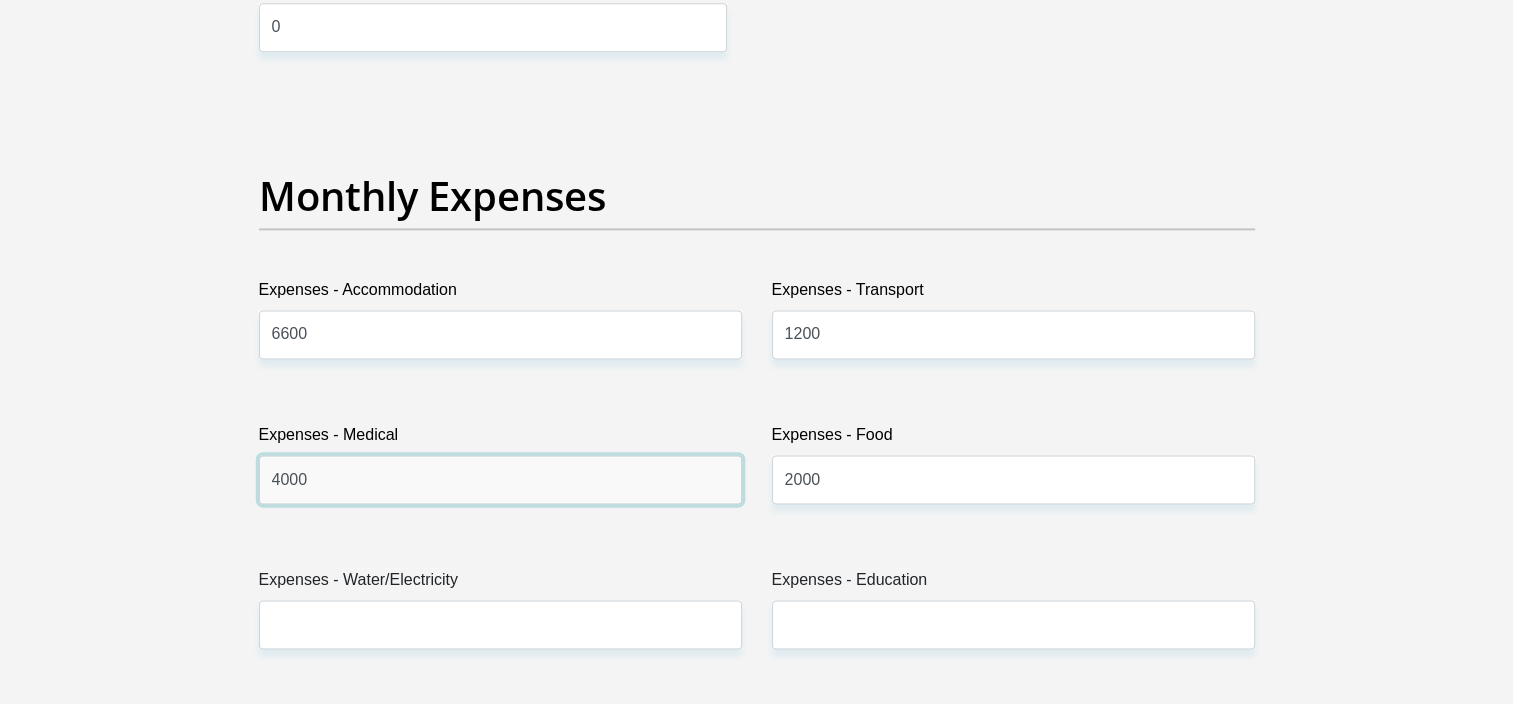type on "4000" 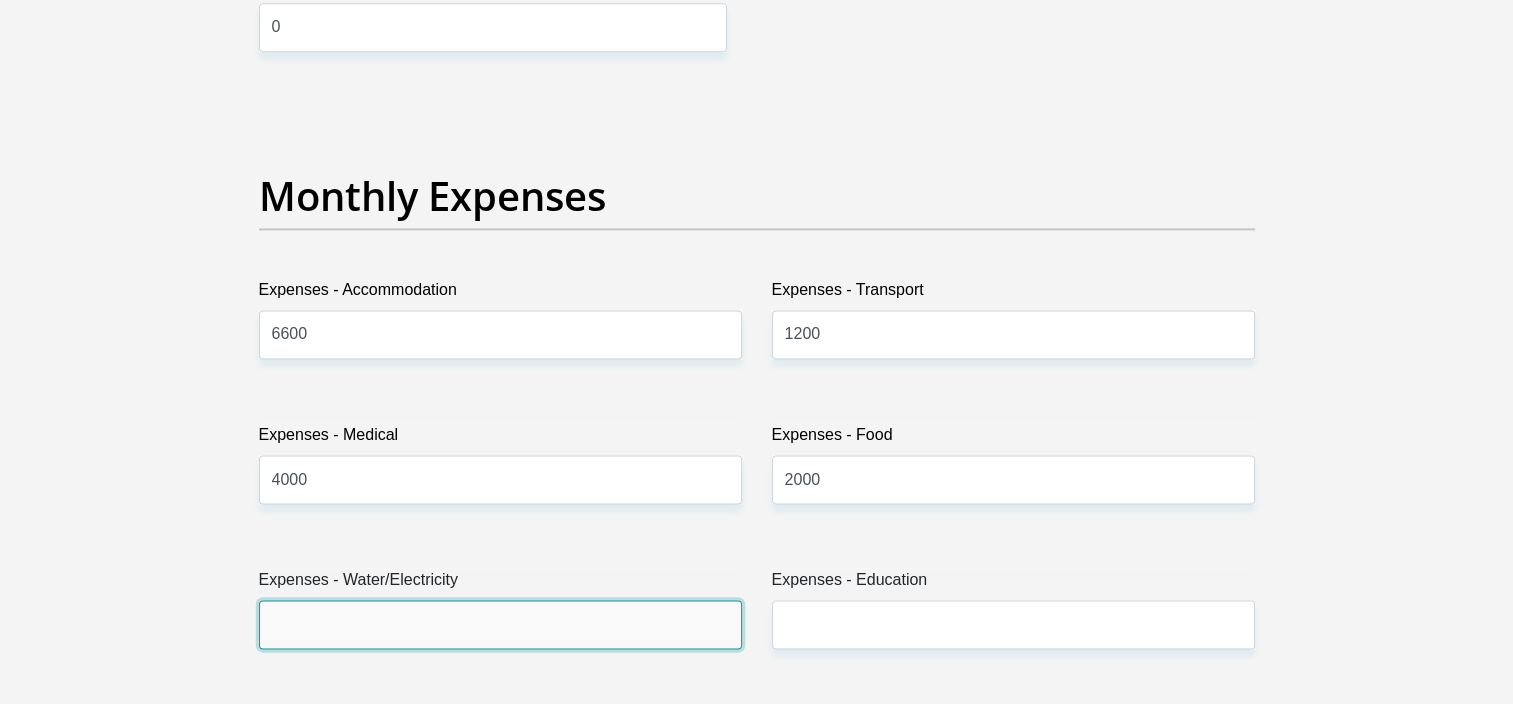 click on "Expenses - Water/Electricity" at bounding box center [500, 624] 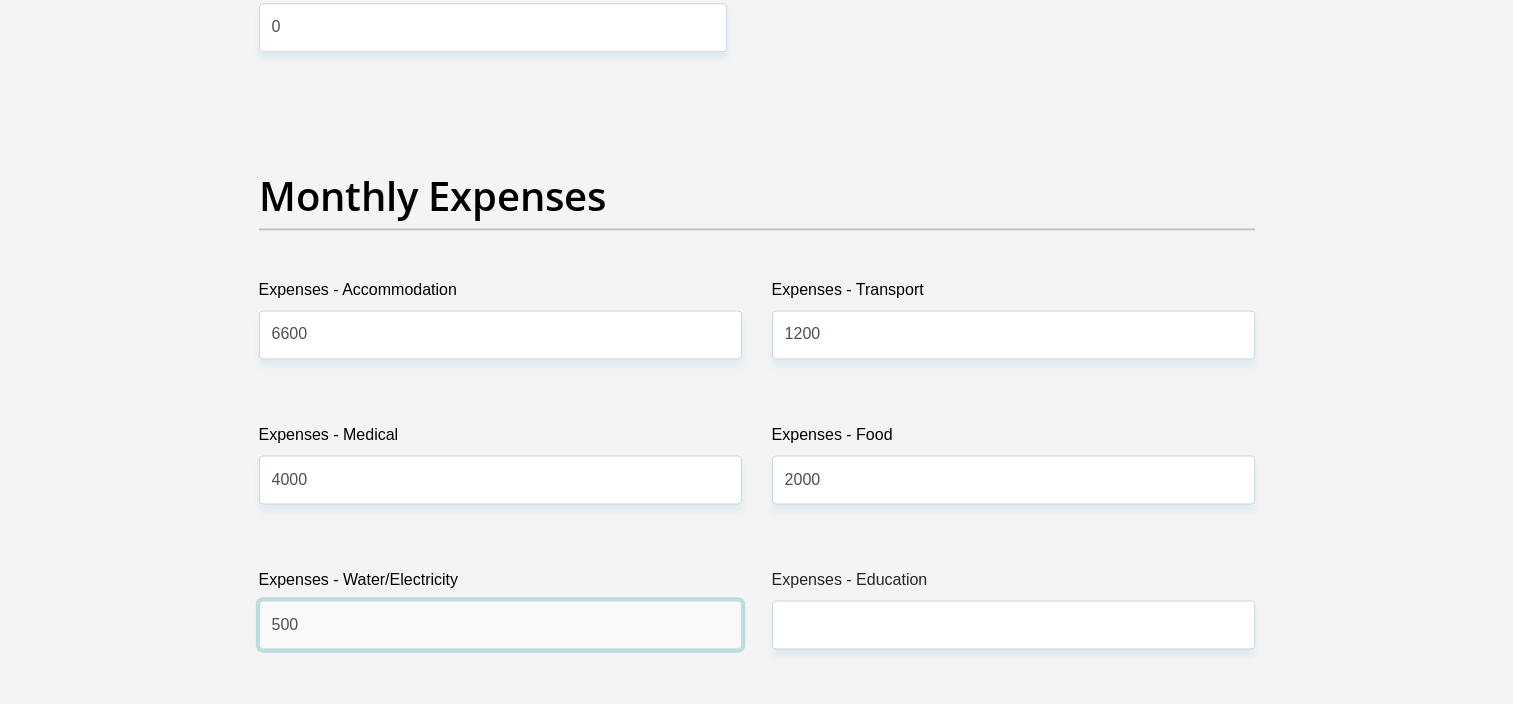 type on "500" 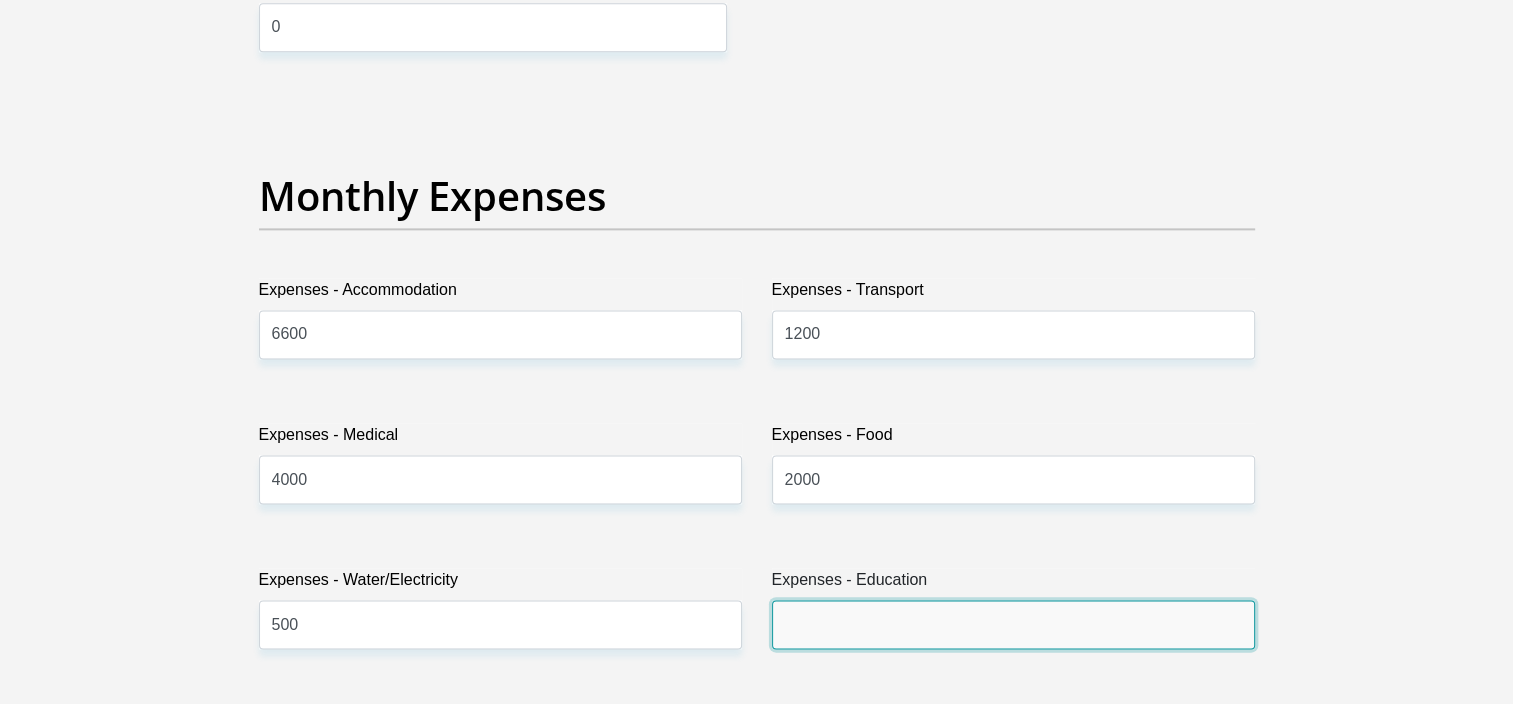 click on "Expenses - Education" at bounding box center [1013, 624] 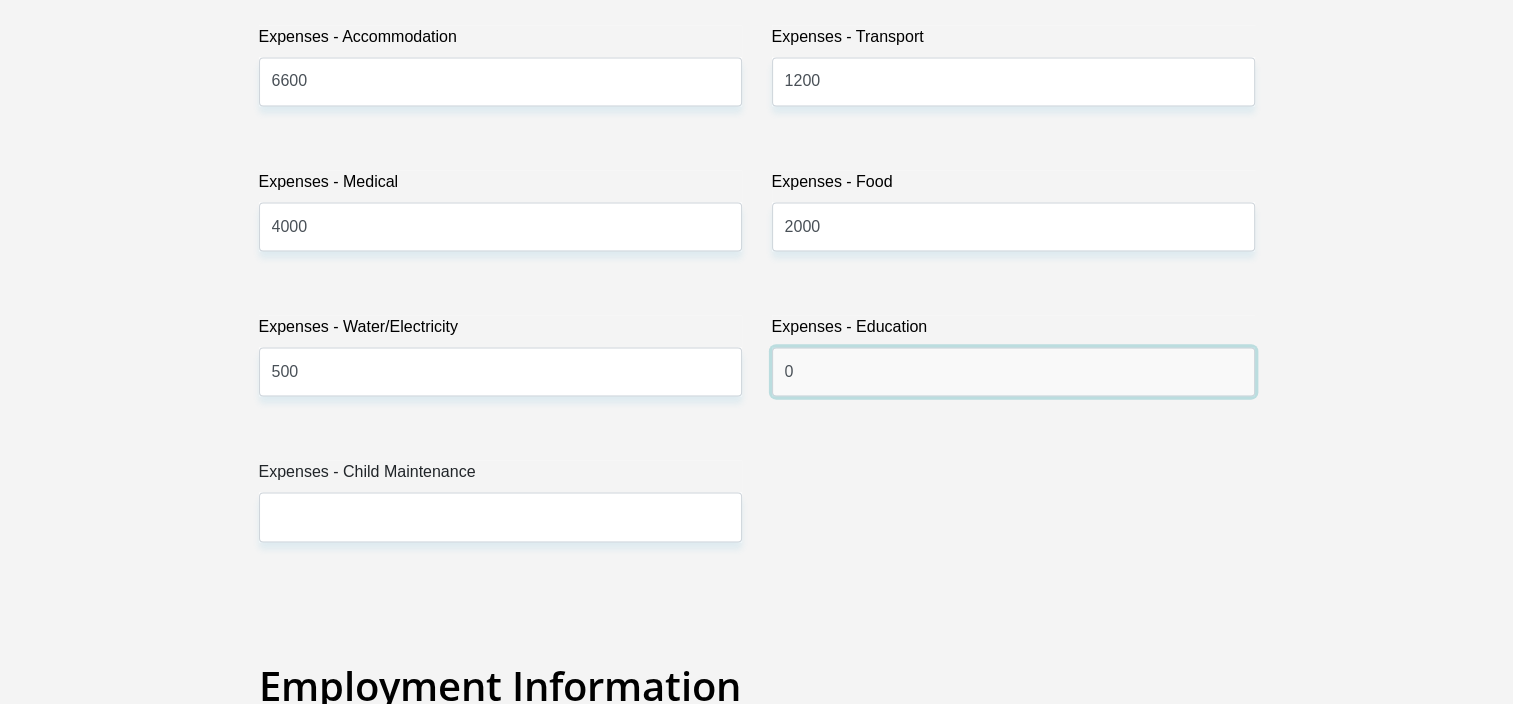 scroll, scrollTop: 3075, scrollLeft: 0, axis: vertical 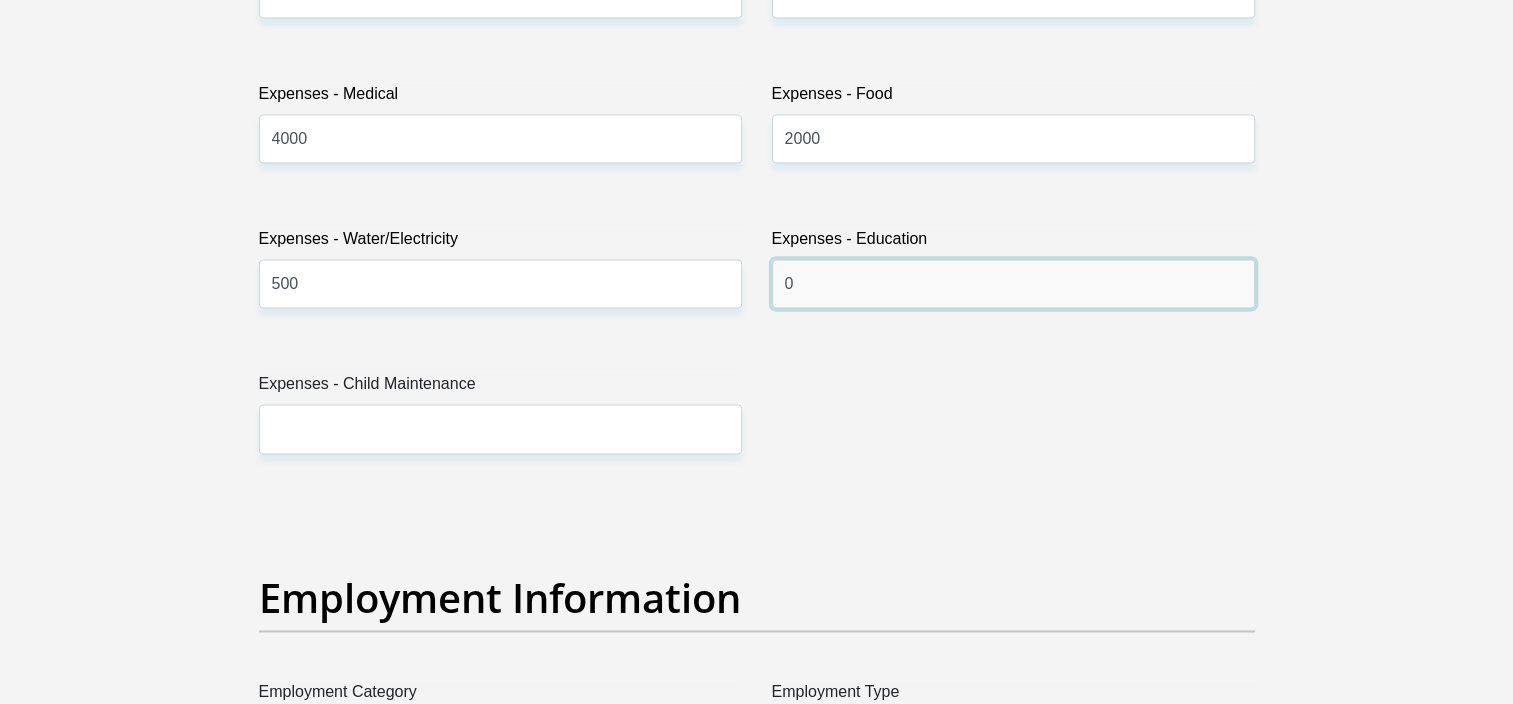 type on "0" 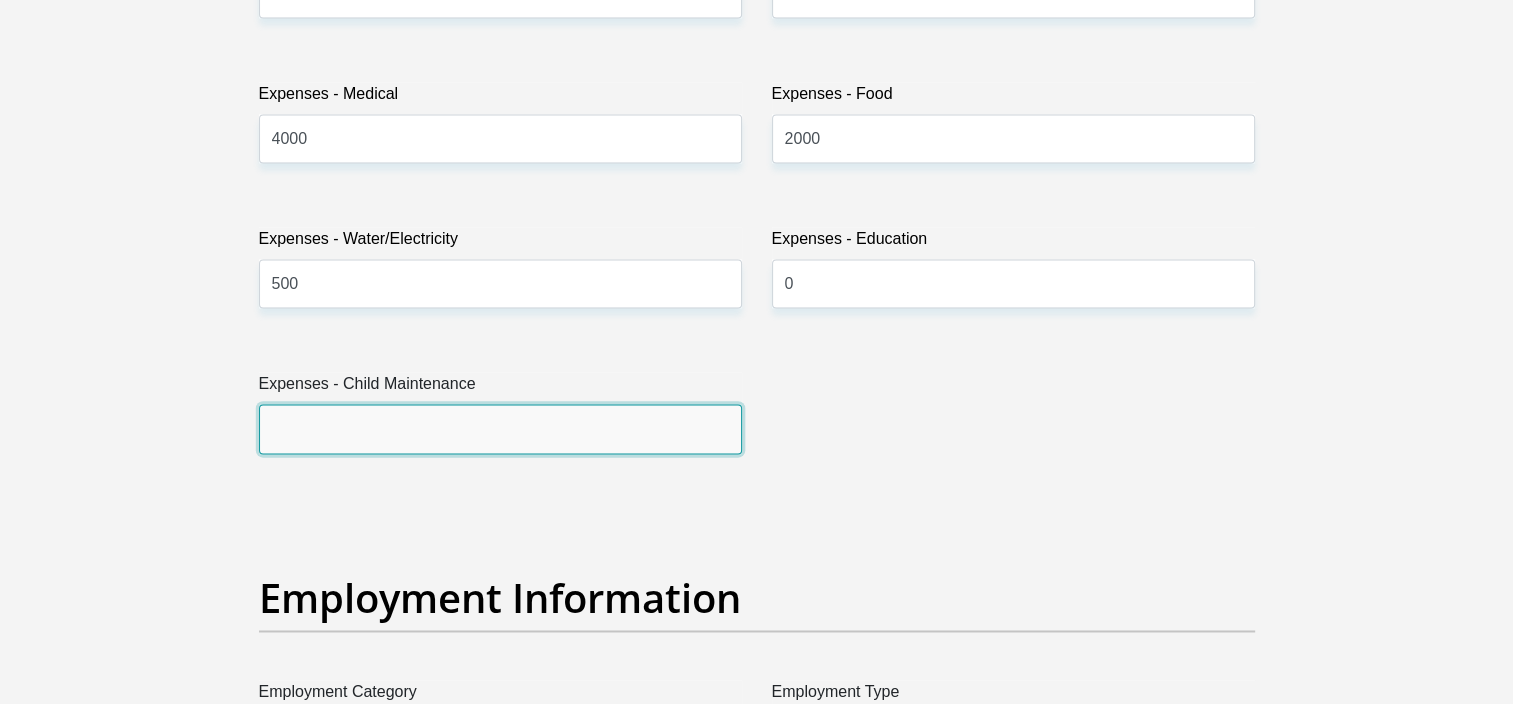 click on "Expenses - Child Maintenance" at bounding box center [500, 428] 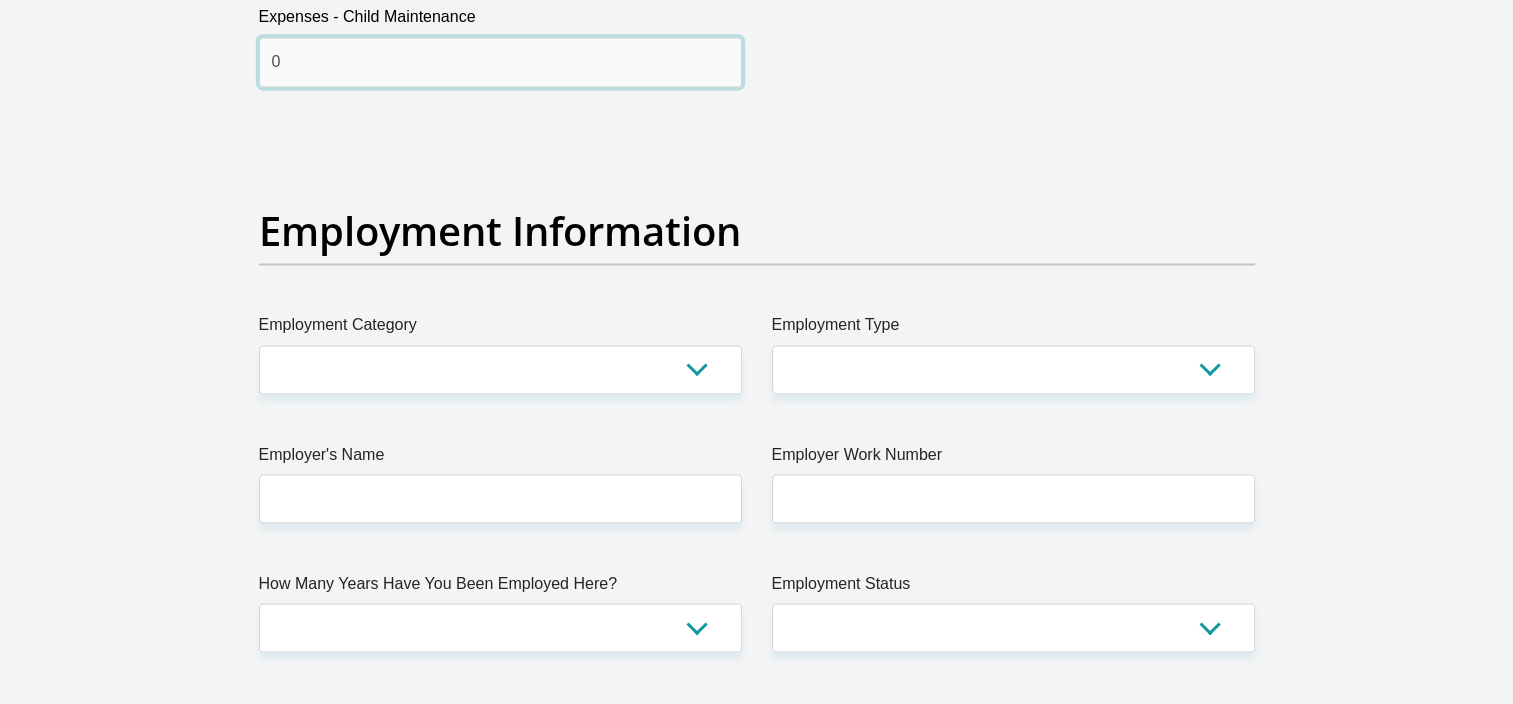 scroll, scrollTop: 3443, scrollLeft: 0, axis: vertical 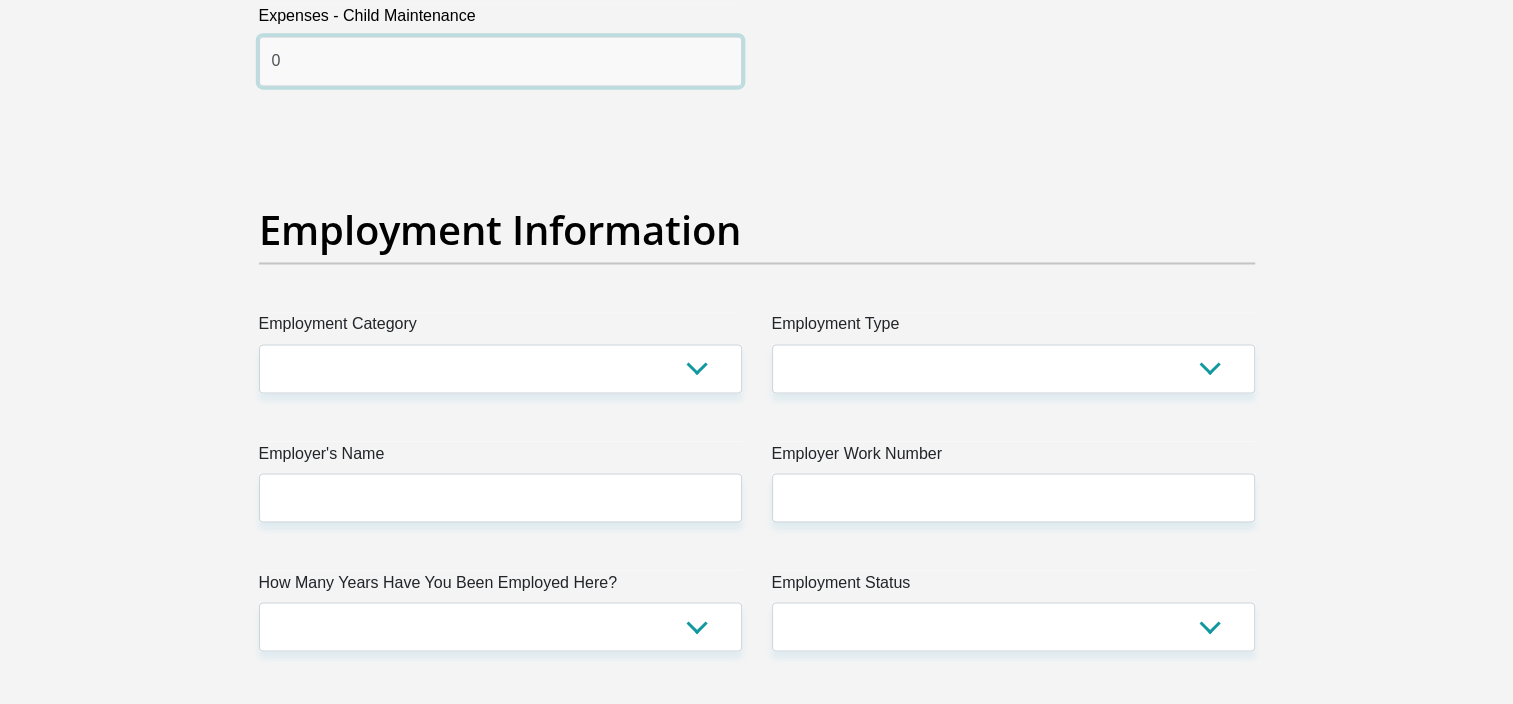 type on "0" 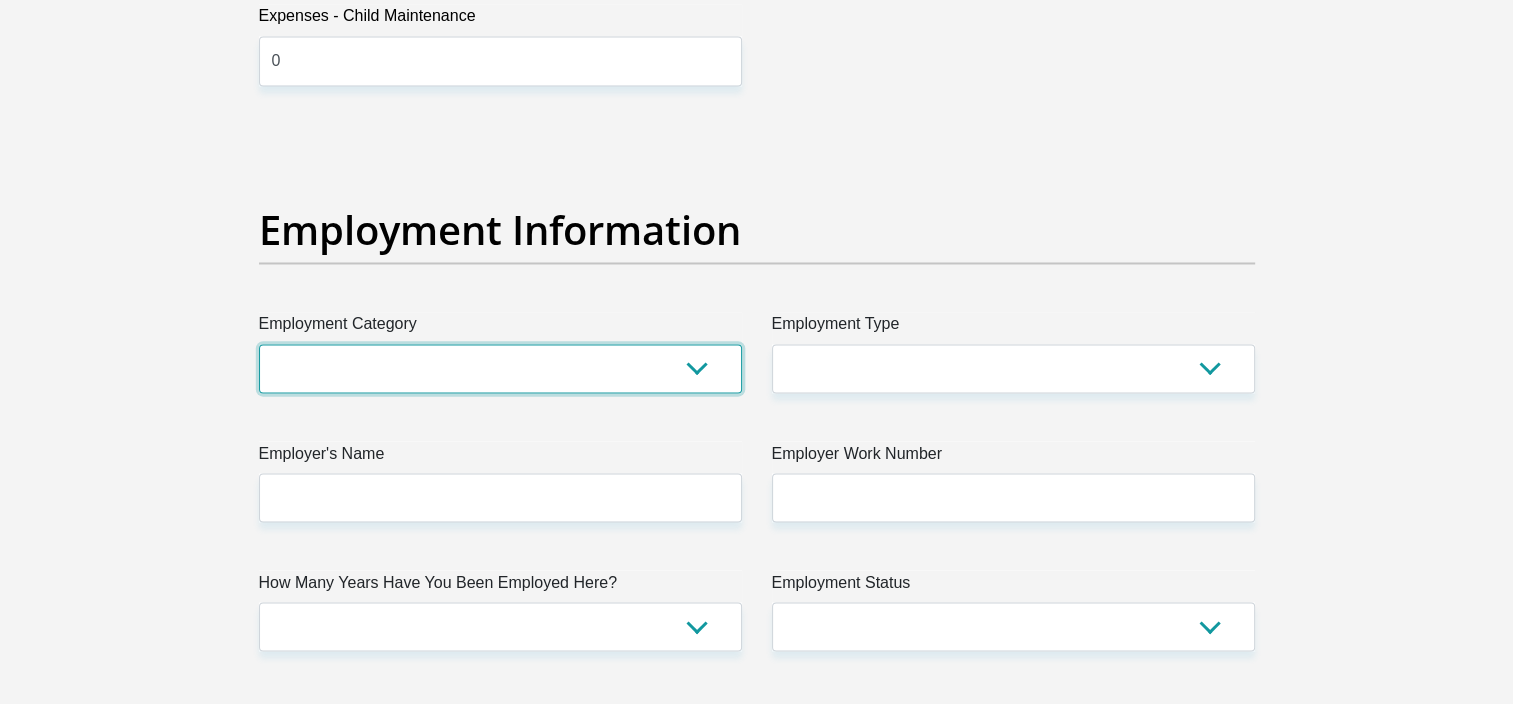 click on "AGRICULTURE
ALCOHOL & TOBACCO
CONSTRUCTION MATERIALS
METALLURGY
EQUIPMENT FOR RENEWABLE ENERGY
SPECIALIZED CONTRACTORS
CAR
GAMING (INCL. INTERNET
OTHER WHOLESALE
UNLICENSED PHARMACEUTICALS
CURRENCY EXCHANGE HOUSES
OTHER FINANCIAL INSTITUTIONS & INSURANCE
REAL ESTATE AGENTS
OIL & GAS
OTHER MATERIALS (E.G. IRON ORE)
PRECIOUS STONES & PRECIOUS METALS
POLITICAL ORGANIZATIONS
RELIGIOUS ORGANIZATIONS(NOT SECTS)
ACTI. HAVING BUSINESS DEAL WITH PUBLIC ADMINISTRATION
LAUNDROMATS" at bounding box center [500, 368] 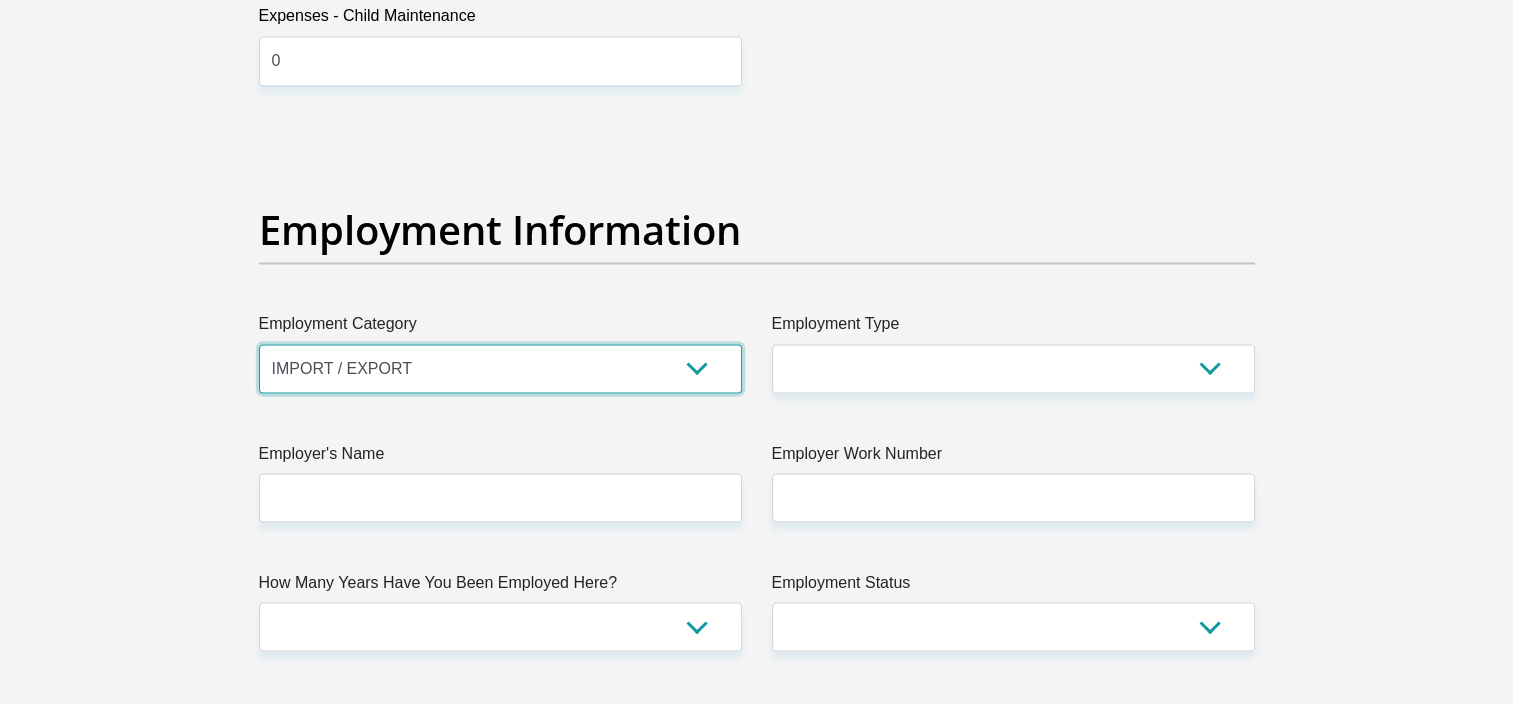 click on "AGRICULTURE
ALCOHOL & TOBACCO
CONSTRUCTION MATERIALS
METALLURGY
EQUIPMENT FOR RENEWABLE ENERGY
SPECIALIZED CONTRACTORS
CAR
GAMING (INCL. INTERNET
OTHER WHOLESALE
UNLICENSED PHARMACEUTICALS
CURRENCY EXCHANGE HOUSES
OTHER FINANCIAL INSTITUTIONS & INSURANCE
REAL ESTATE AGENTS
OIL & GAS
OTHER MATERIALS (E.G. IRON ORE)
PRECIOUS STONES & PRECIOUS METALS
POLITICAL ORGANIZATIONS
RELIGIOUS ORGANIZATIONS(NOT SECTS)
ACTI. HAVING BUSINESS DEAL WITH PUBLIC ADMINISTRATION
LAUNDROMATS" at bounding box center (500, 368) 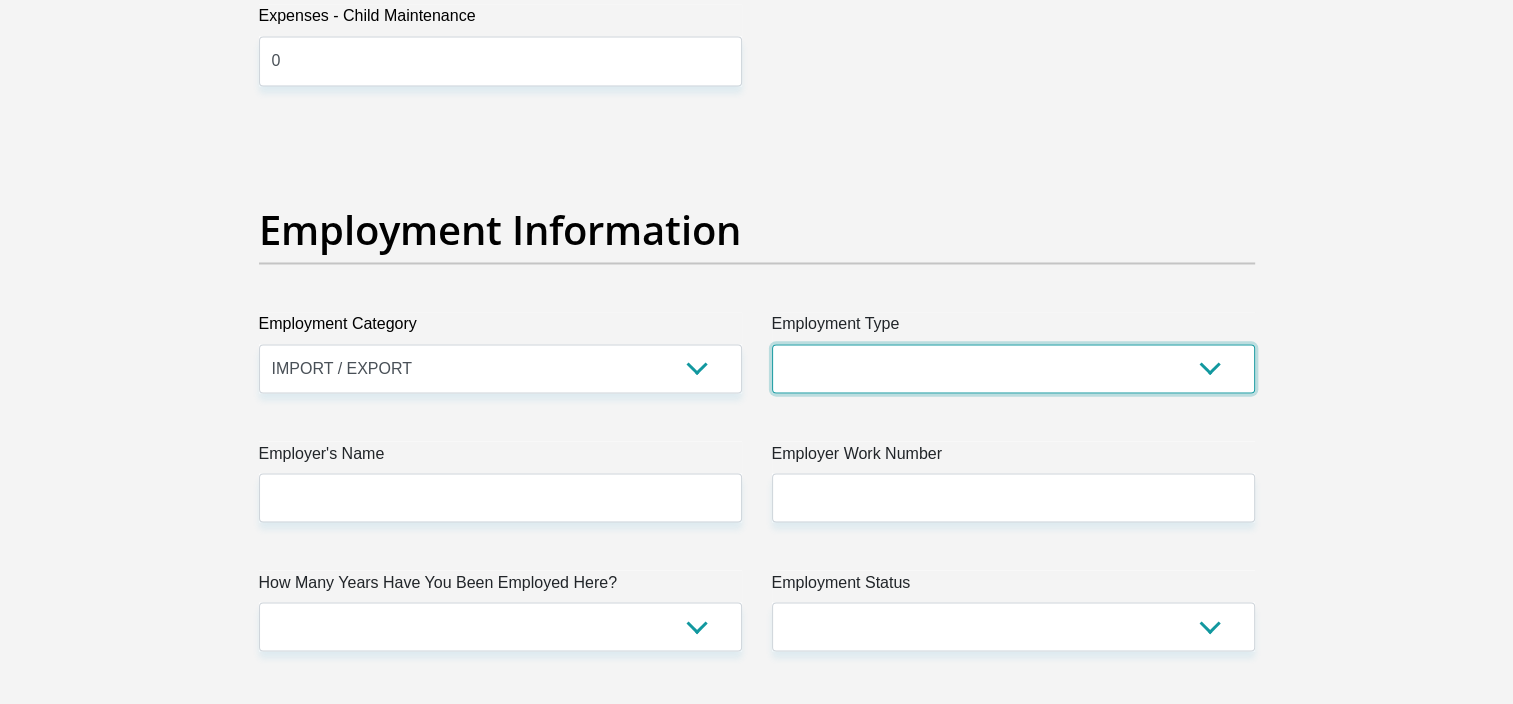 click on "College/Lecturer
Craft Seller
Creative
Driver
Executive
Farmer
Forces - Non Commissioned
Forces - Officer
Hawker
Housewife
Labourer
Licenced Professional
Manager
Miner
Non Licenced Professional
Office Staff/Clerk
Outside Worker
Pensioner
Permanent Teacher
Production/Manufacturing
Sales
Self-Employed
Semi-Professional Worker
Service Industry  Social Worker  Student" at bounding box center [1013, 368] 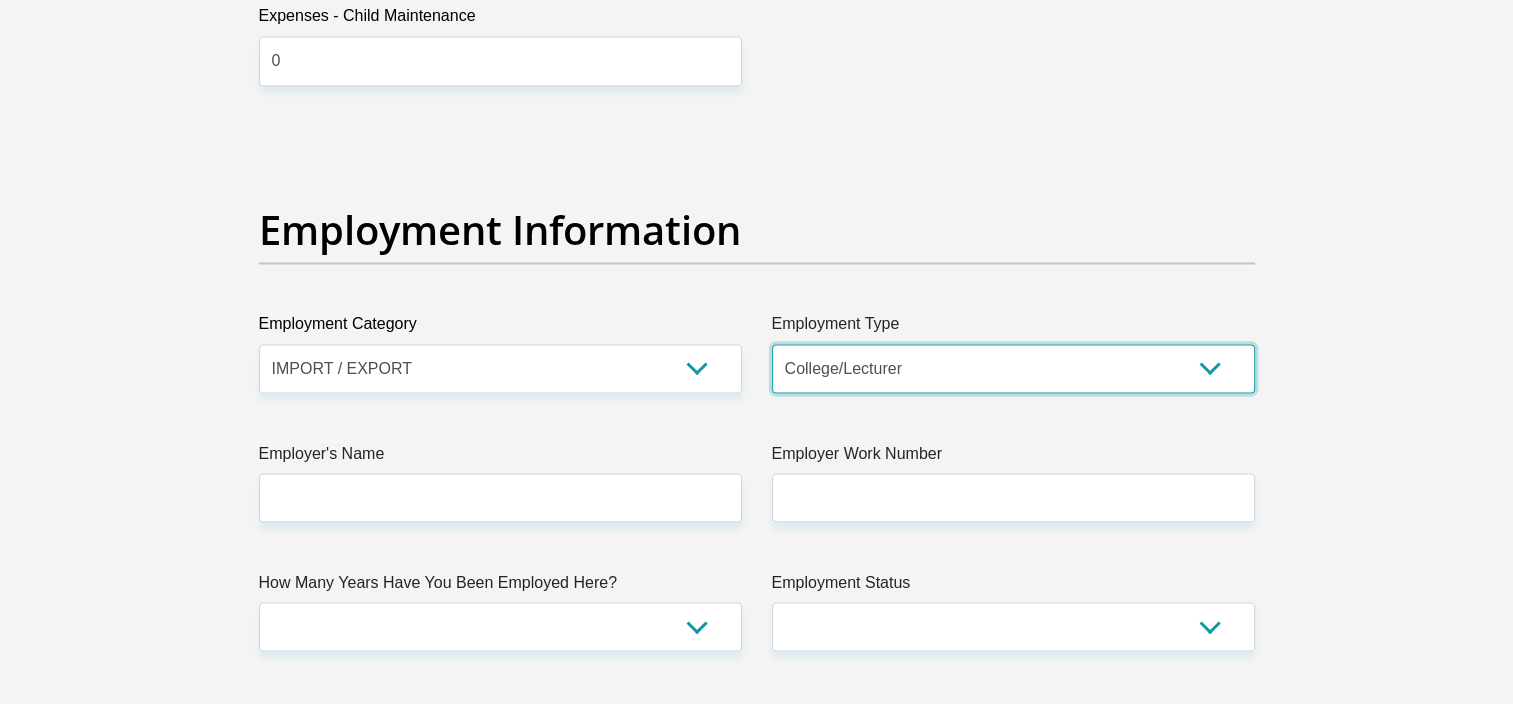click on "College/Lecturer
Craft Seller
Creative
Driver
Executive
Farmer
Forces - Non Commissioned
Forces - Officer
Hawker
Housewife
Labourer
Licenced Professional
Manager
Miner
Non Licenced Professional
Office Staff/Clerk
Outside Worker
Pensioner
Permanent Teacher
Production/Manufacturing
Sales
Self-Employed
Semi-Professional Worker
Service Industry  Social Worker  Student" at bounding box center [1013, 368] 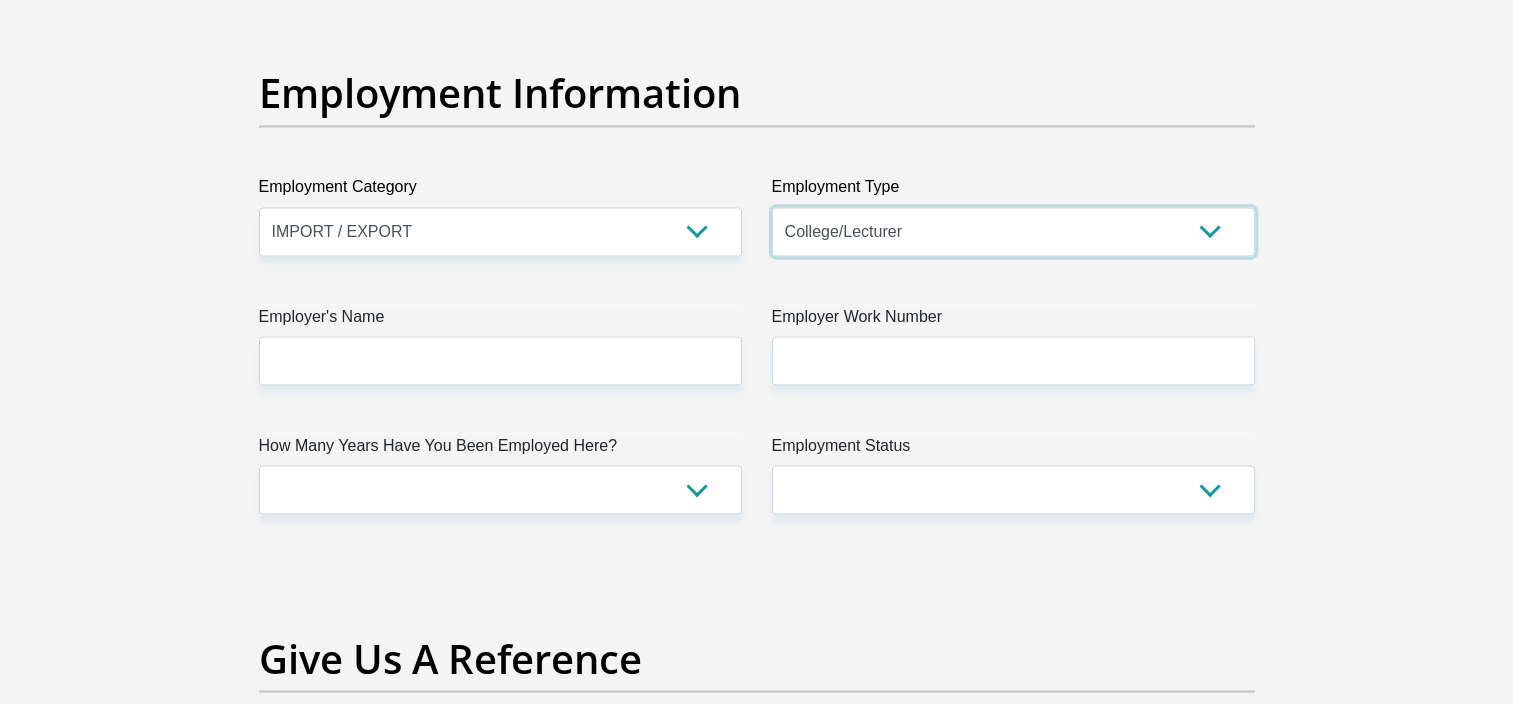 scroll, scrollTop: 3599, scrollLeft: 0, axis: vertical 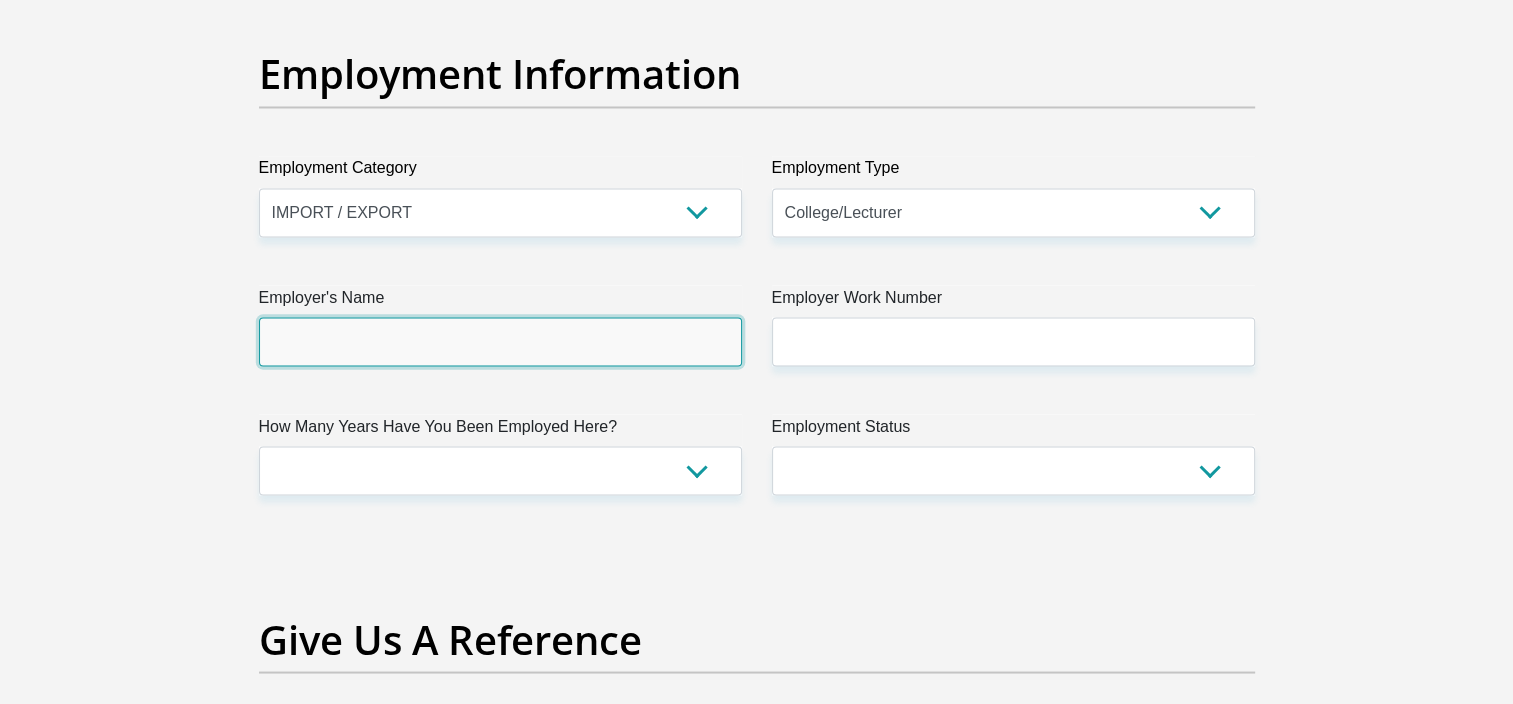 click on "Employer's Name" at bounding box center (500, 341) 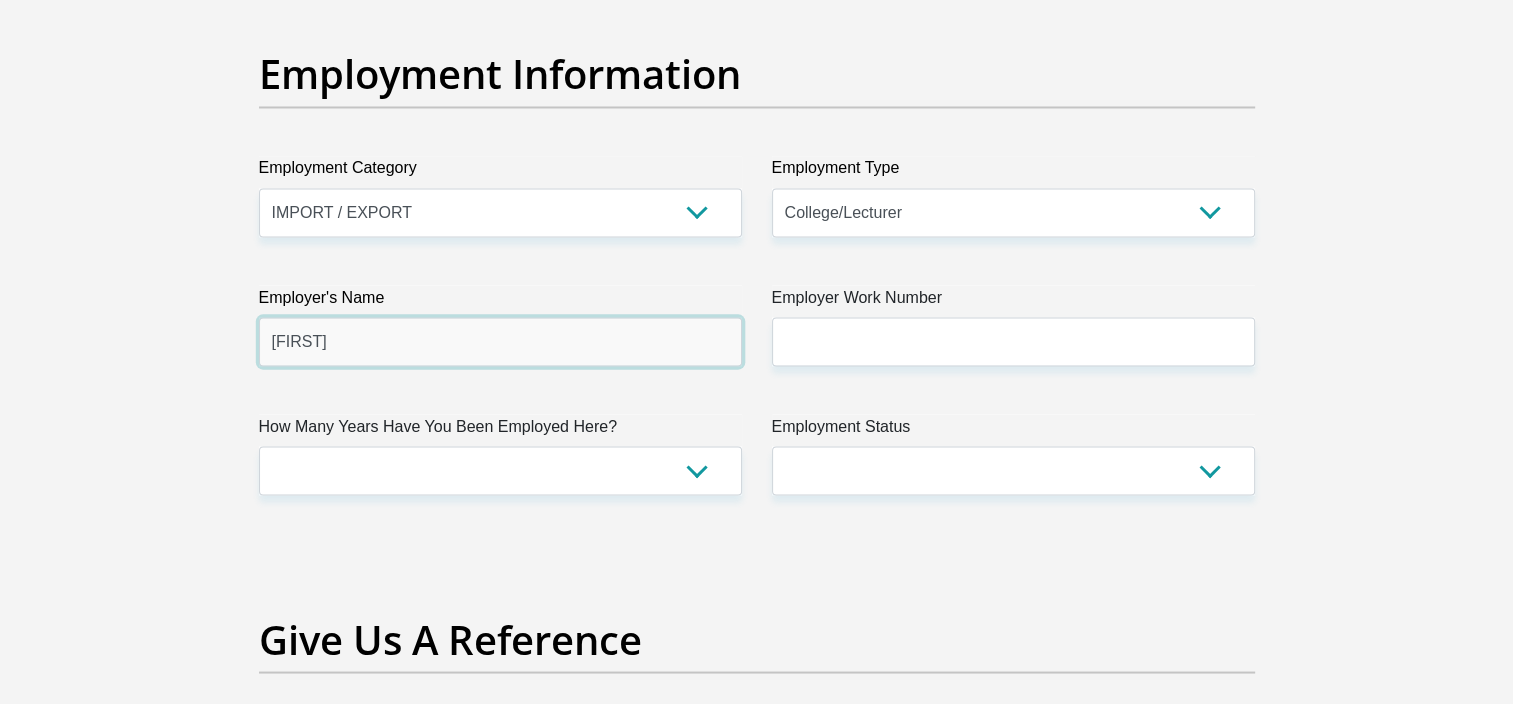 type on "Richard" 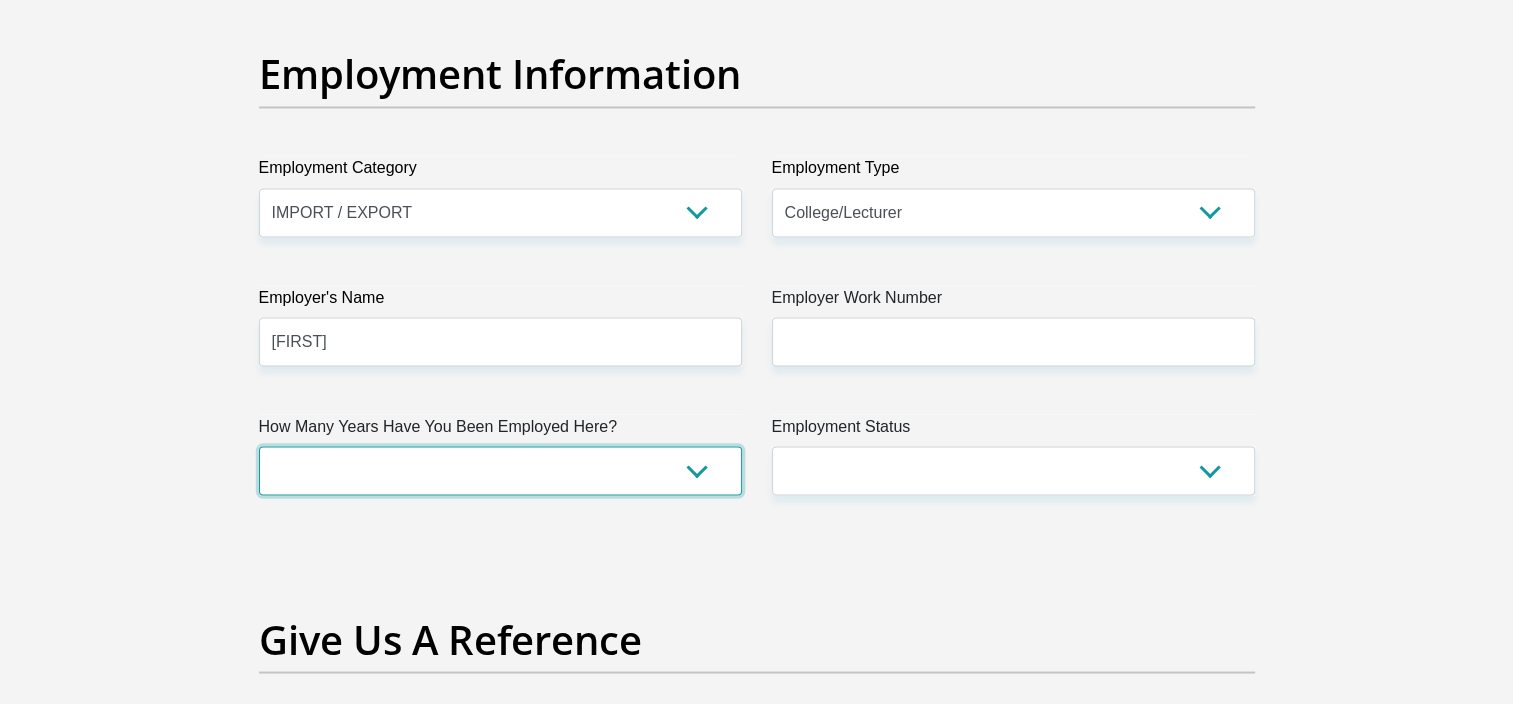 click on "less than 1 year
1-3 years
3-5 years
5+ years" at bounding box center (500, 470) 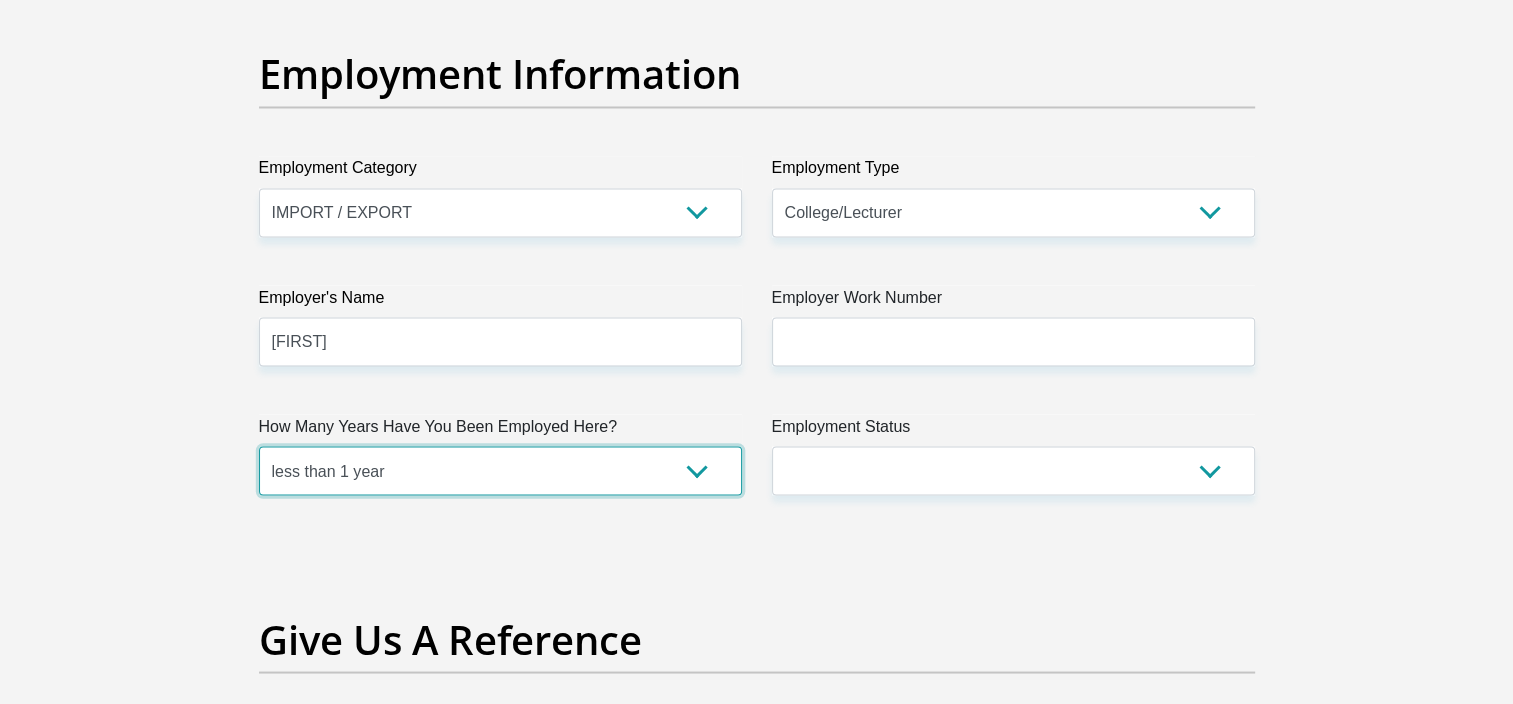 click on "less than 1 year
1-3 years
3-5 years
5+ years" at bounding box center (500, 470) 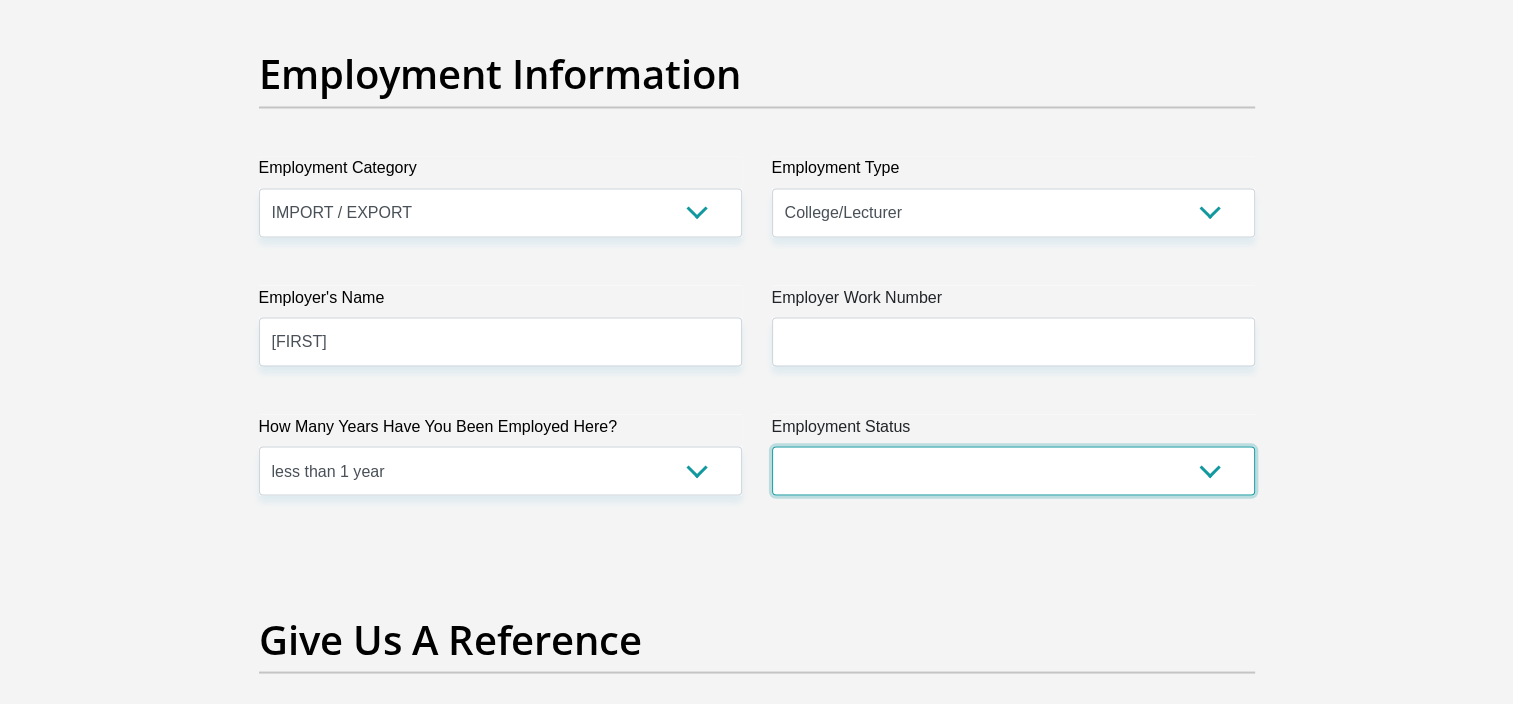 click on "Permanent/Full-time
Part-time/Casual
Contract Worker
Self-Employed
Housewife
Retired
Student
Medically Boarded
Disability
Unemployed" at bounding box center [1013, 470] 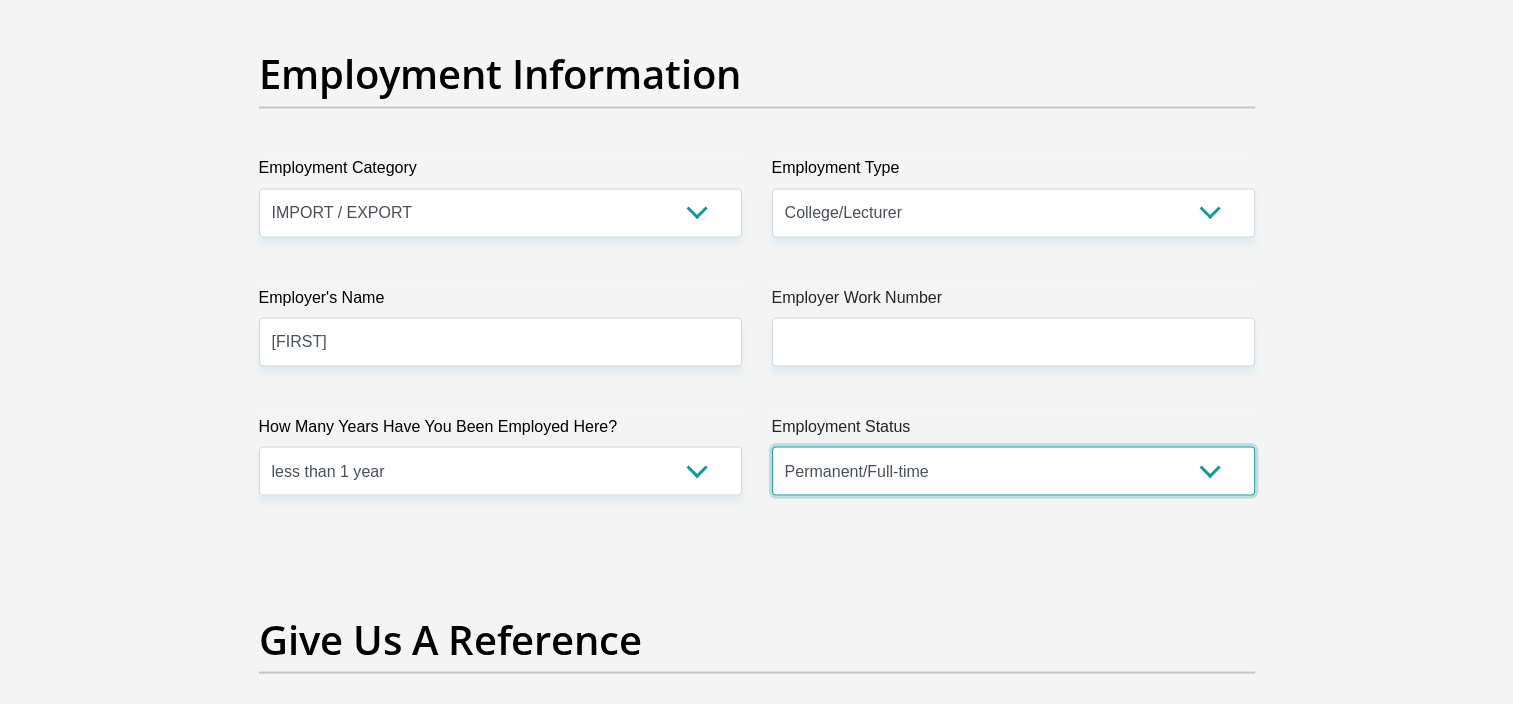 click on "Permanent/Full-time
Part-time/Casual
Contract Worker
Self-Employed
Housewife
Retired
Student
Medically Boarded
Disability
Unemployed" at bounding box center (1013, 470) 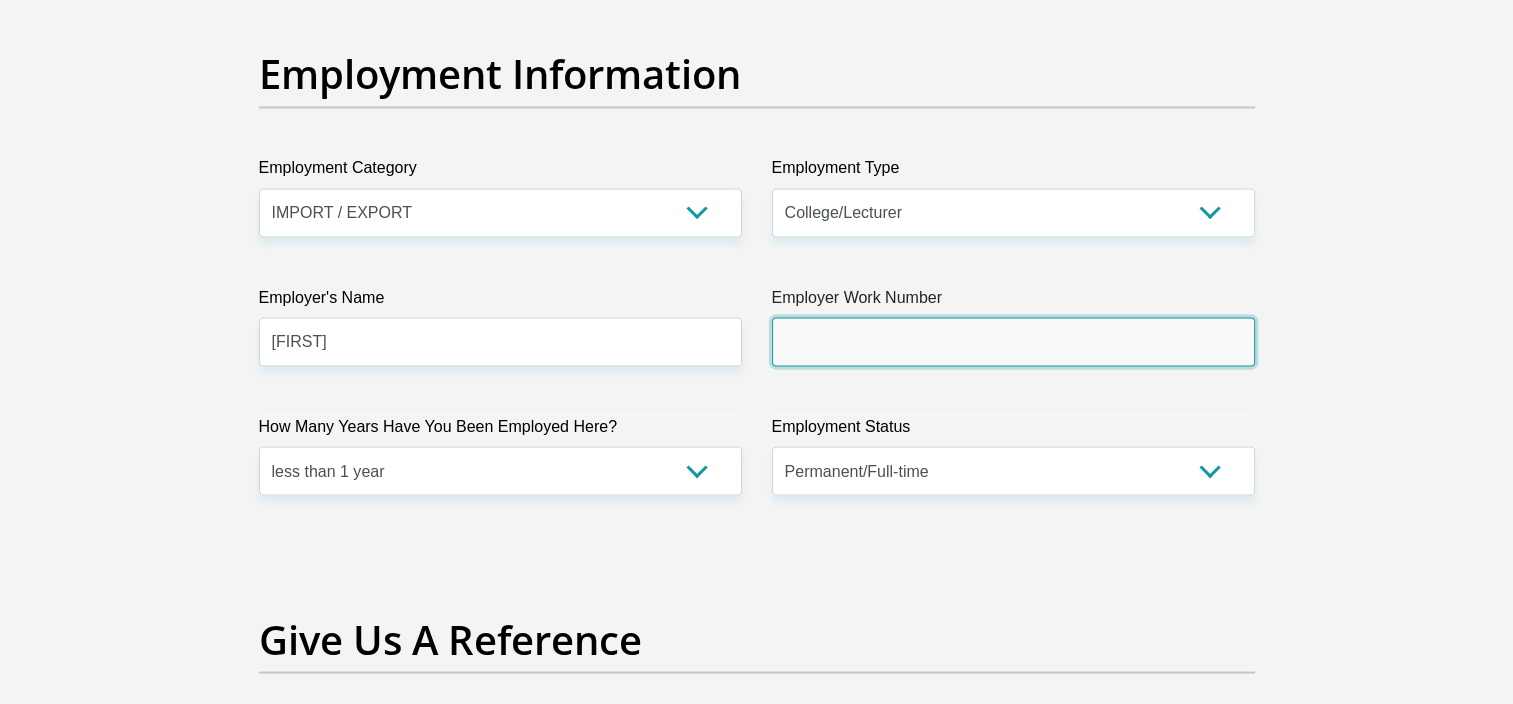 click on "Employer Work Number" at bounding box center [1013, 341] 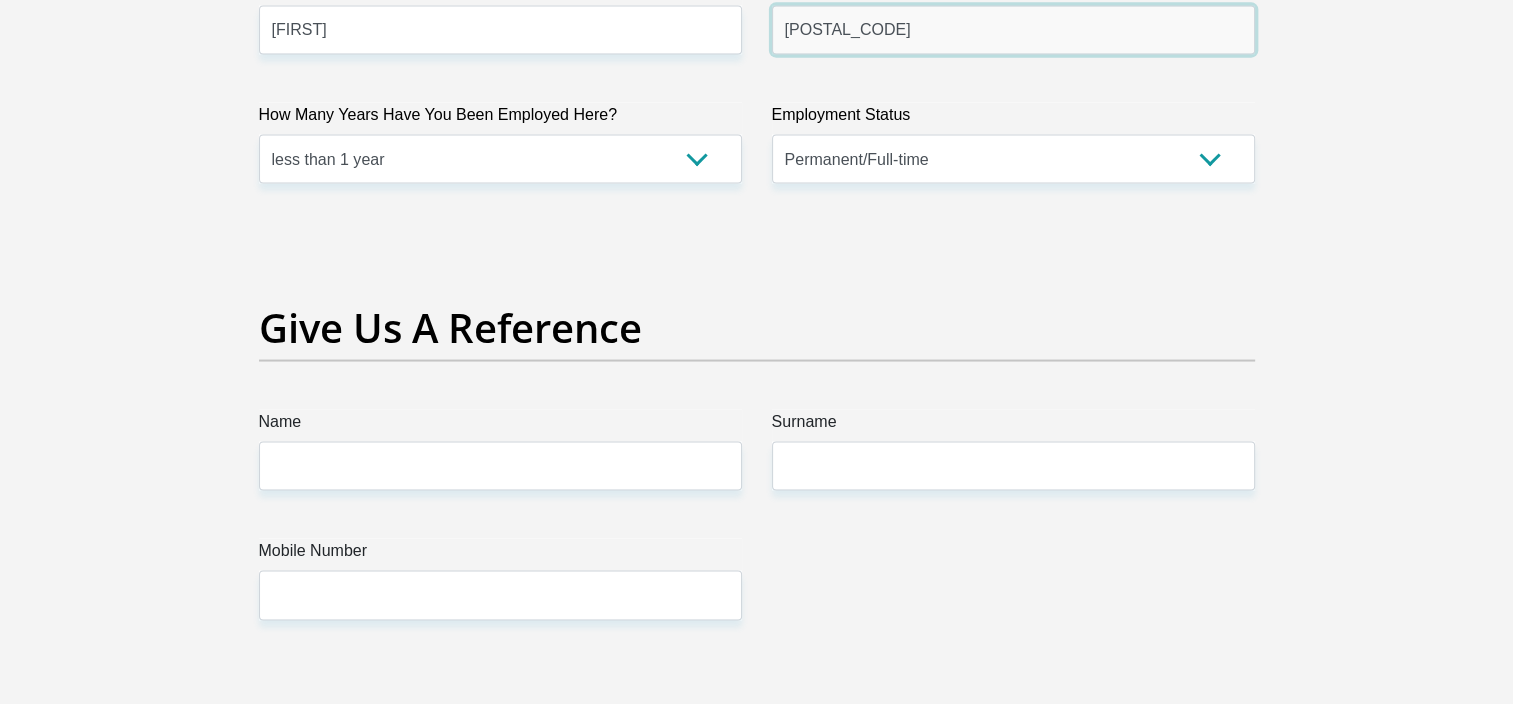 scroll, scrollTop: 3912, scrollLeft: 0, axis: vertical 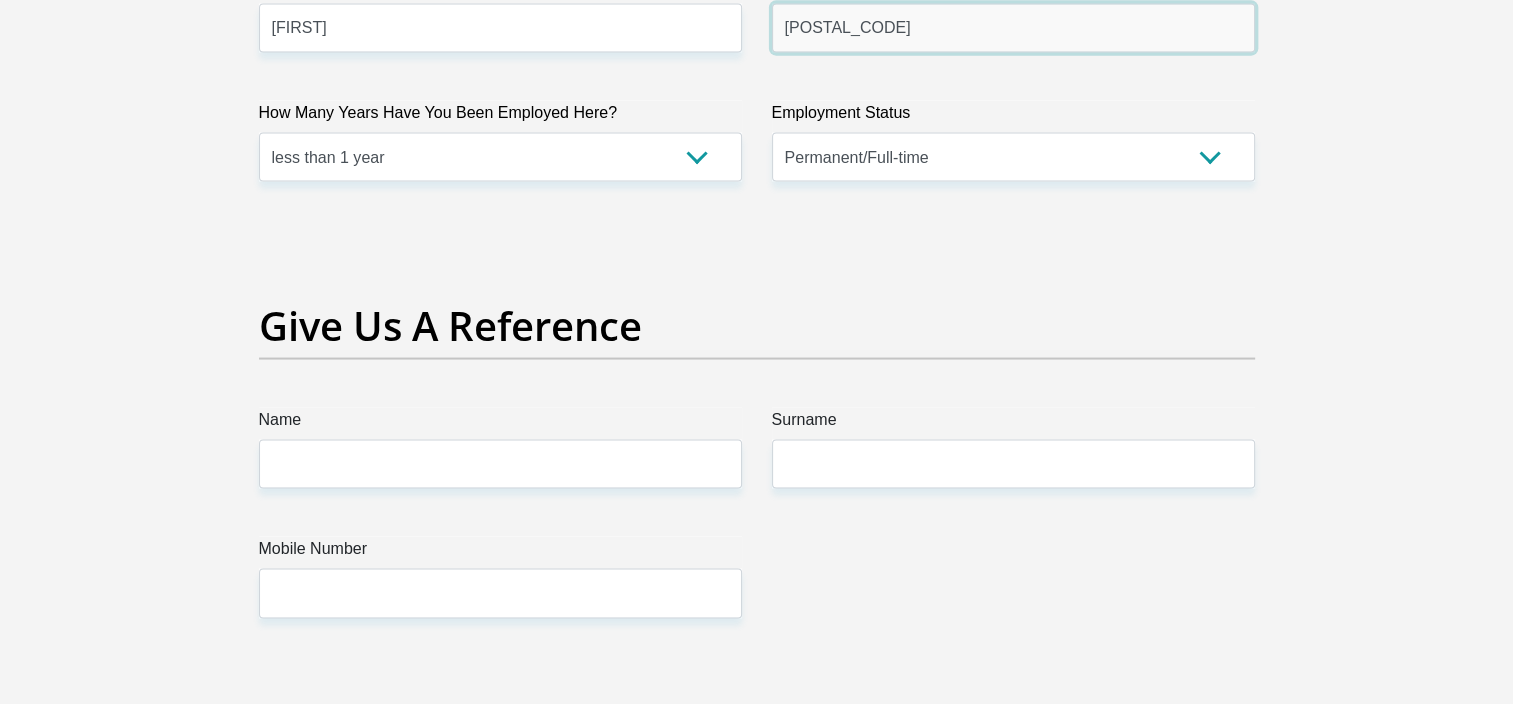type on "0723845152" 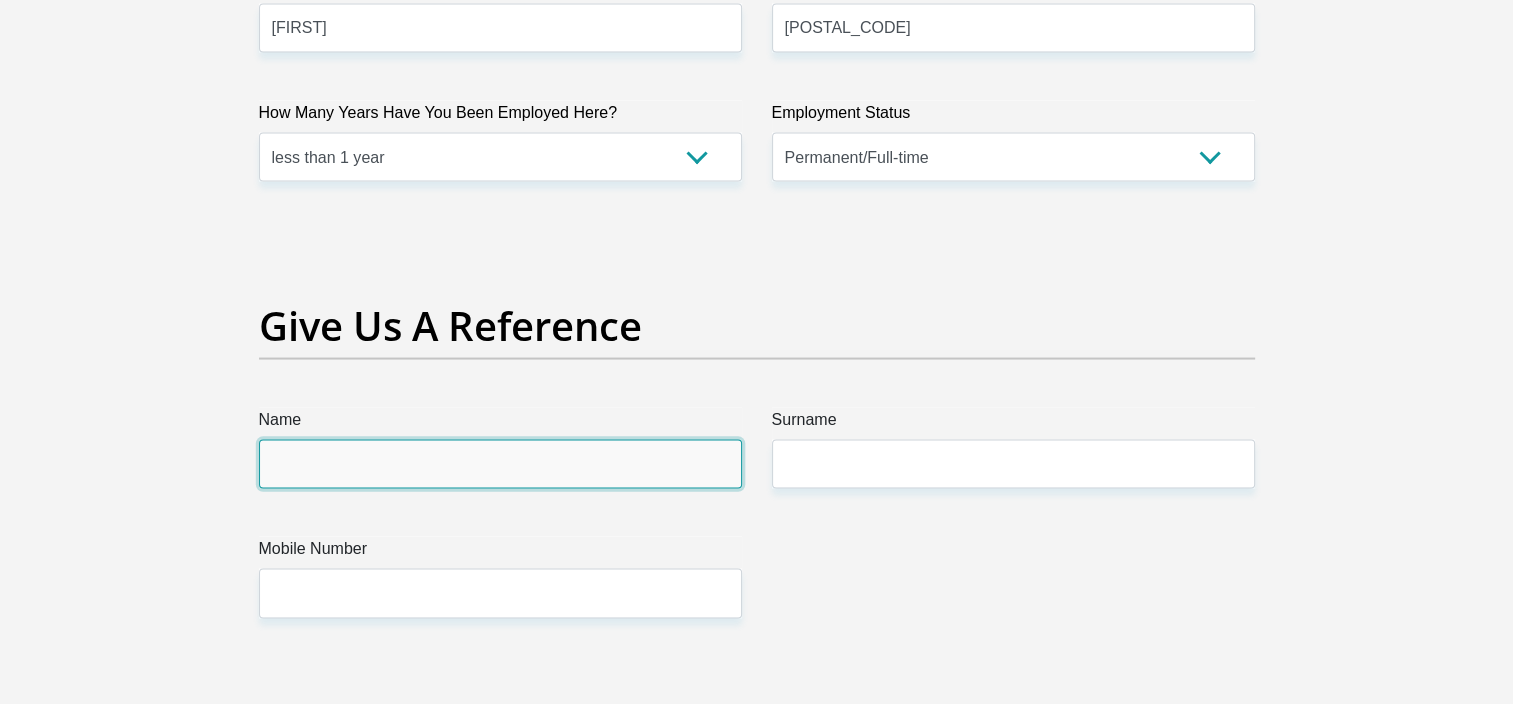 click on "Name" at bounding box center (500, 464) 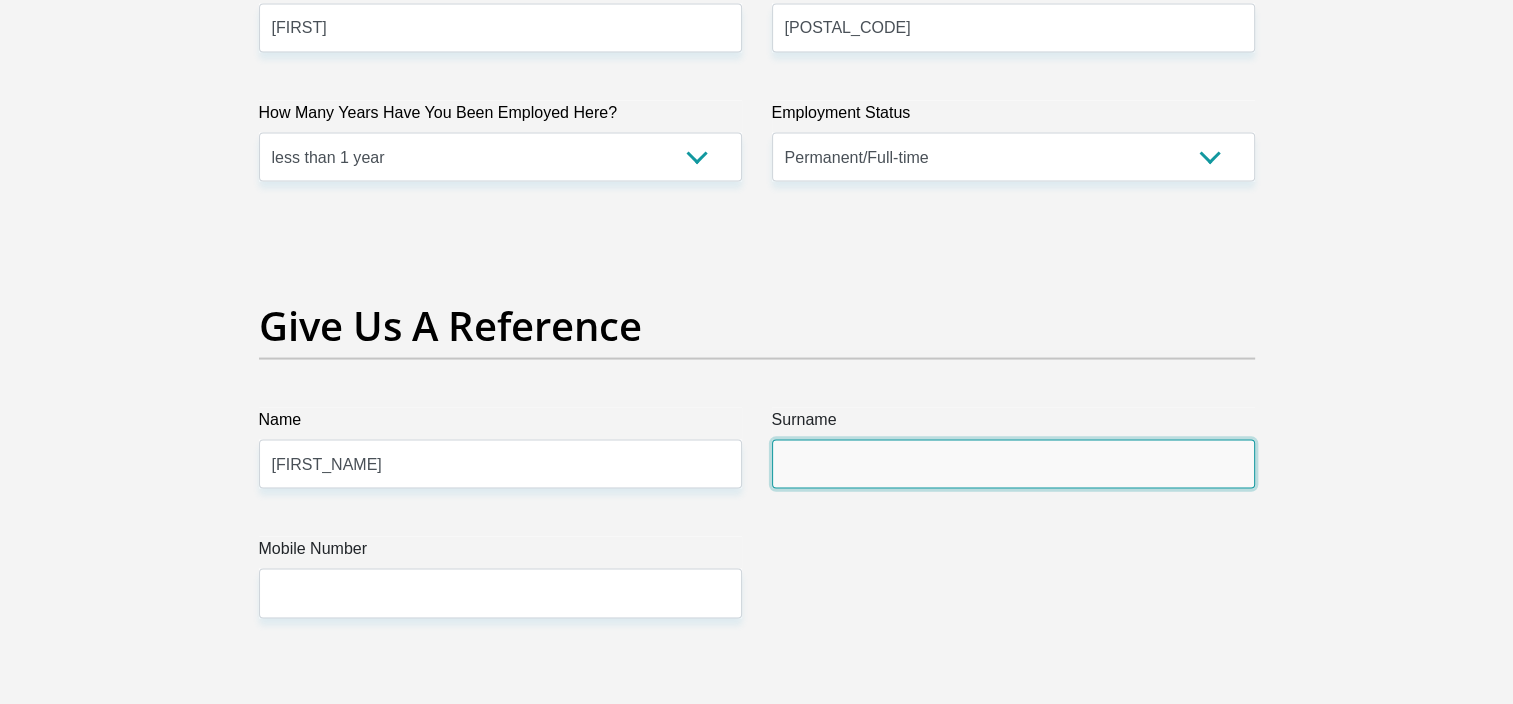 click on "Surname" at bounding box center [1013, 464] 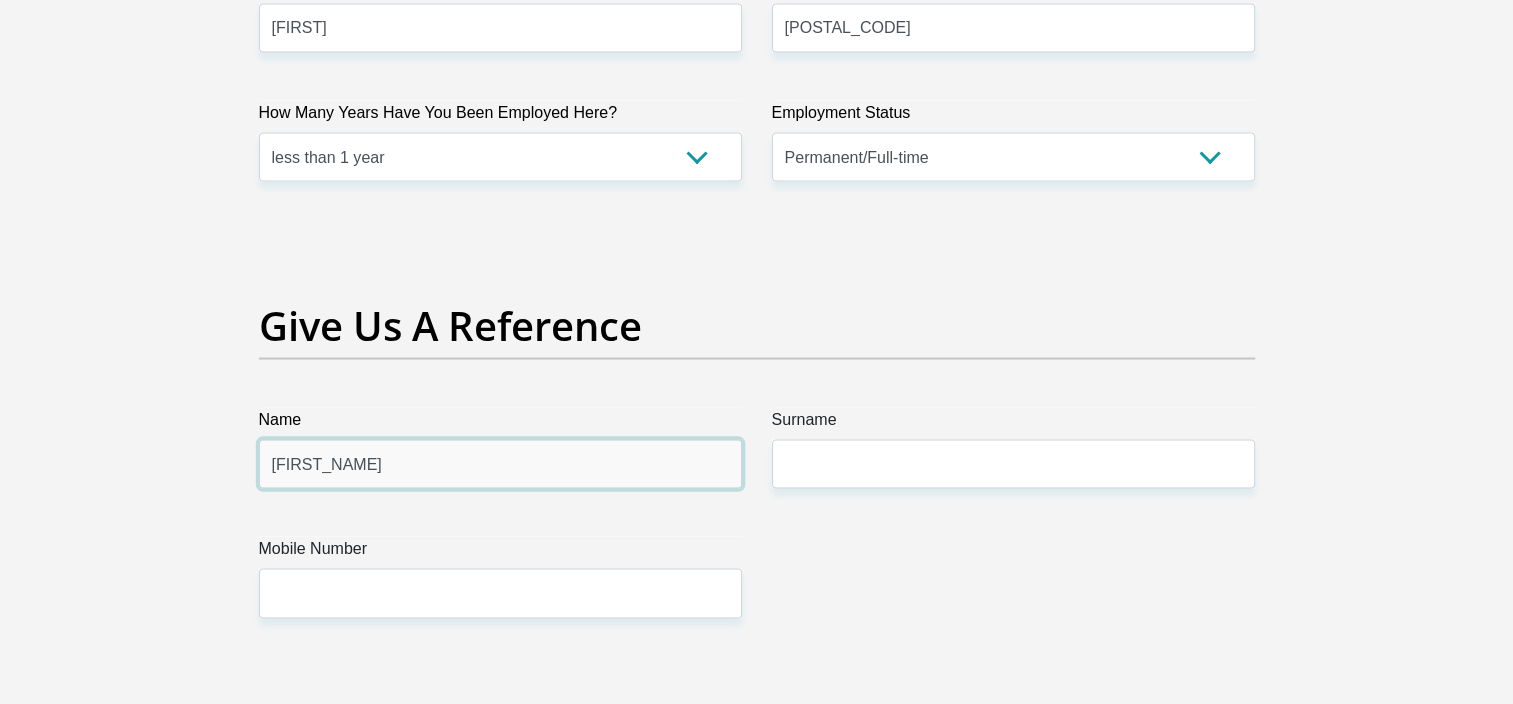 click on "andrew" at bounding box center [500, 464] 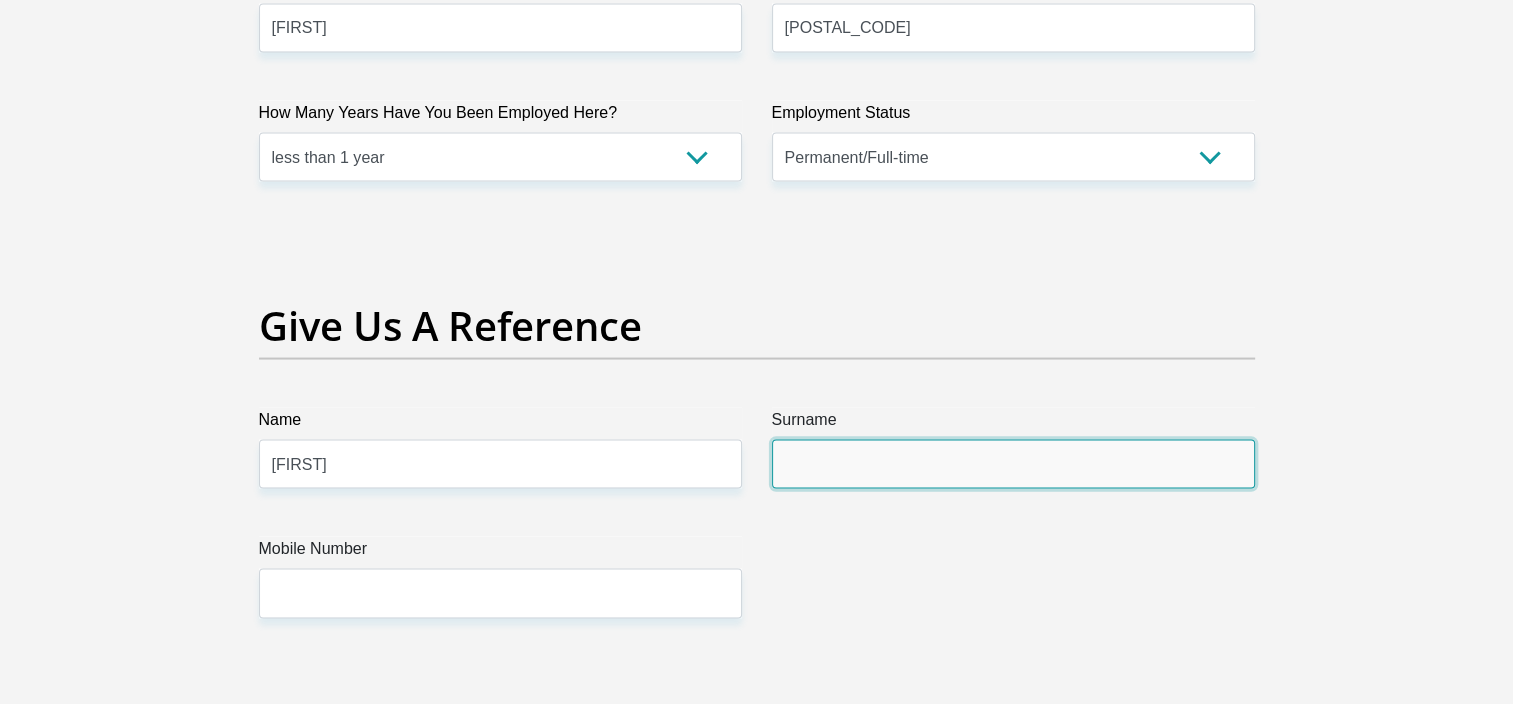 type on "Nare" 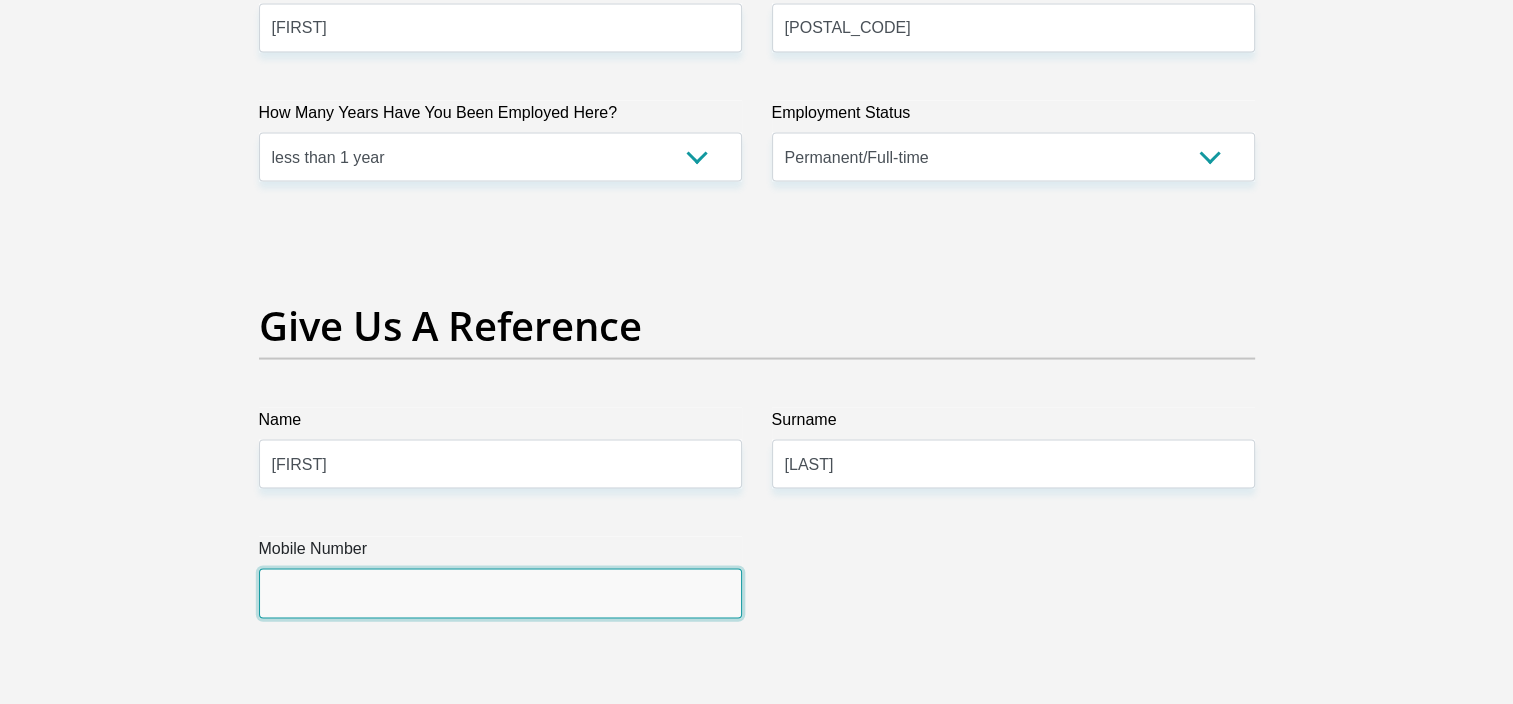 click on "Mobile Number" at bounding box center (500, 593) 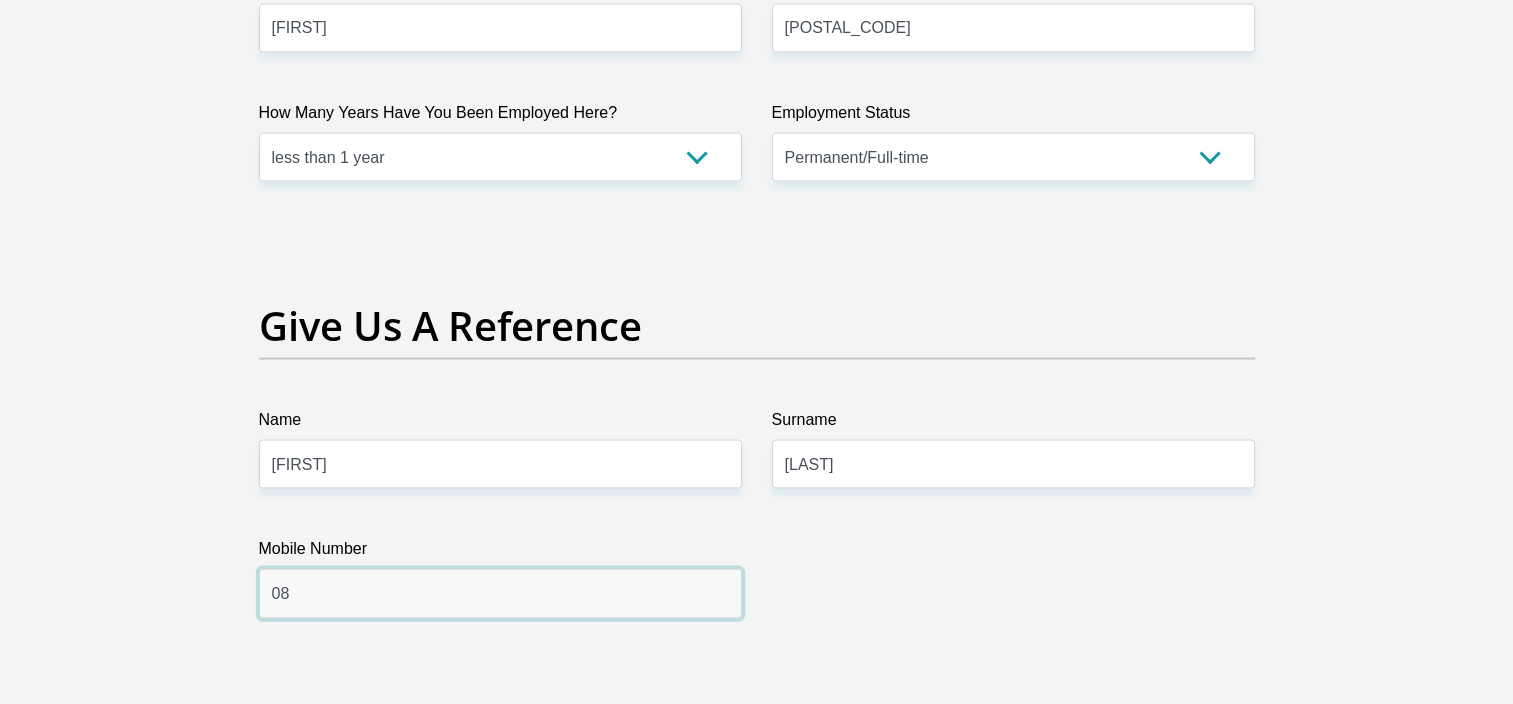 type on "0" 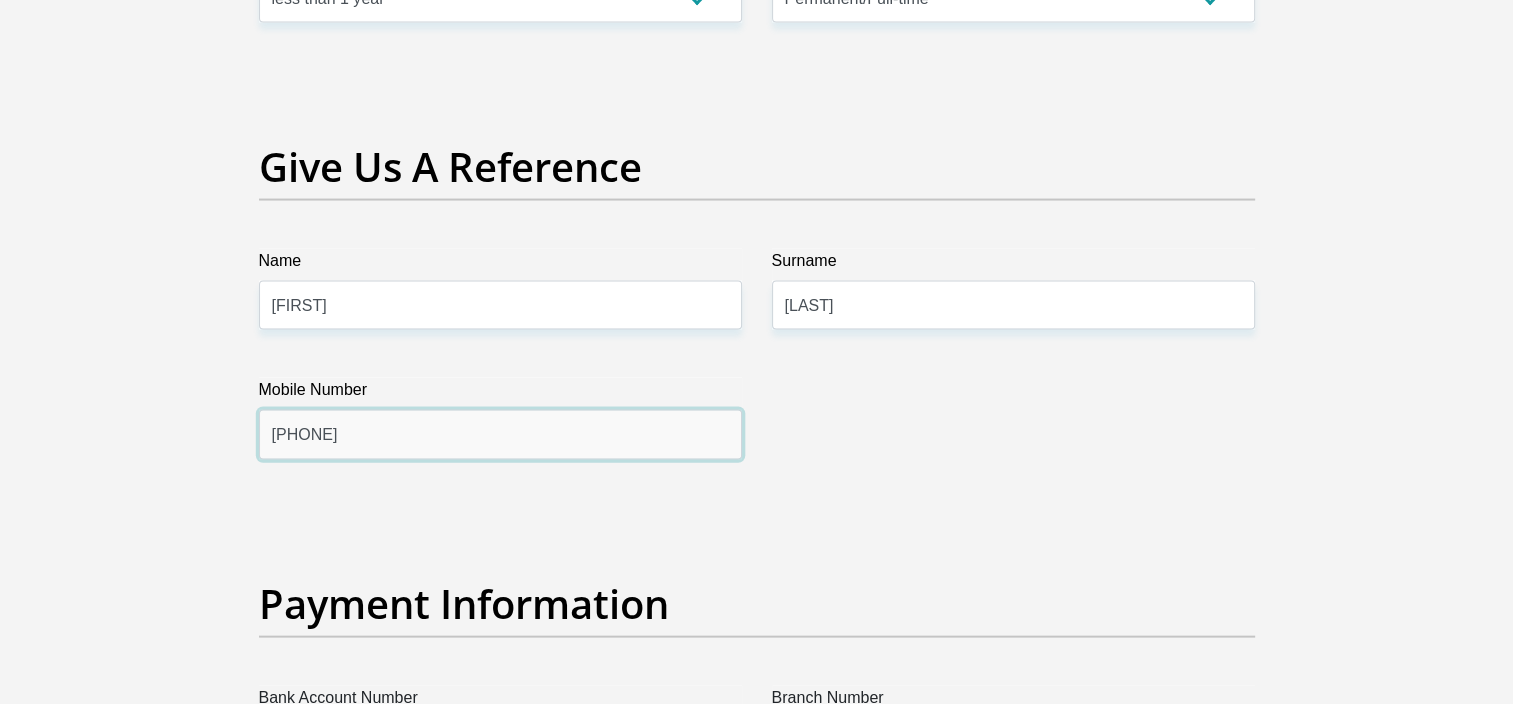 scroll, scrollTop: 4178, scrollLeft: 0, axis: vertical 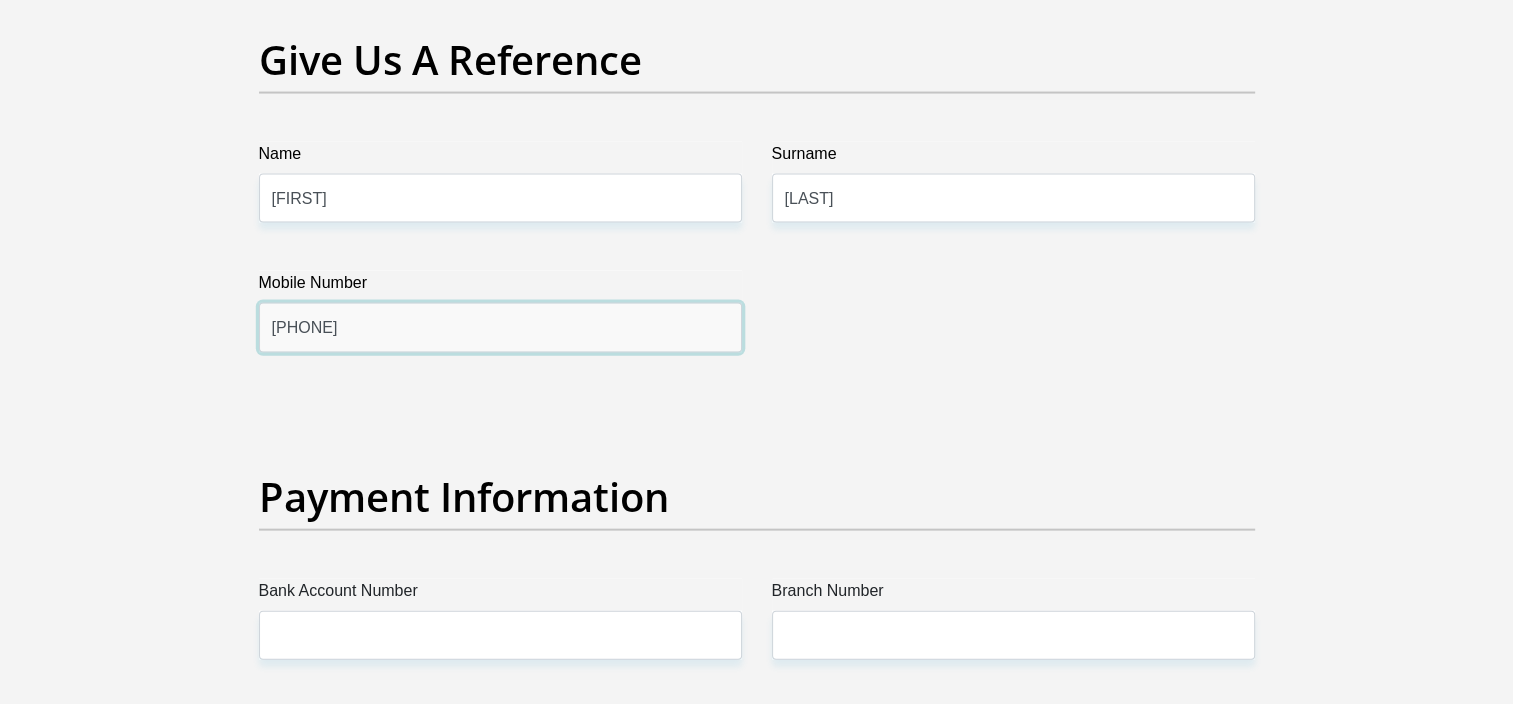type on "0650828445" 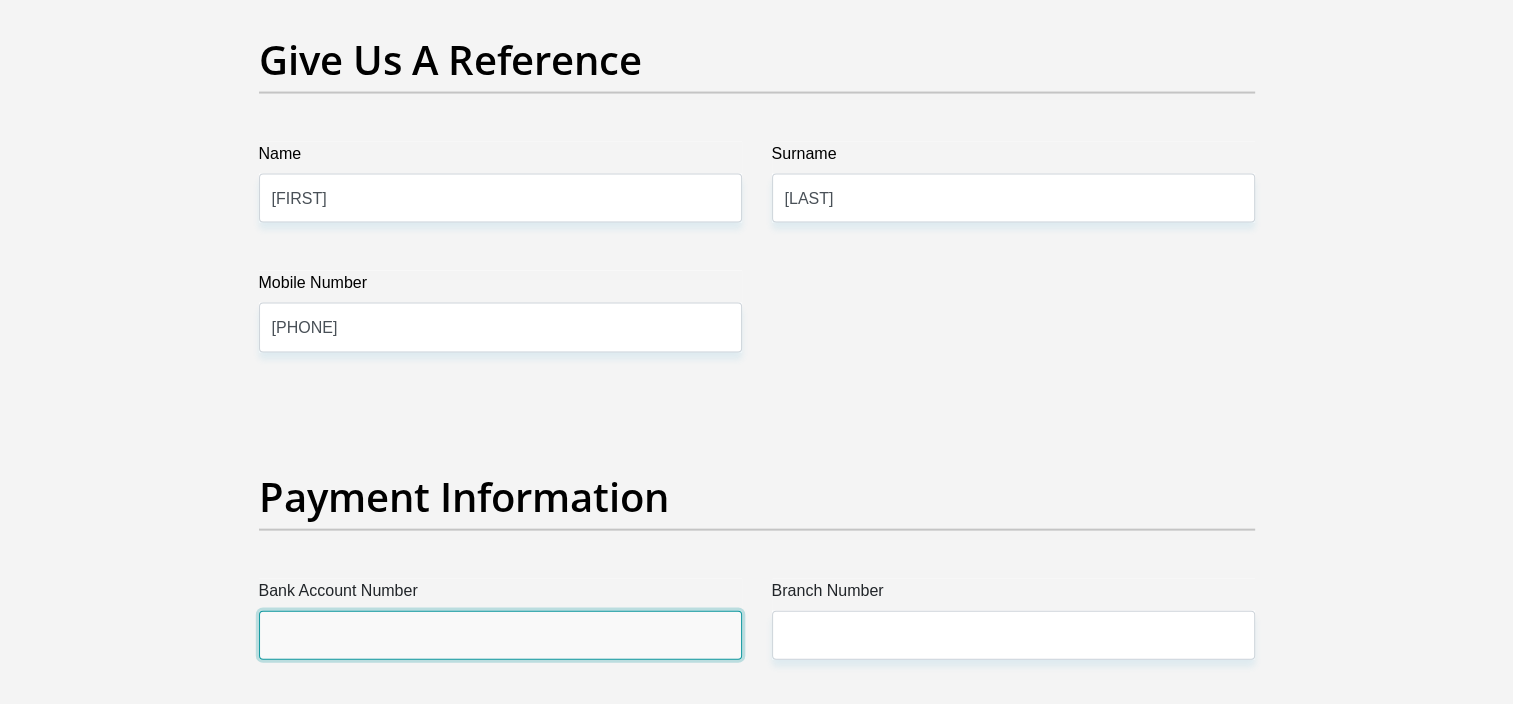 click on "Bank Account Number" at bounding box center [500, 635] 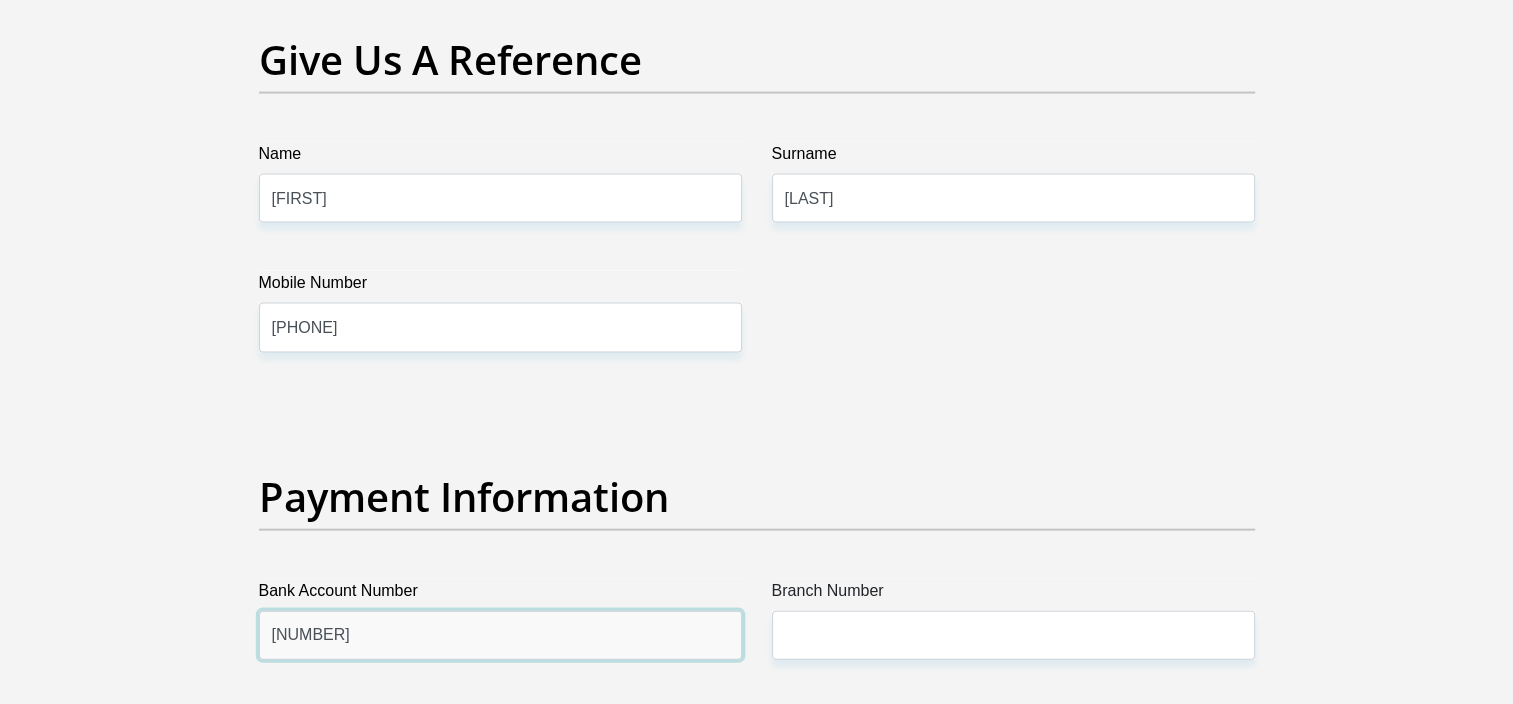 type on "10856436579" 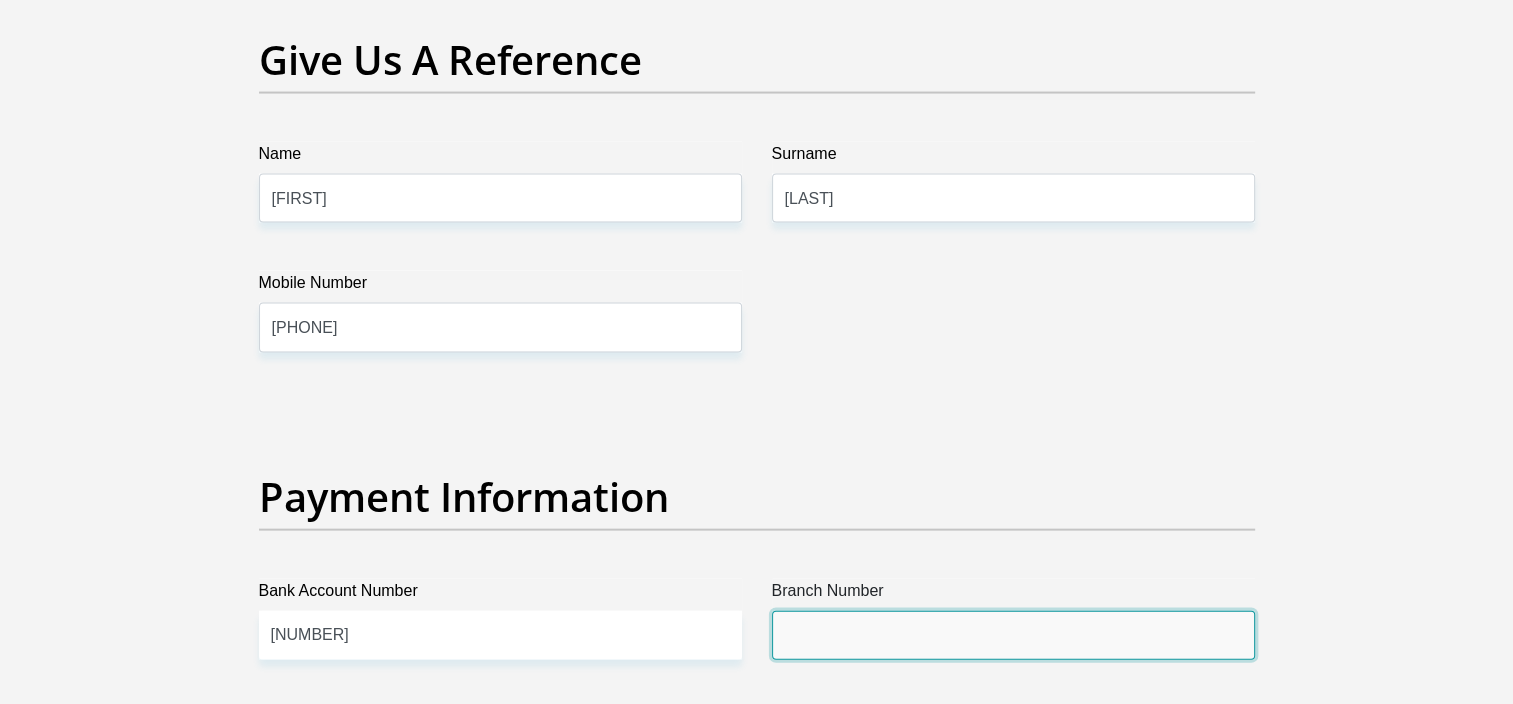 click on "Branch Number" at bounding box center (1013, 635) 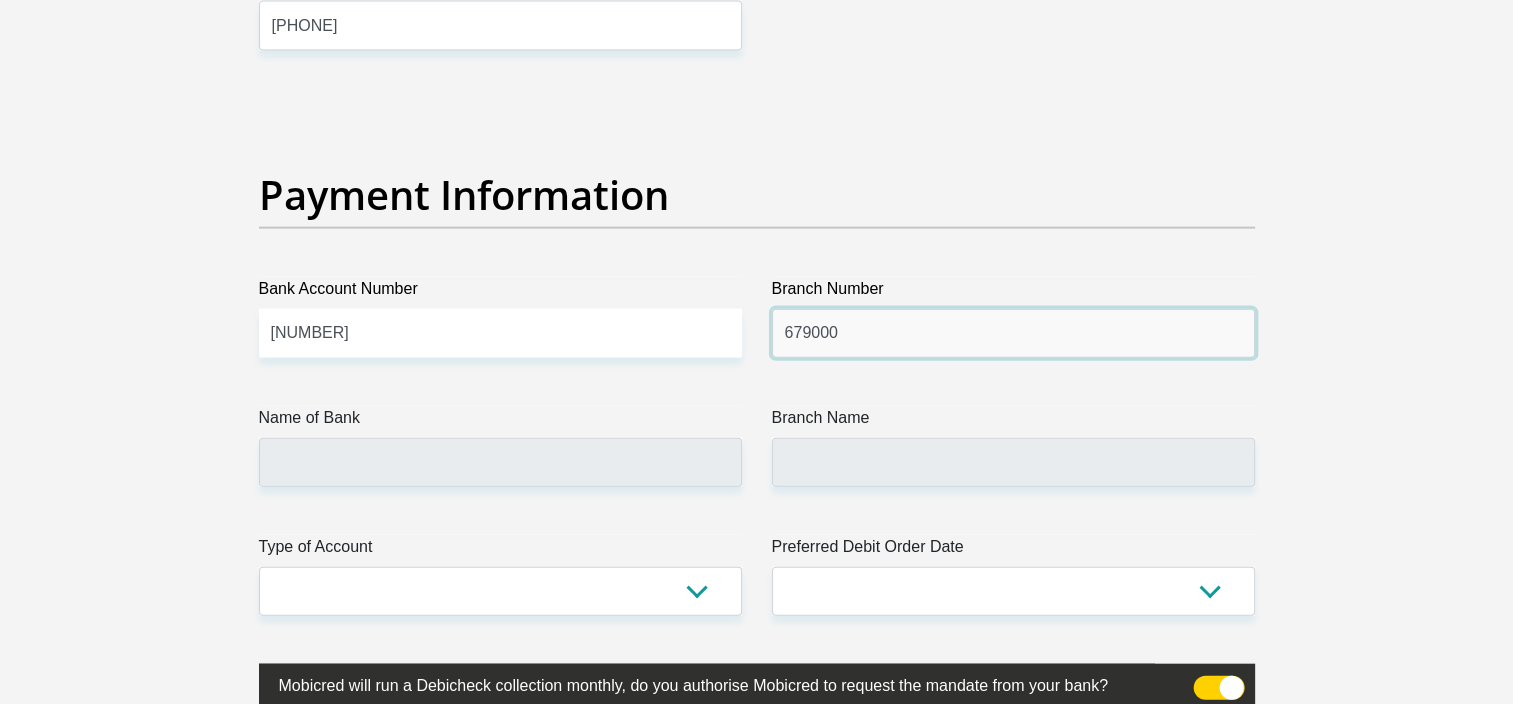 scroll, scrollTop: 4482, scrollLeft: 0, axis: vertical 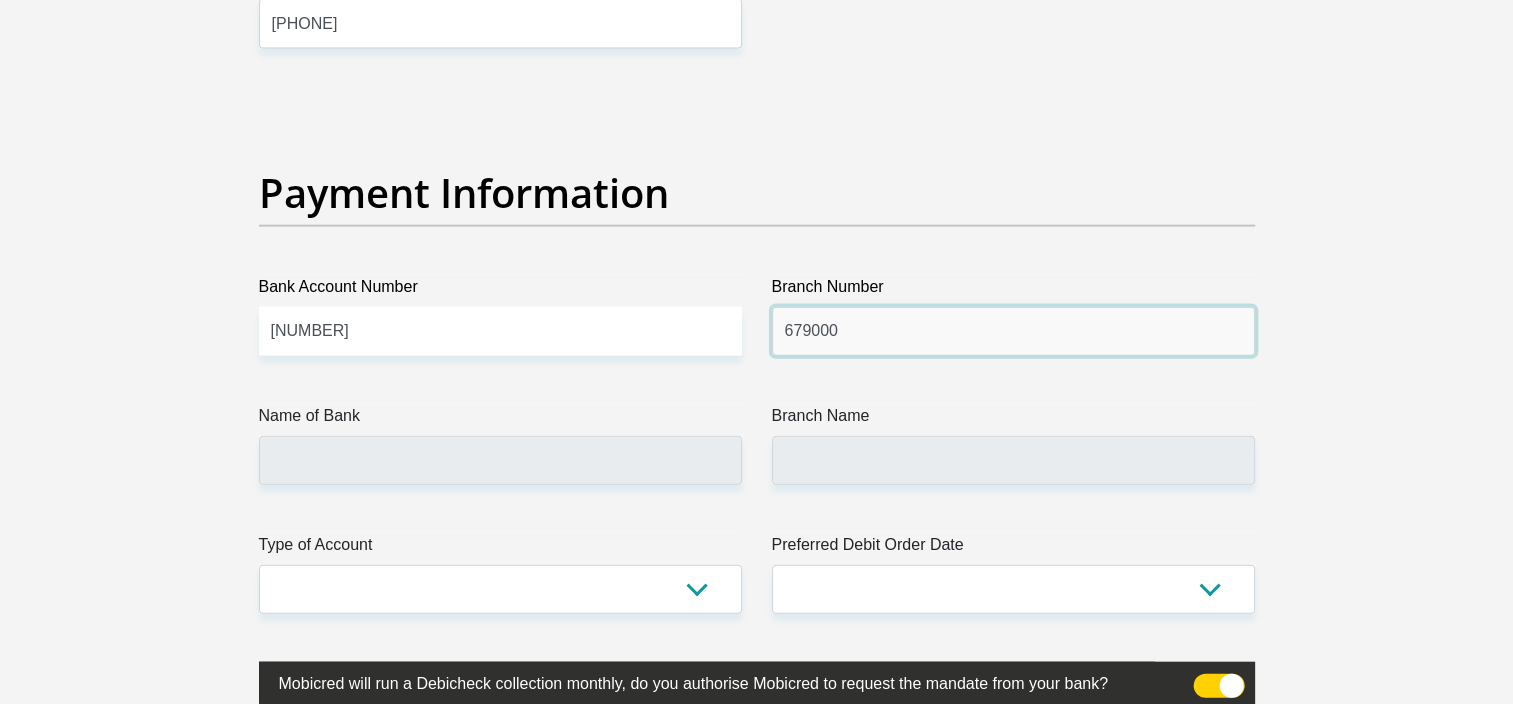 type on "679000" 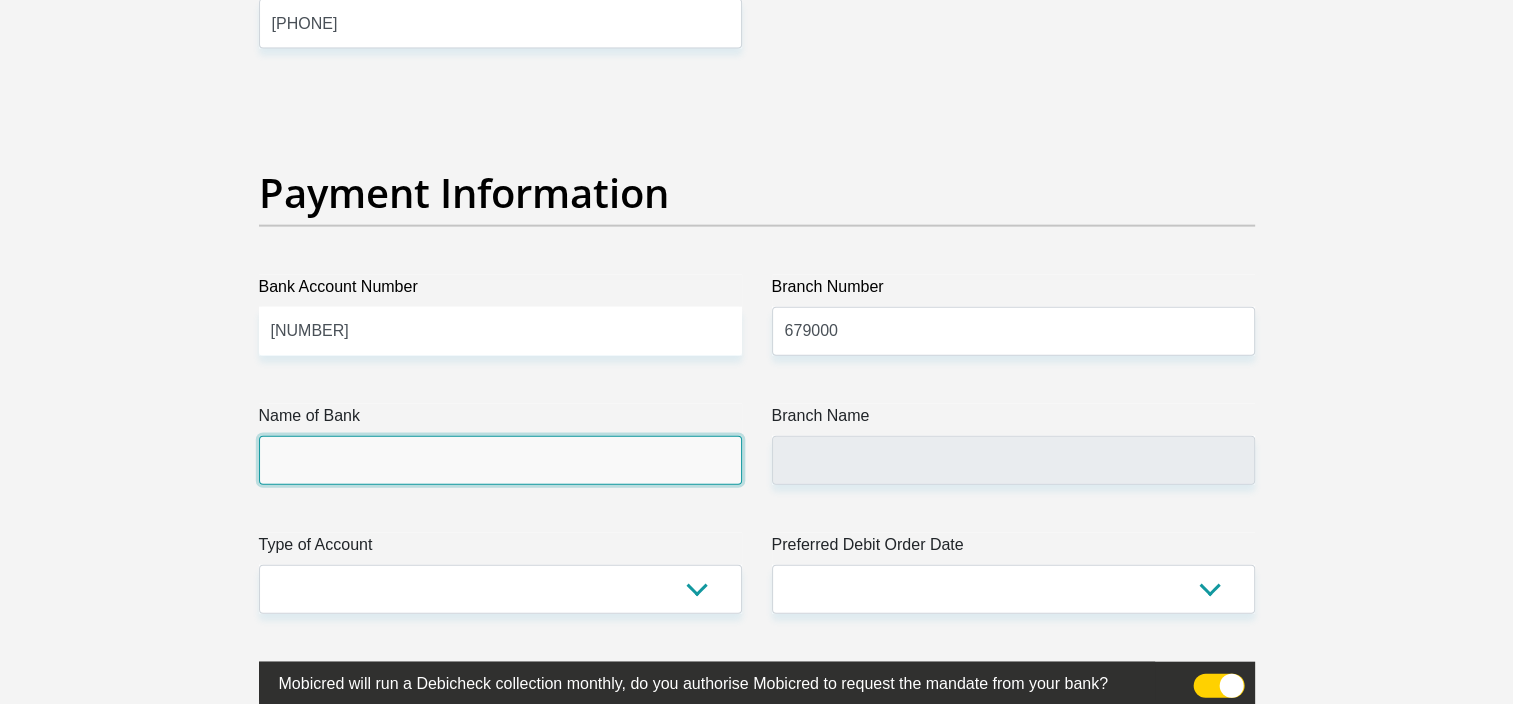 click on "Name of Bank" at bounding box center [500, 460] 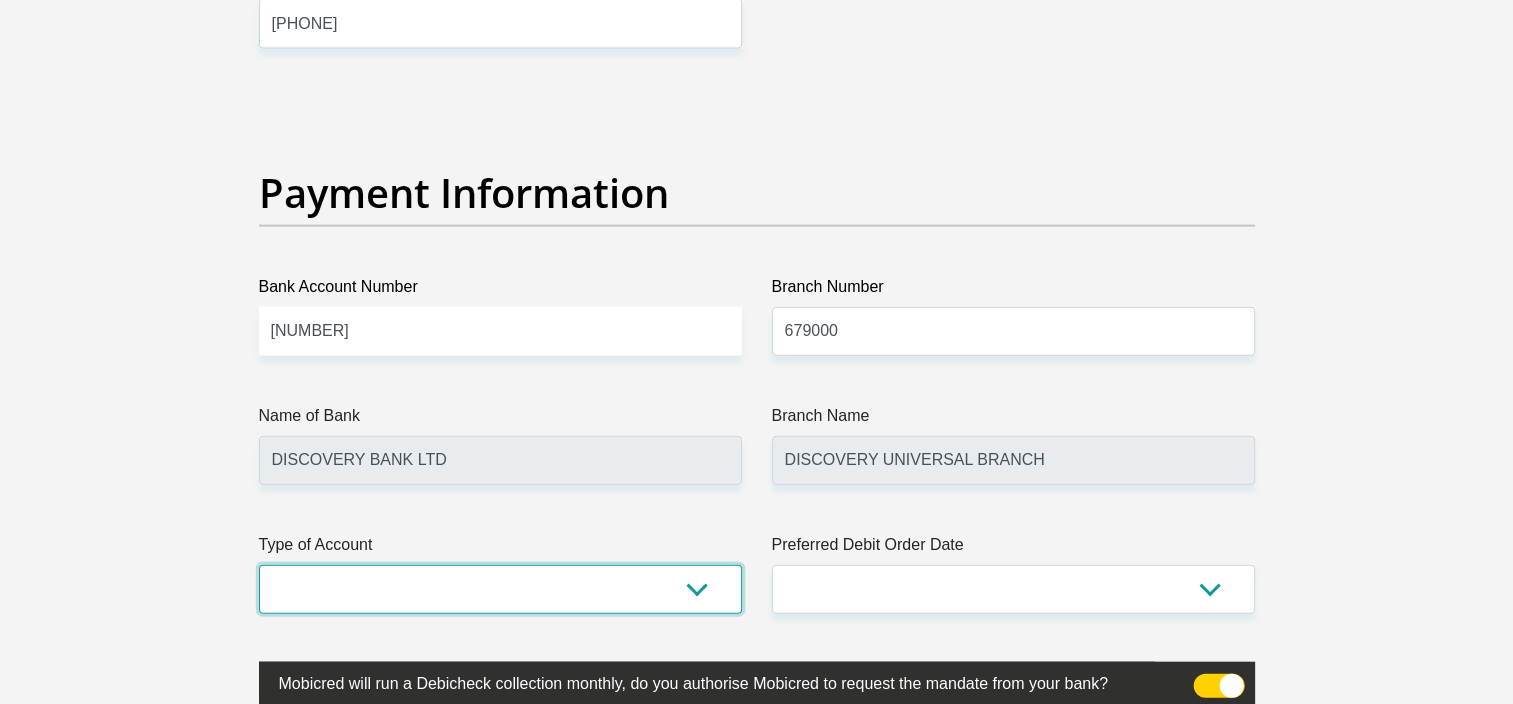 click on "Cheque
Savings" at bounding box center [500, 589] 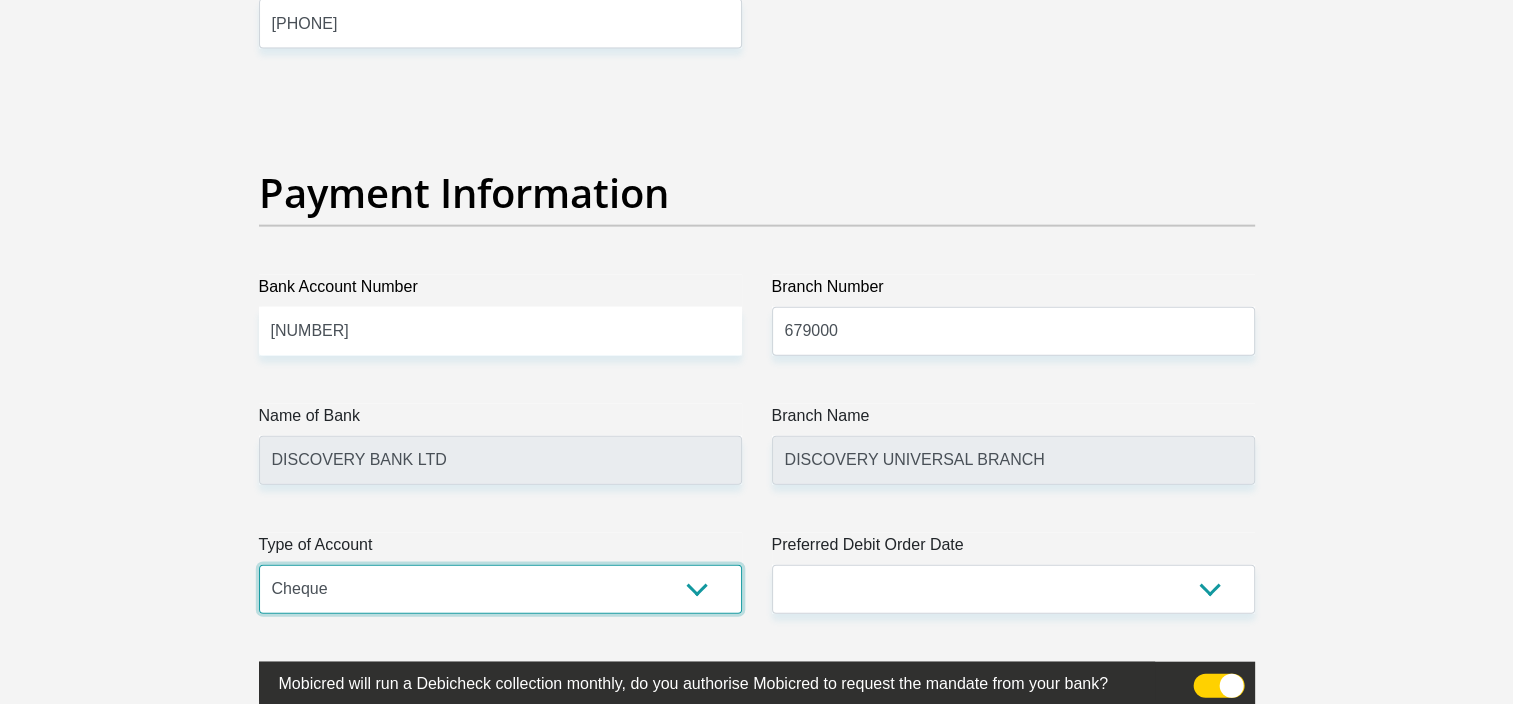 click on "Cheque
Savings" at bounding box center [500, 589] 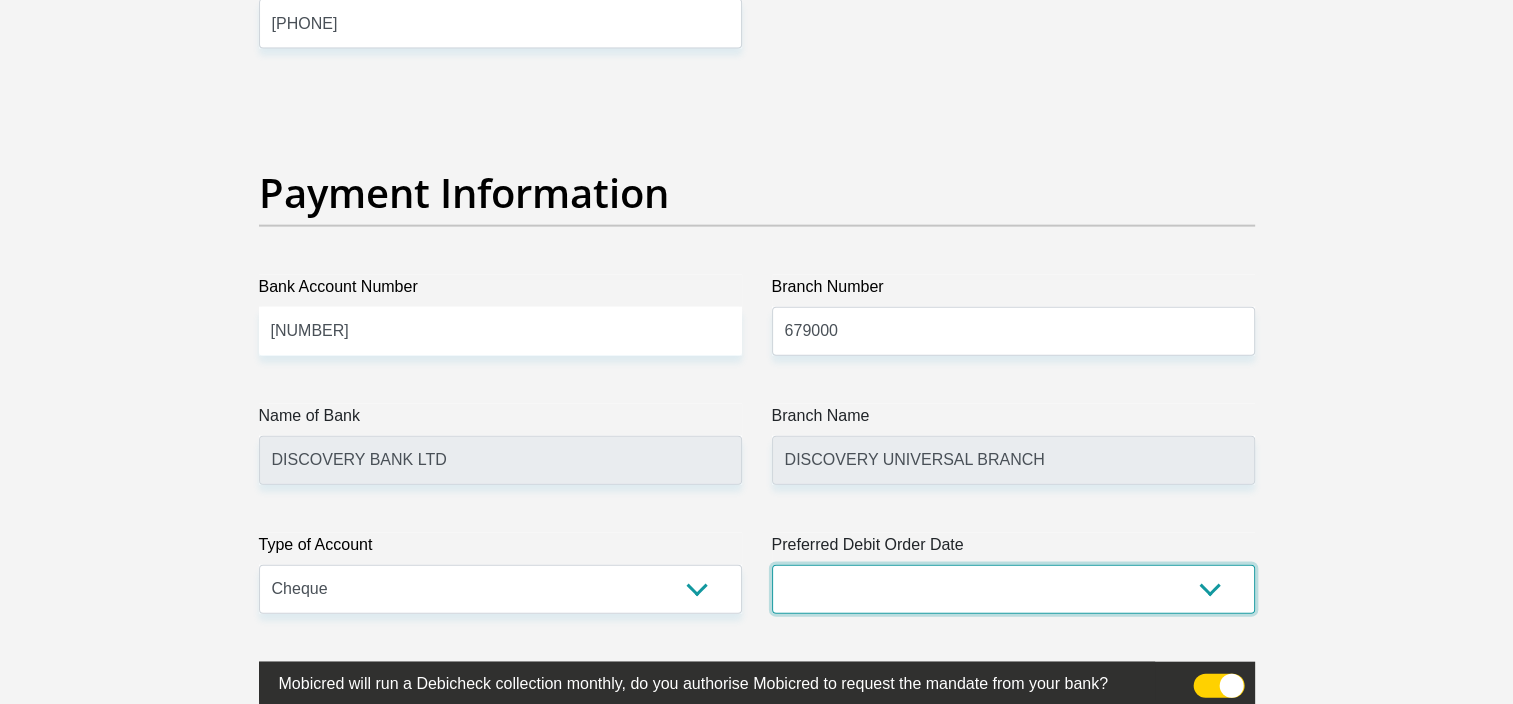 click on "1st
2nd
3rd
4th
5th
7th
18th
19th
20th
21st
22nd
23rd
24th
25th
26th
27th
28th
29th
30th" at bounding box center [1013, 589] 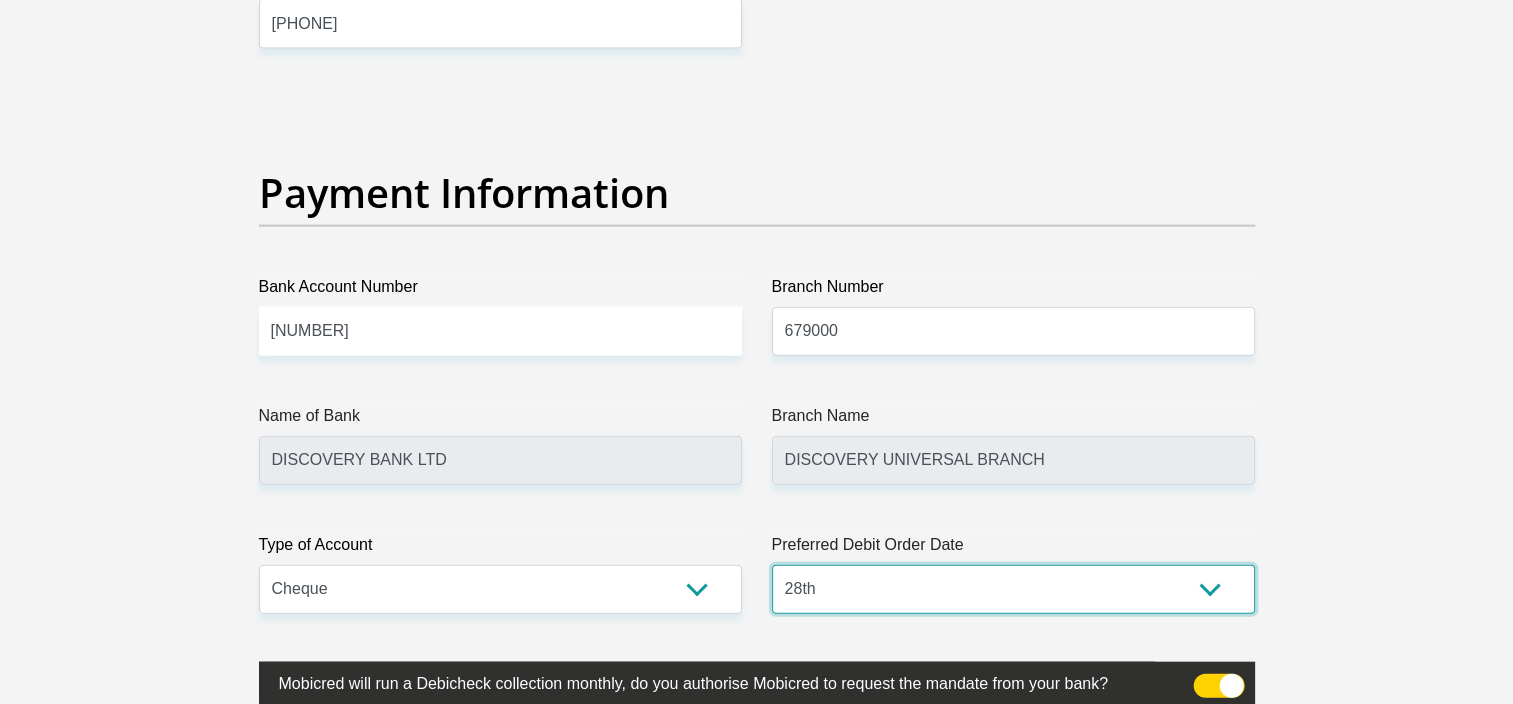 click on "1st
2nd
3rd
4th
5th
7th
18th
19th
20th
21st
22nd
23rd
24th
25th
26th
27th
28th
29th
30th" at bounding box center [1013, 589] 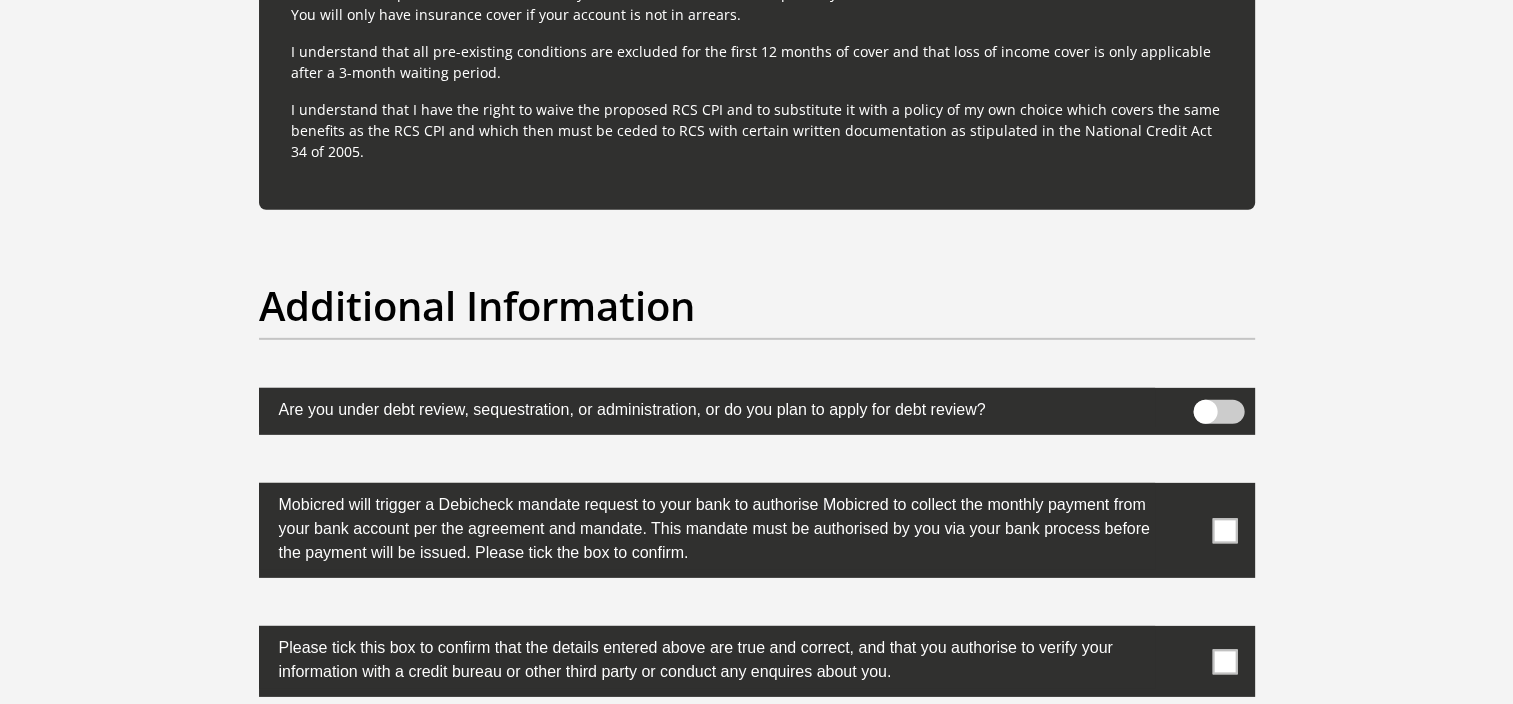 scroll, scrollTop: 5999, scrollLeft: 0, axis: vertical 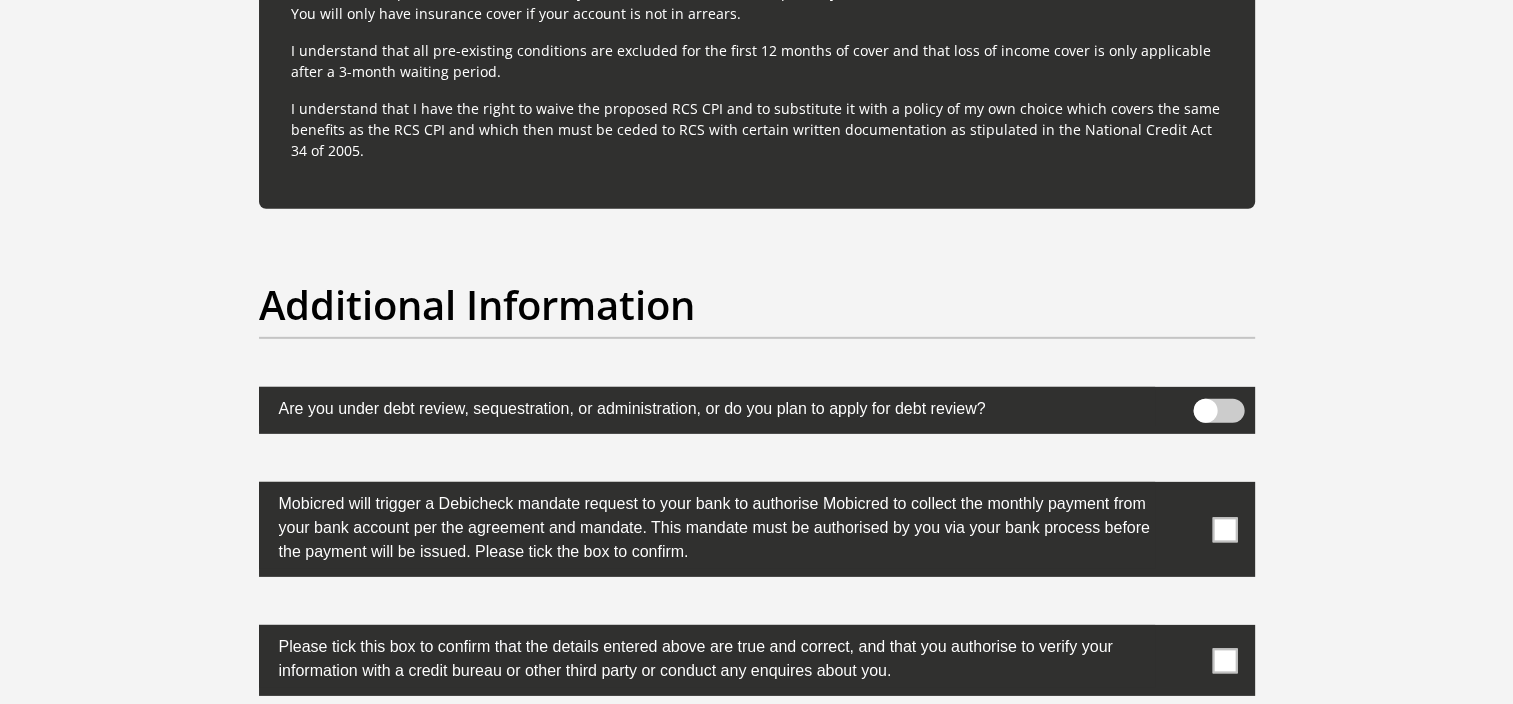 click at bounding box center (757, 410) 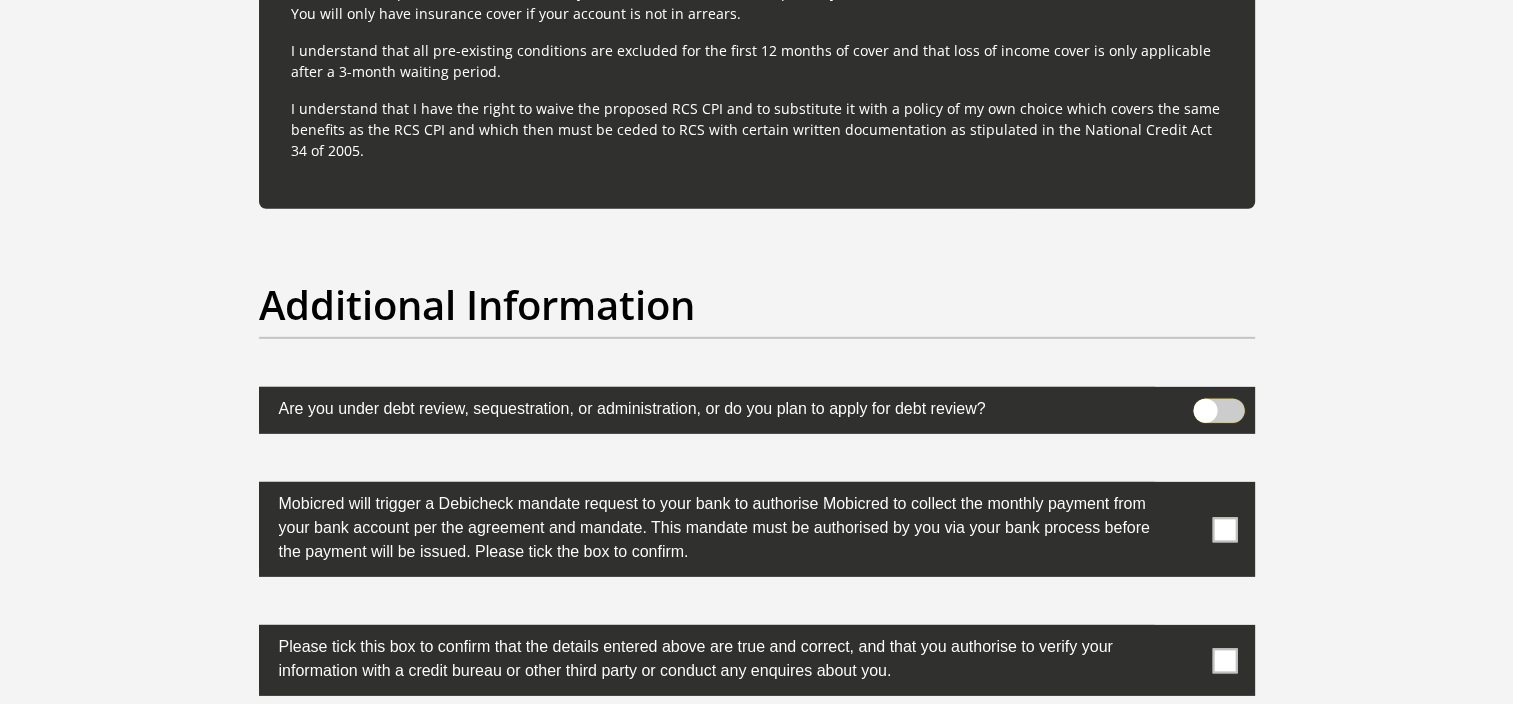 click at bounding box center [1205, 404] 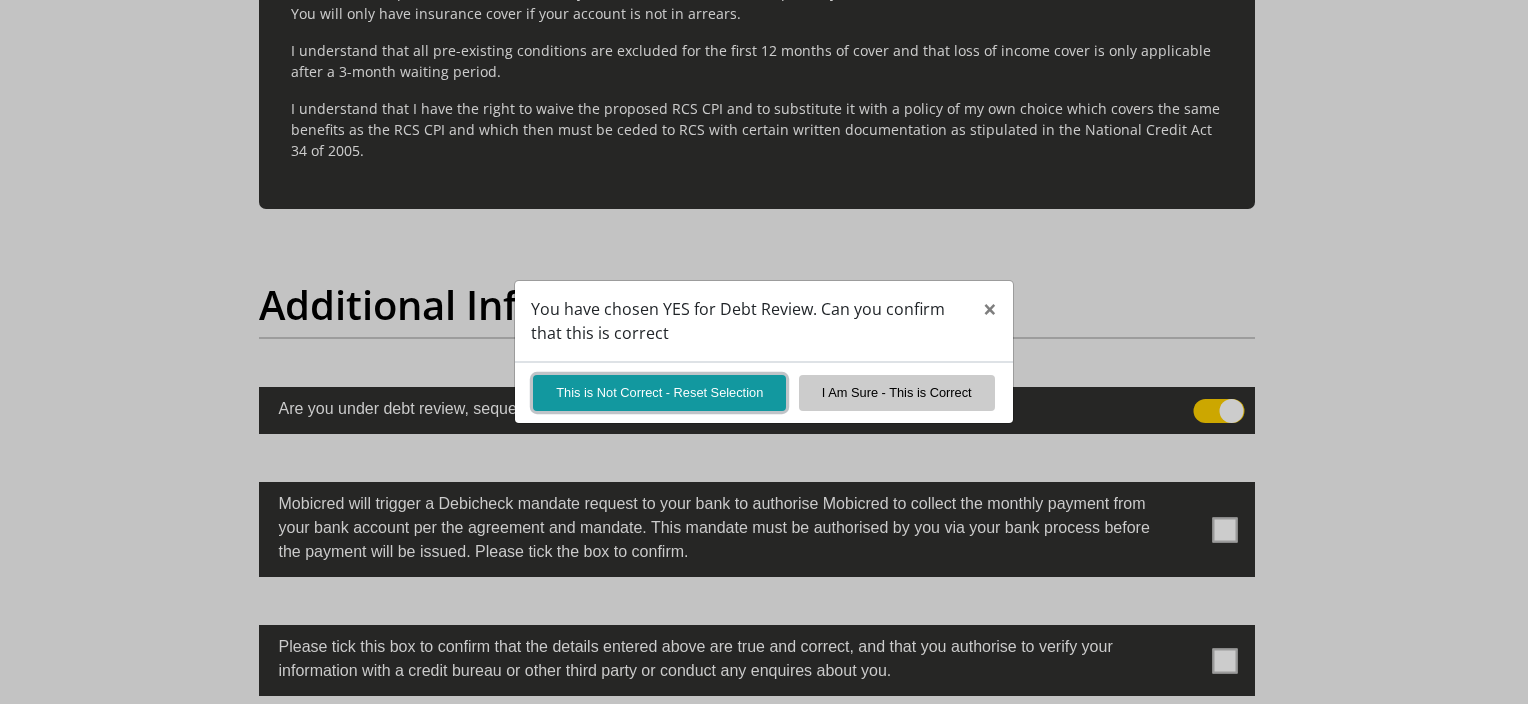 click on "This is Not Correct - Reset Selection" at bounding box center (659, 392) 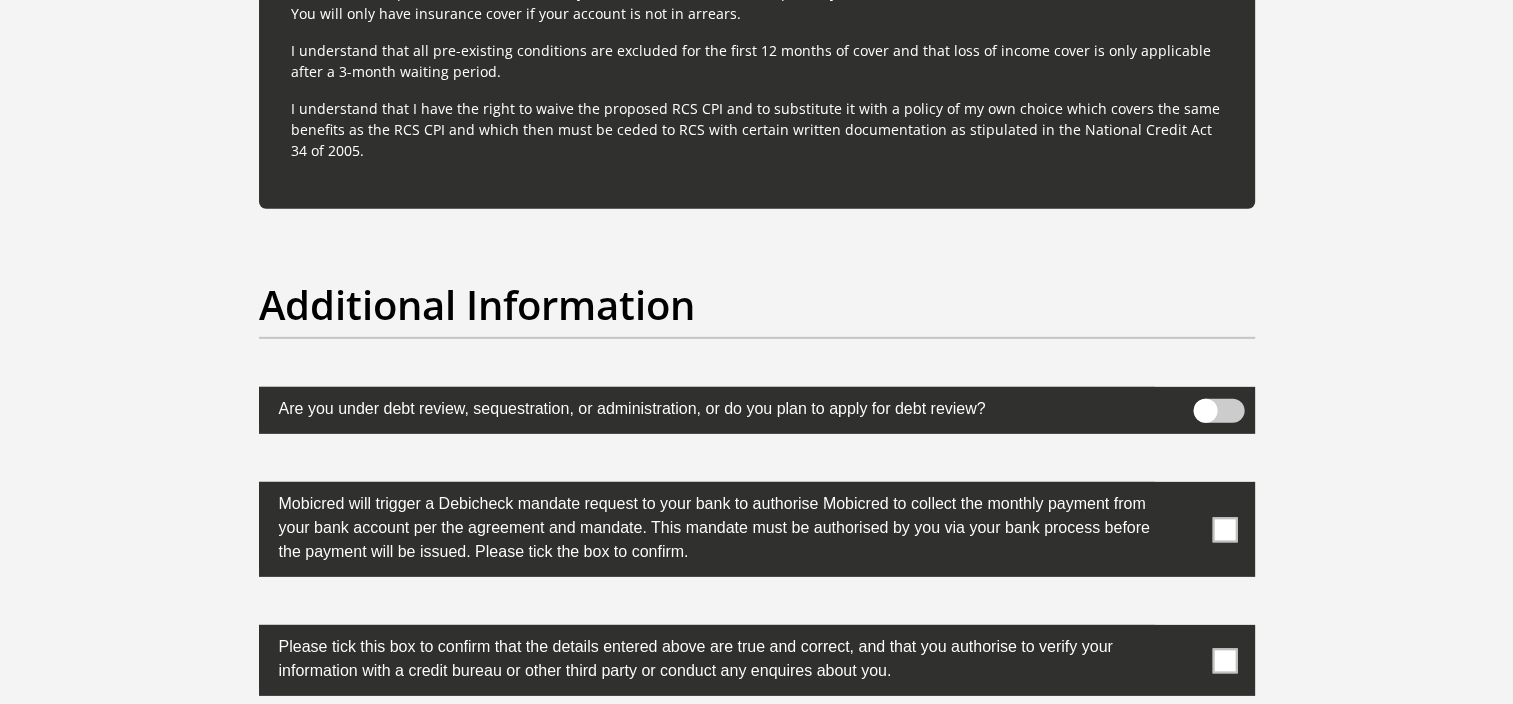 click at bounding box center (1224, 529) 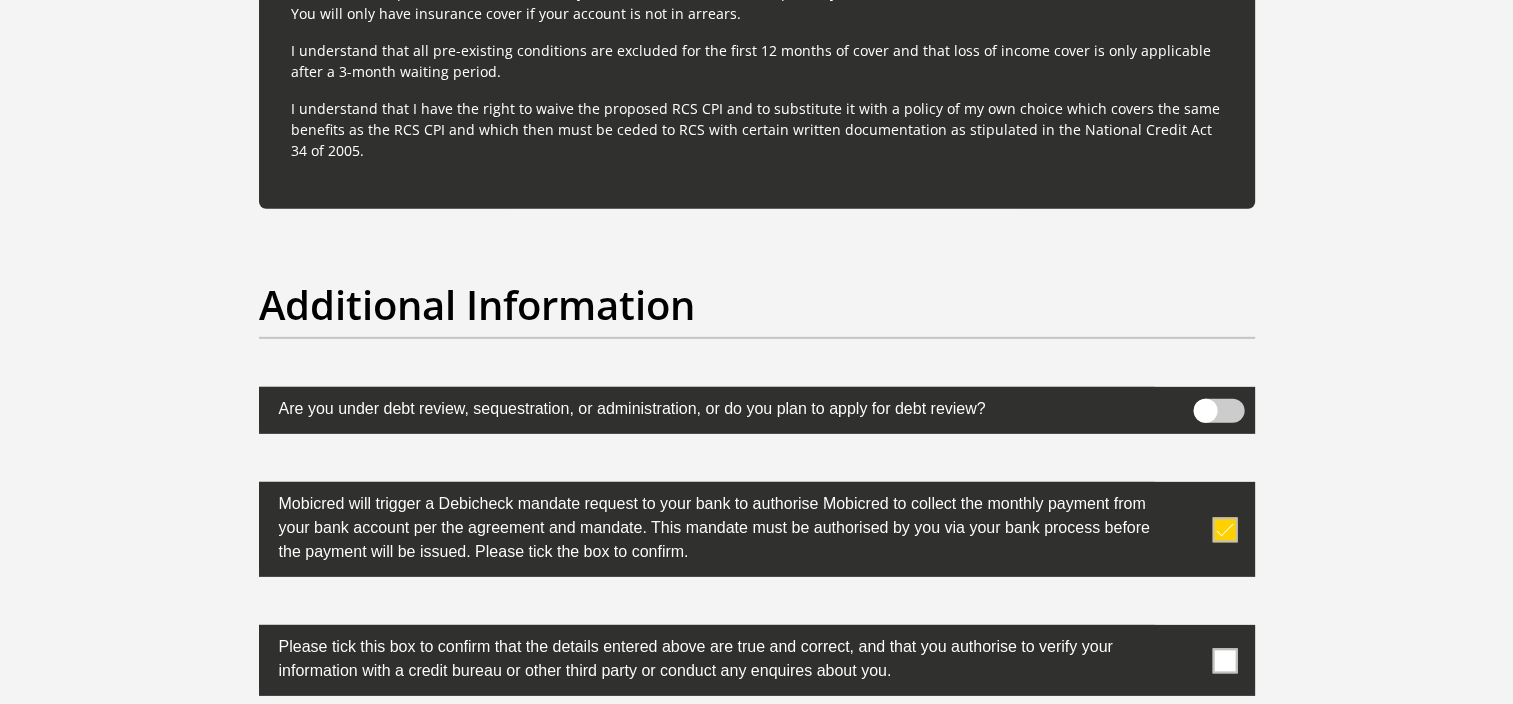 click at bounding box center [1224, 660] 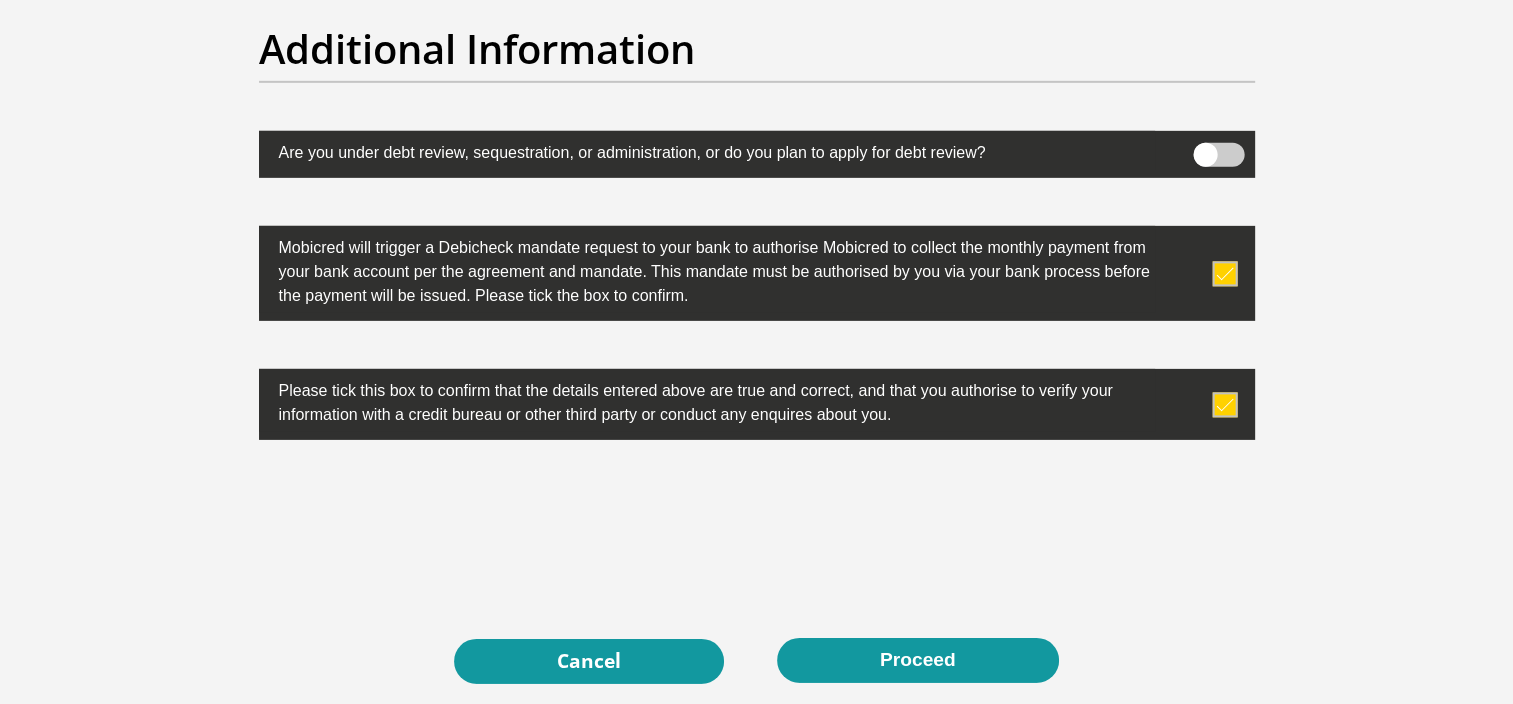 scroll, scrollTop: 6256, scrollLeft: 0, axis: vertical 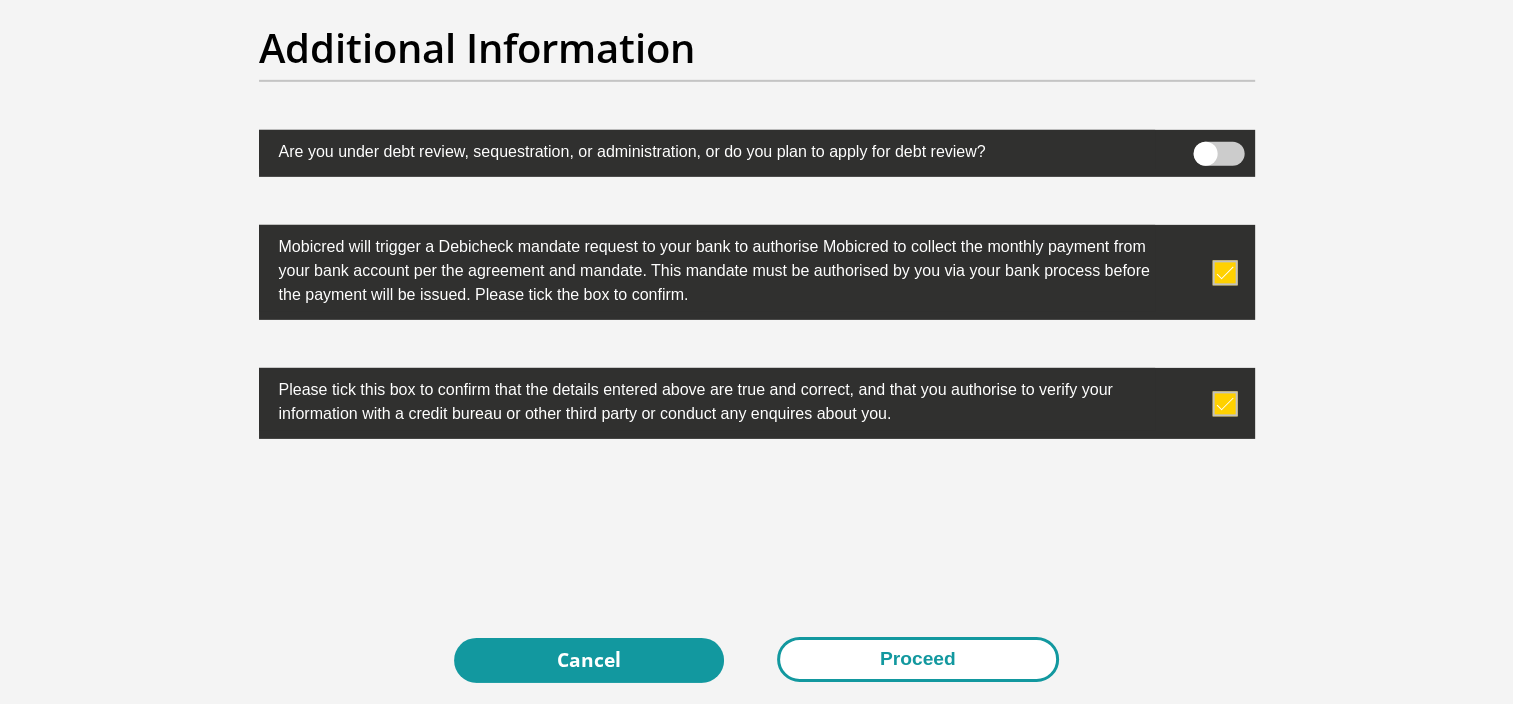 click on "Proceed" at bounding box center [918, 659] 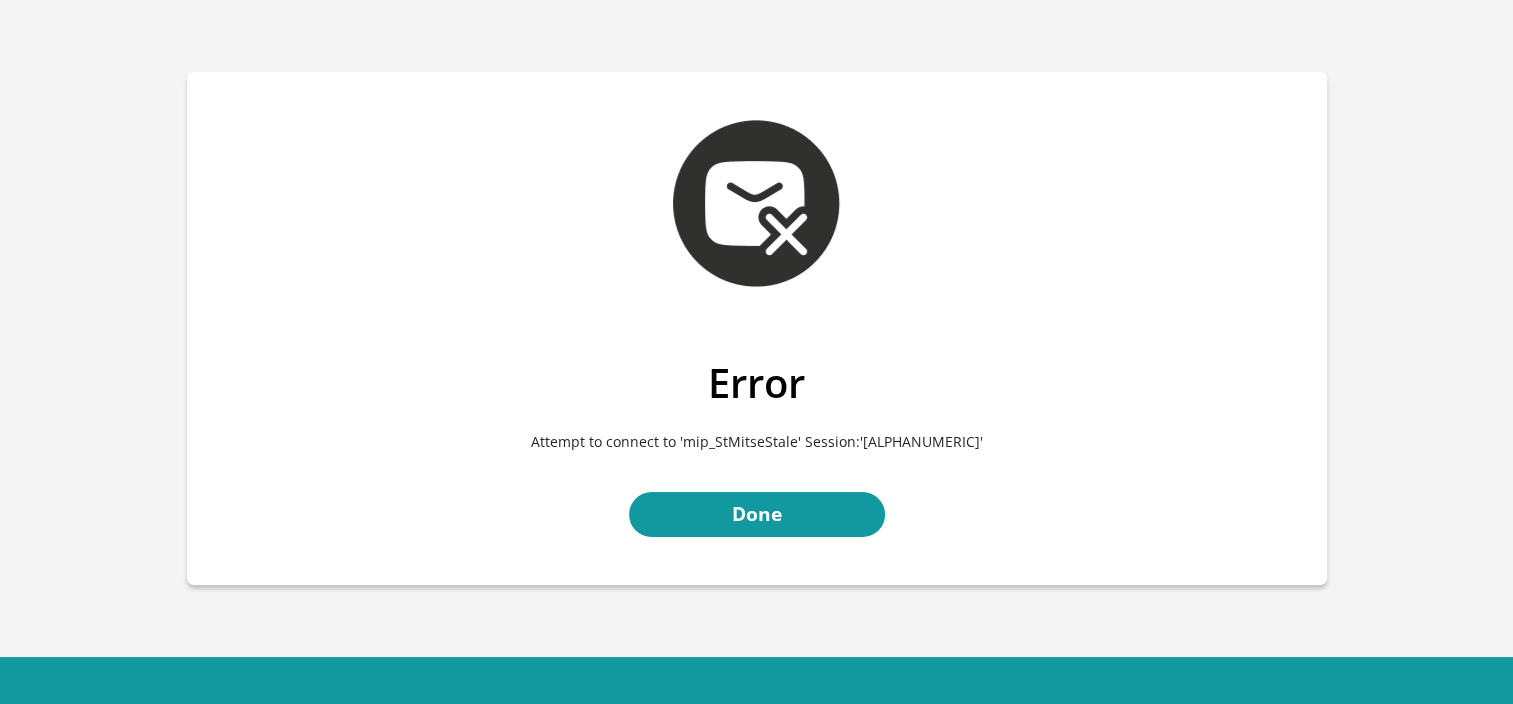 scroll, scrollTop: 65, scrollLeft: 0, axis: vertical 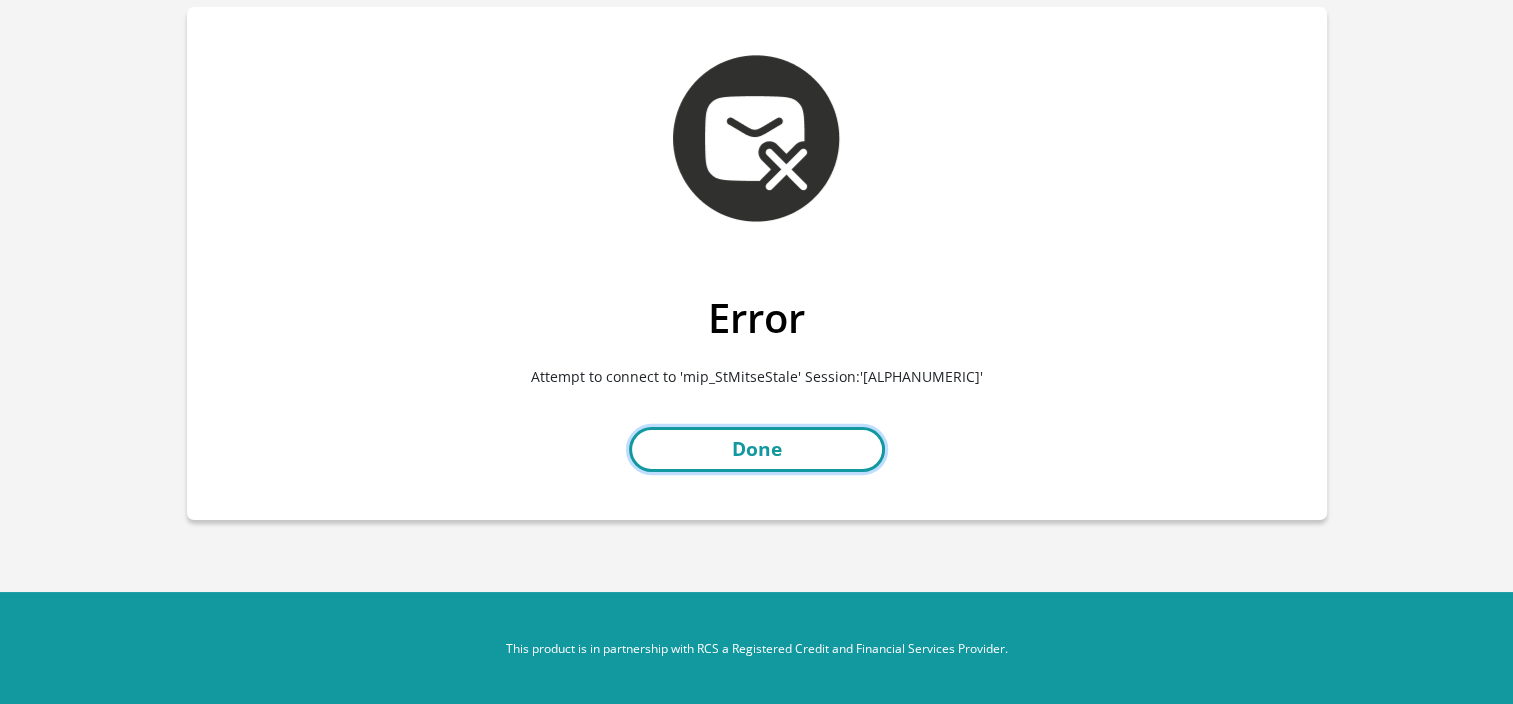 click on "Done" at bounding box center (757, 449) 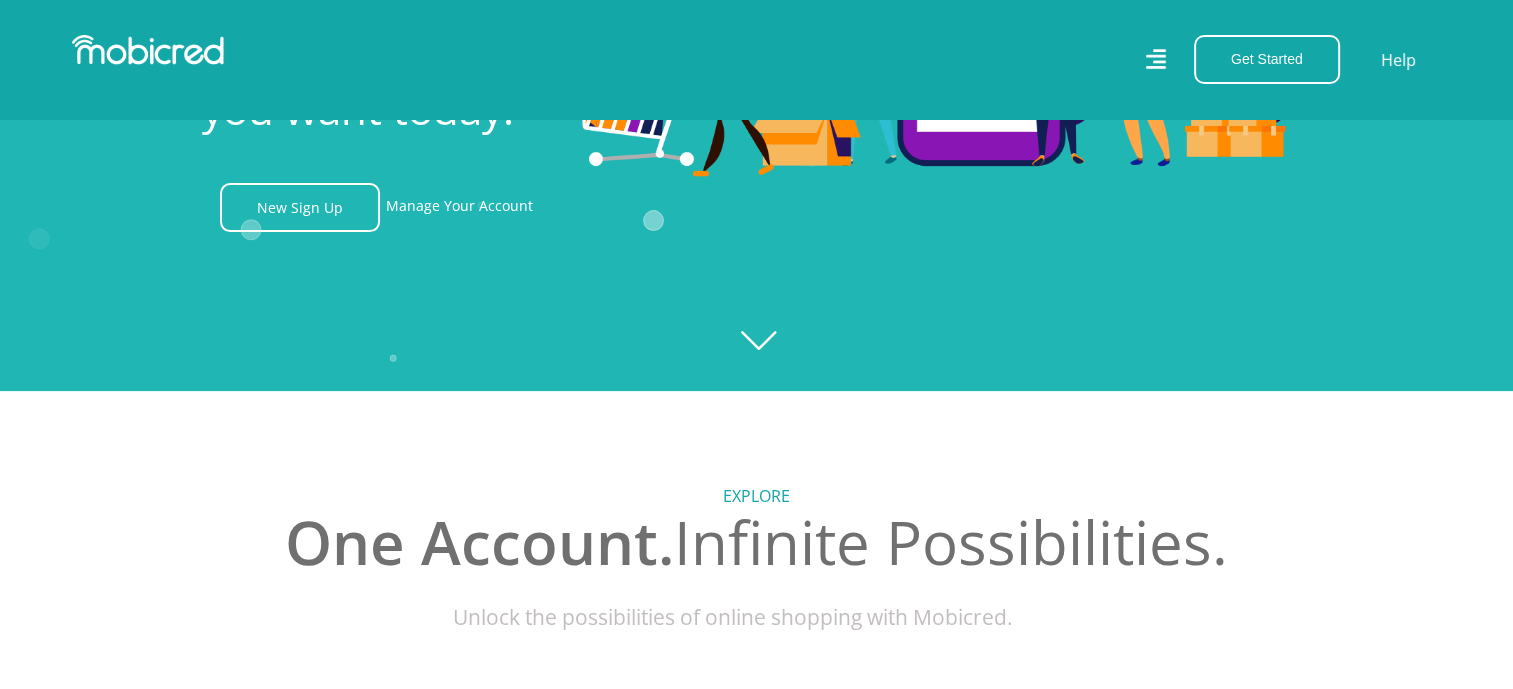 scroll, scrollTop: 772, scrollLeft: 0, axis: vertical 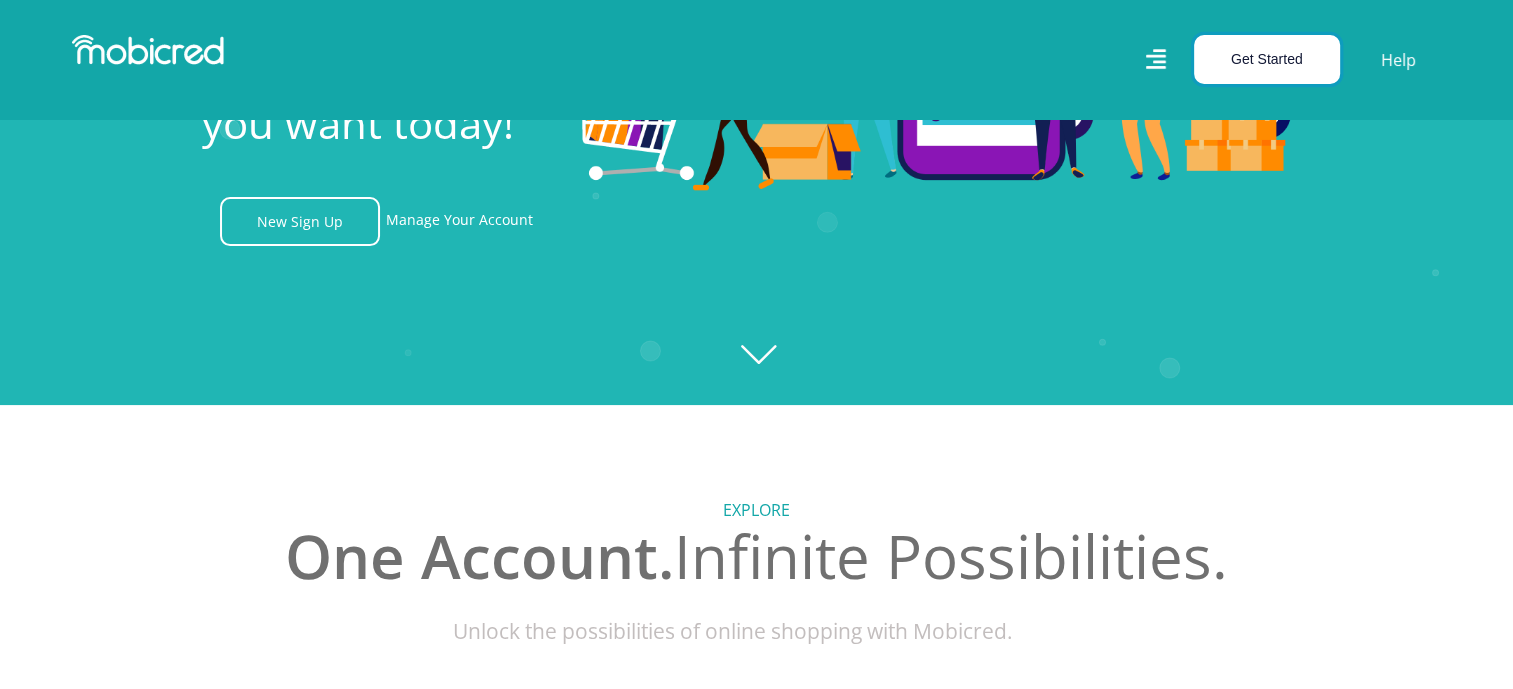 click on "Get Started" at bounding box center (1267, 59) 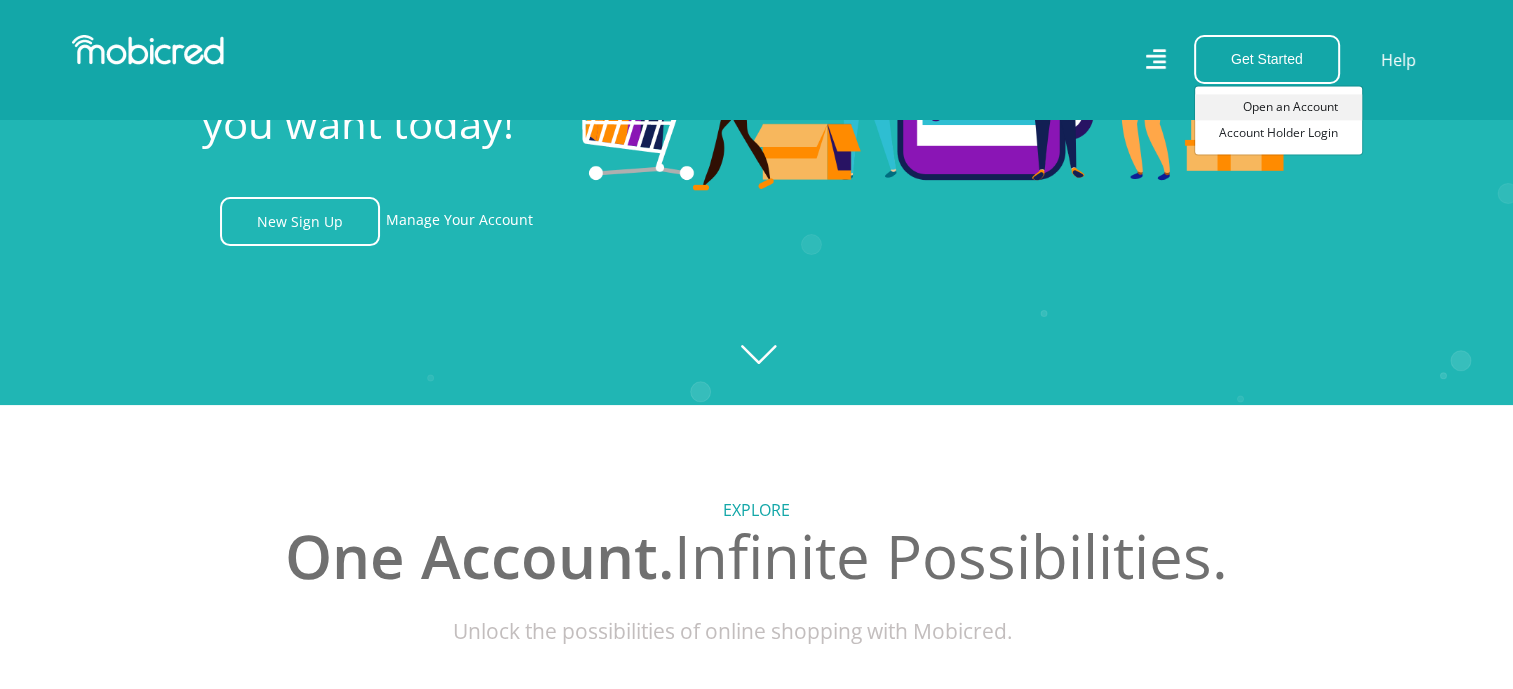 scroll, scrollTop: 0, scrollLeft: 2564, axis: horizontal 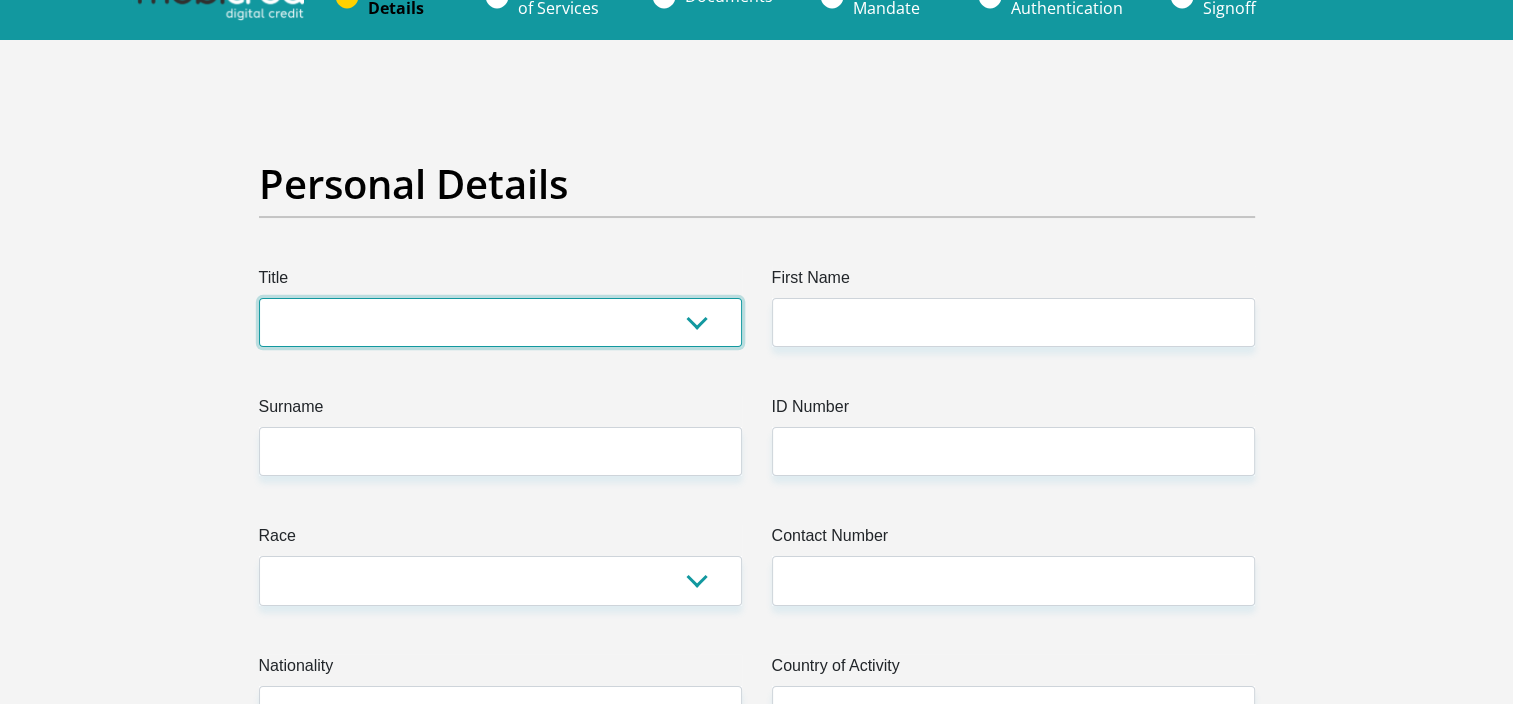click on "Mr
Ms
Mrs
Dr
Other" at bounding box center [500, 322] 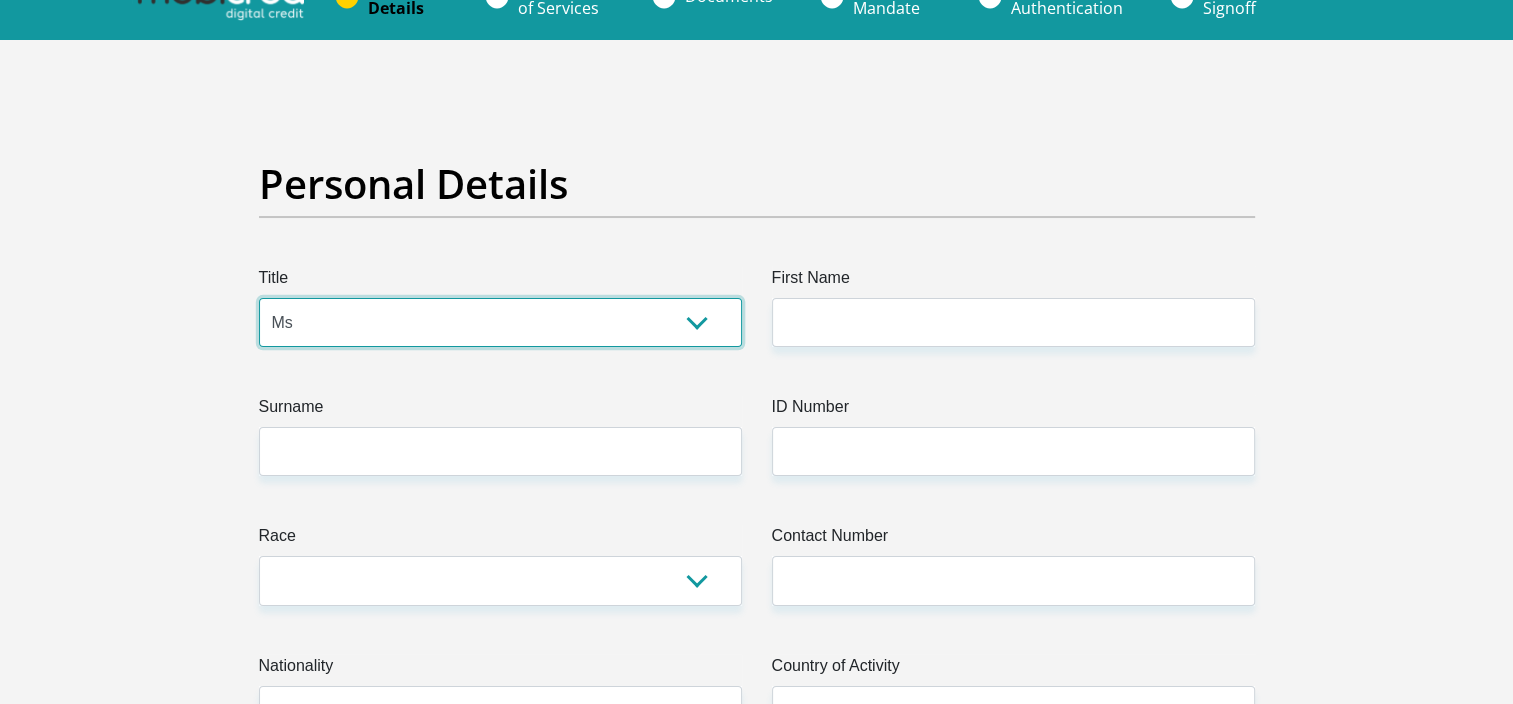 click on "Mr
Ms
Mrs
Dr
Other" at bounding box center [500, 322] 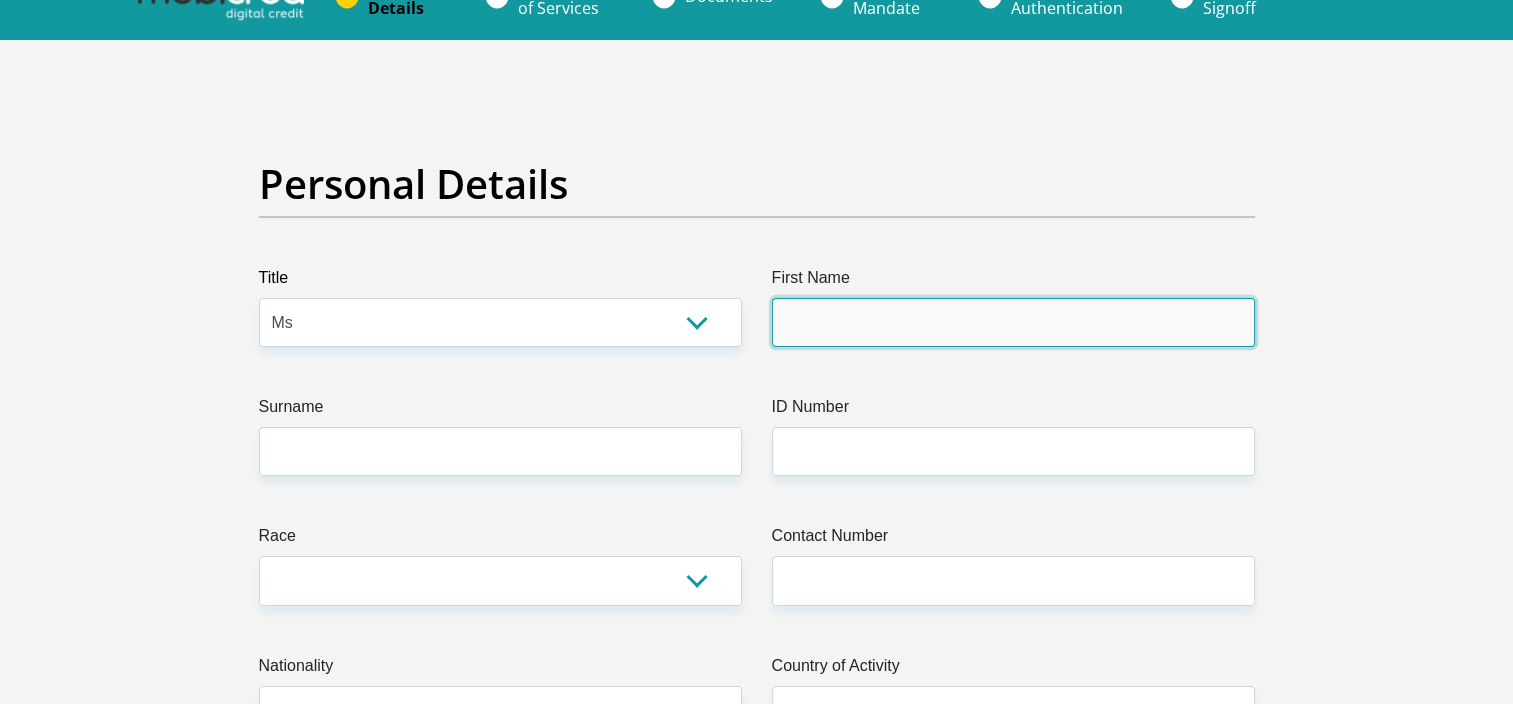 click on "First Name" at bounding box center (1013, 322) 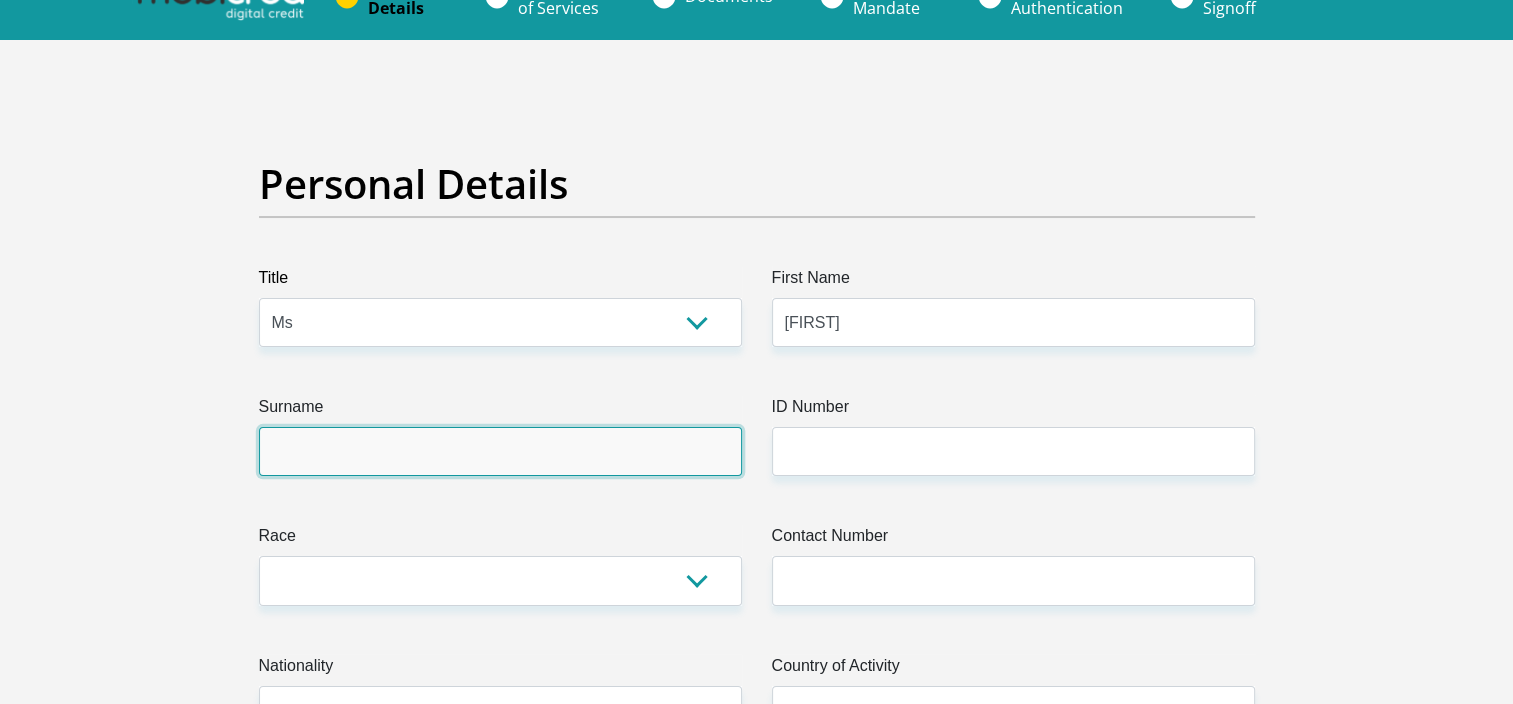 type on "Sparks" 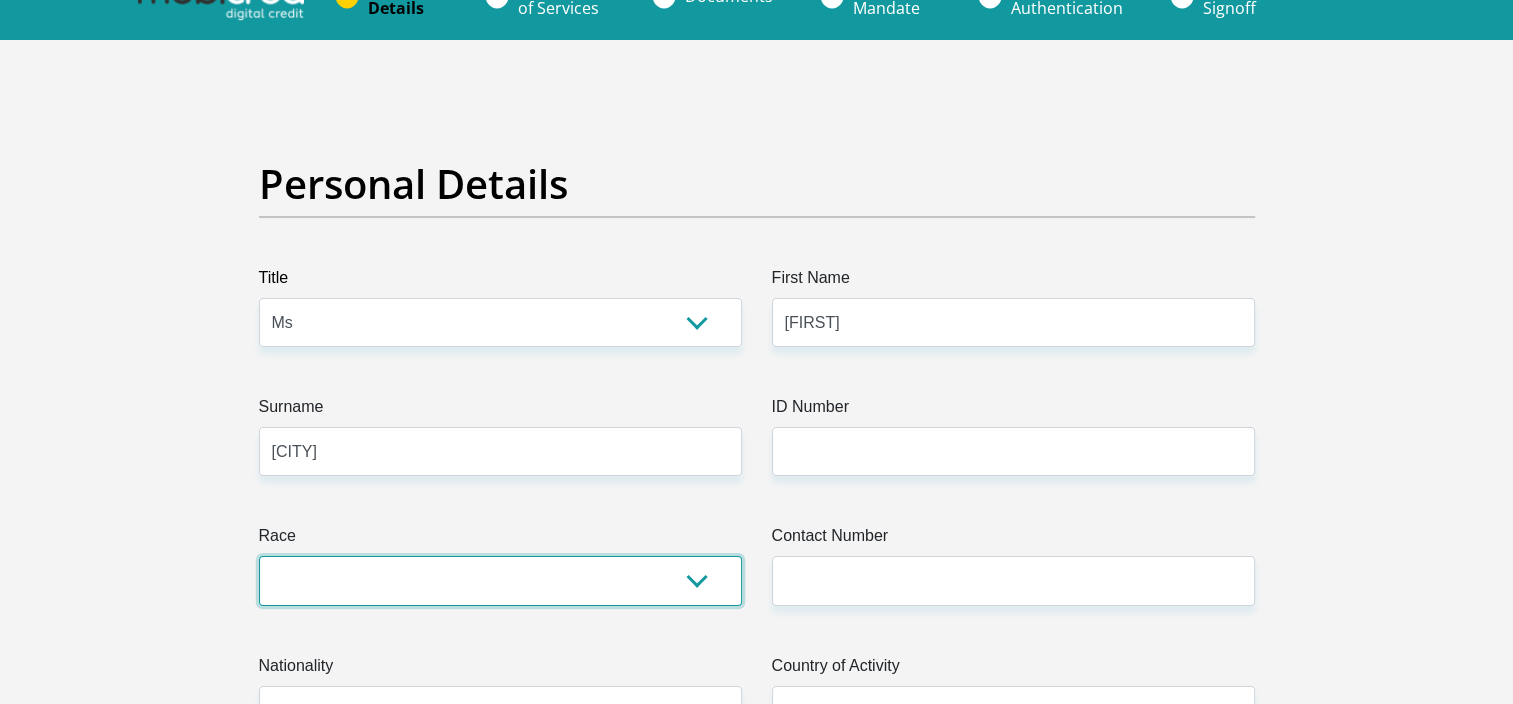 select on "2" 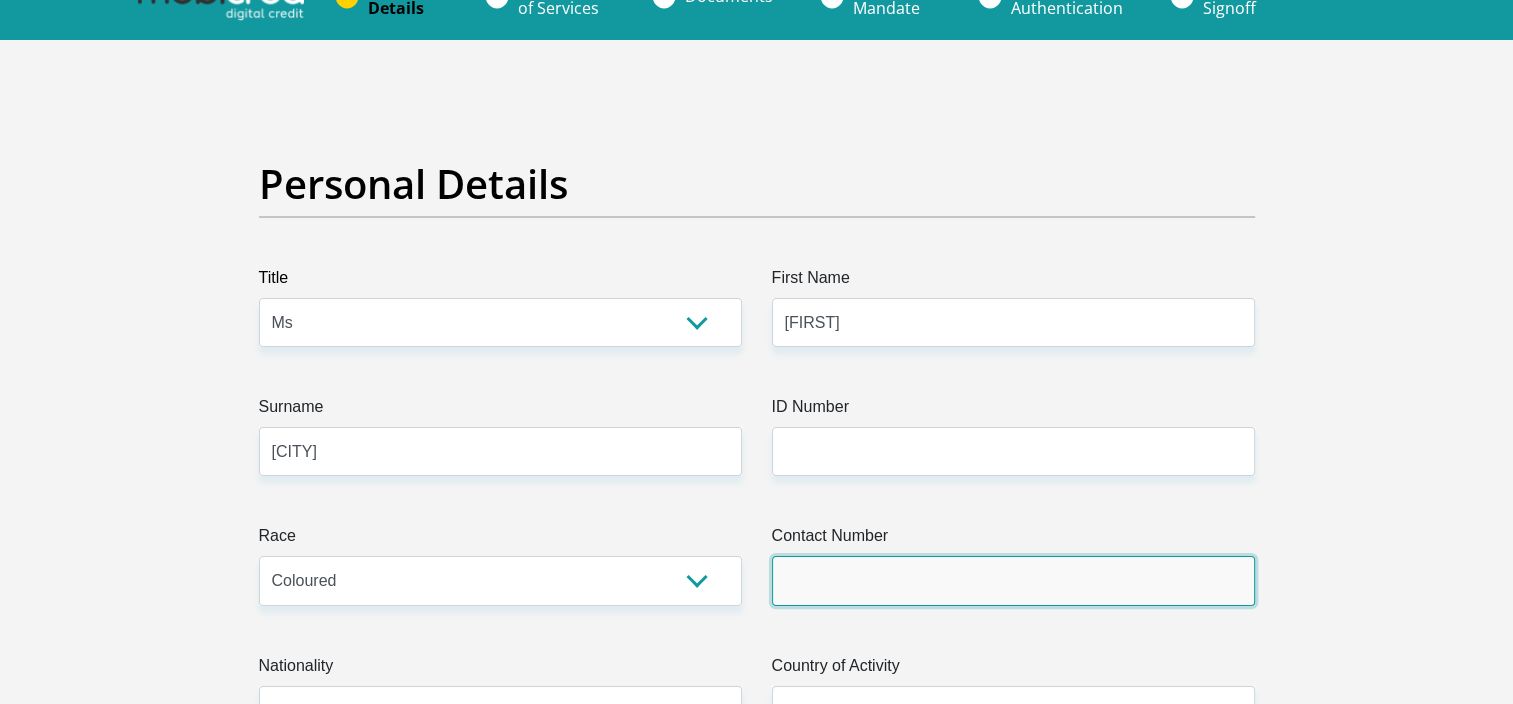type on "0790790695" 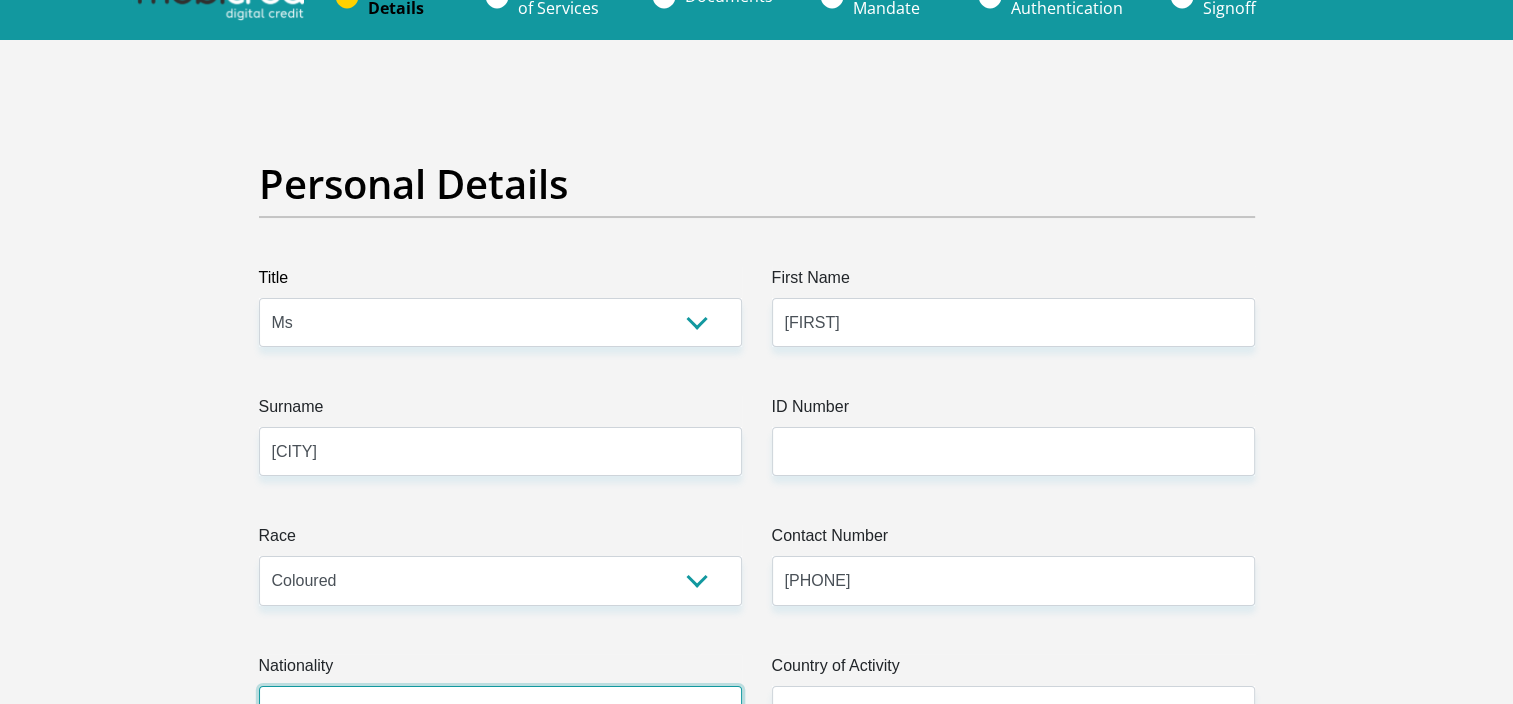 select on "ZAF" 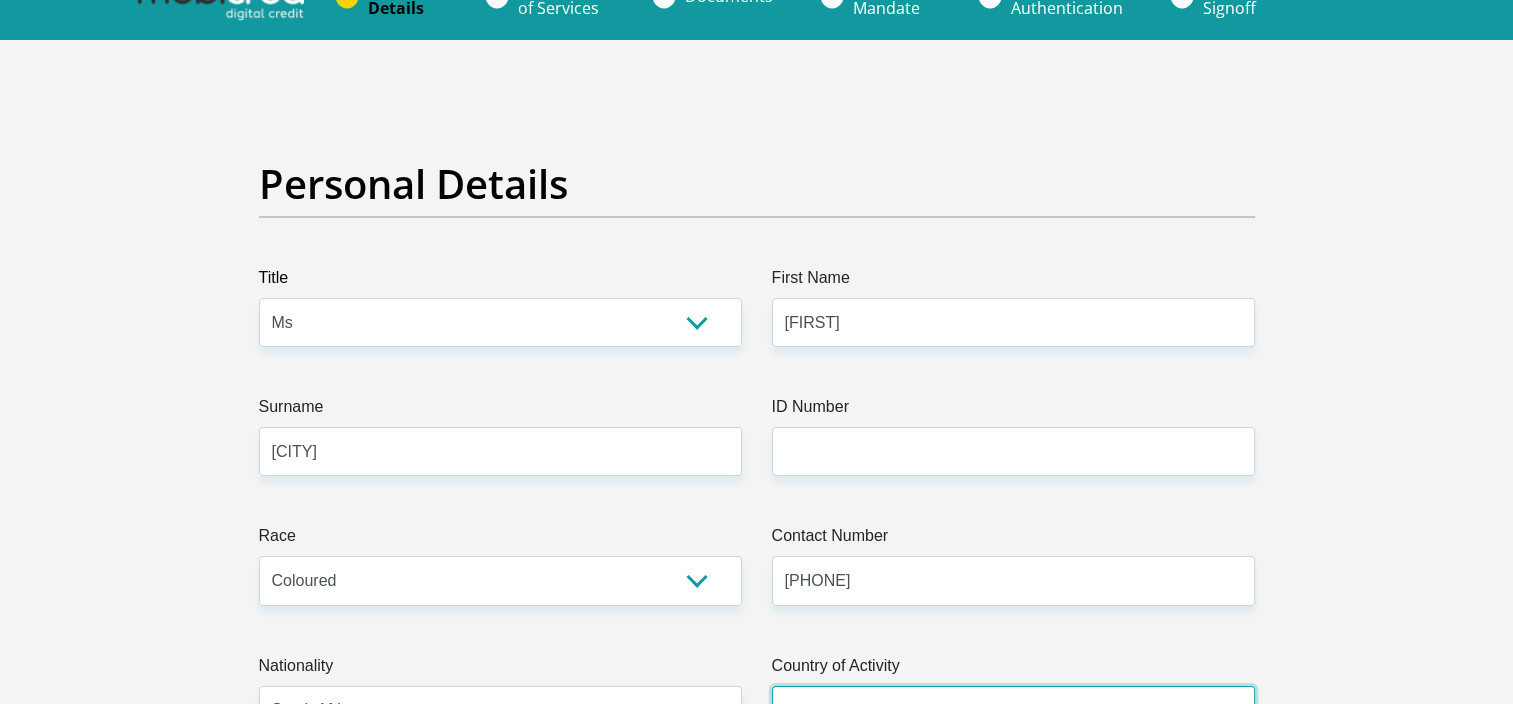 select on "ZAF" 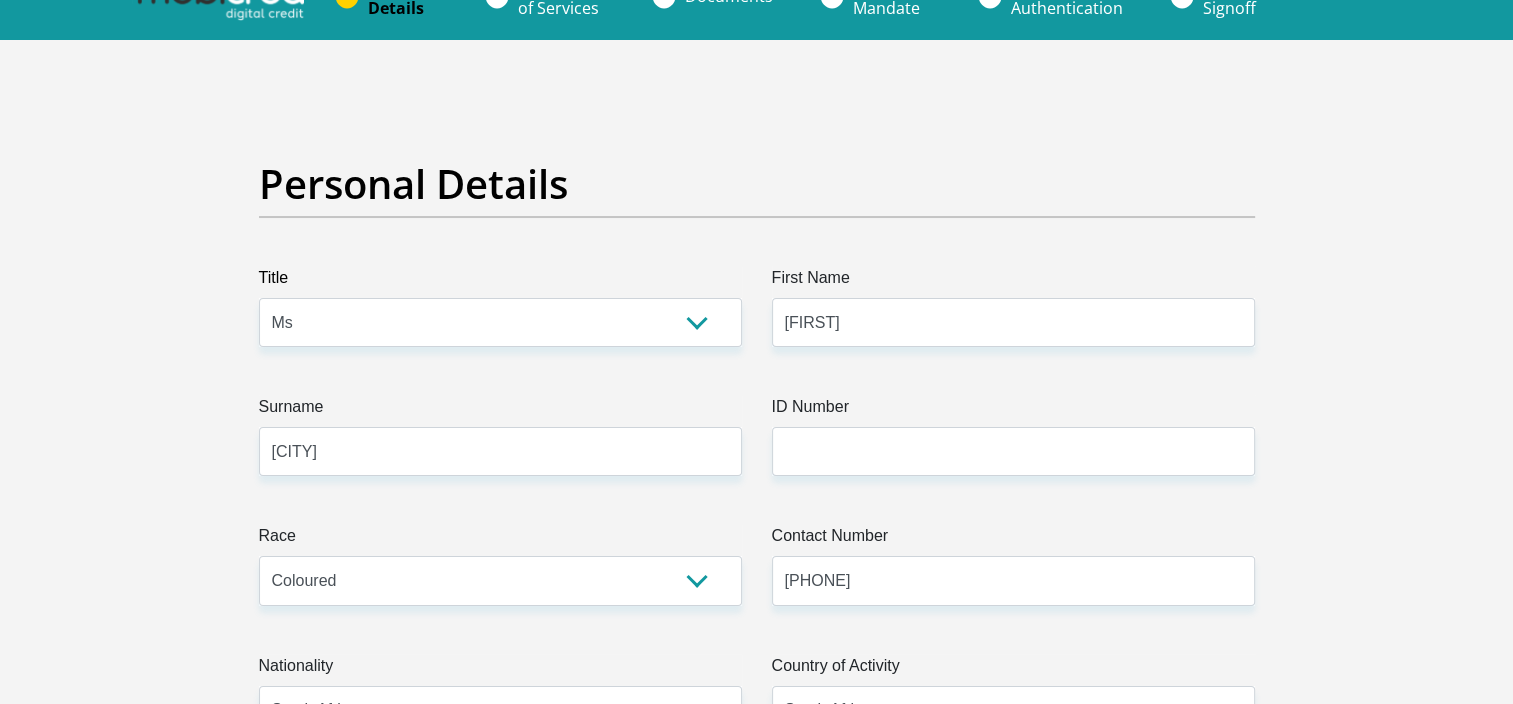 type on "15 Simba Rd Sunninghill" 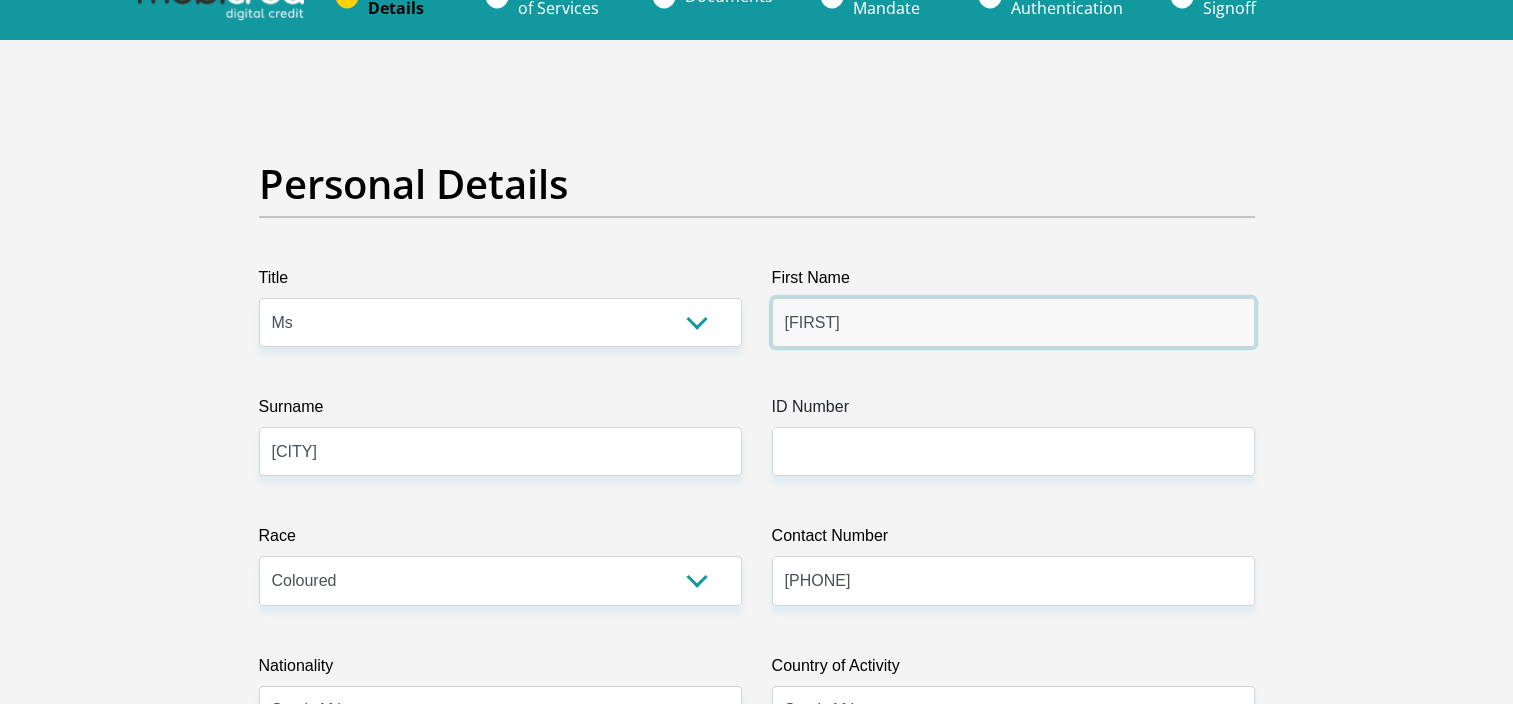 type on "DISCOVERY BANK LTD" 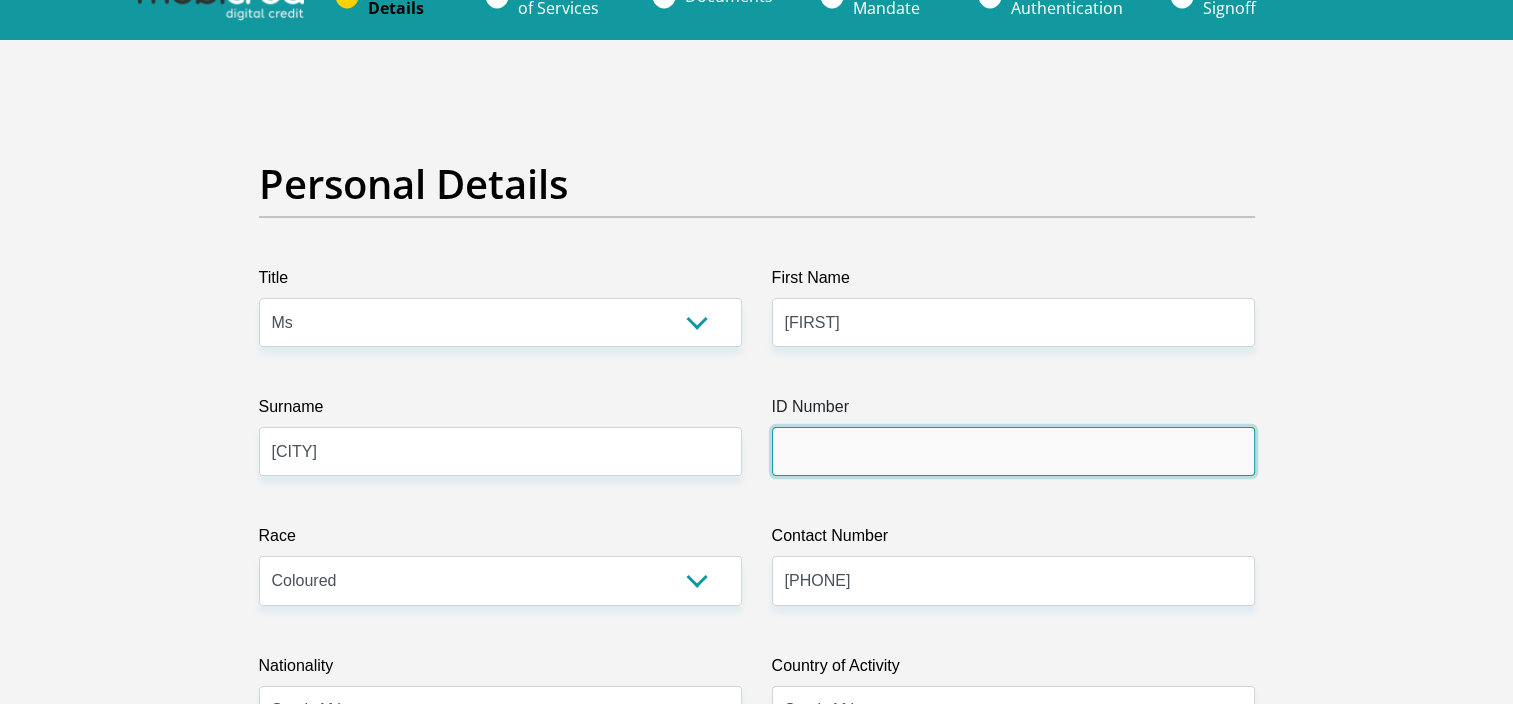click on "ID Number" at bounding box center (1013, 451) 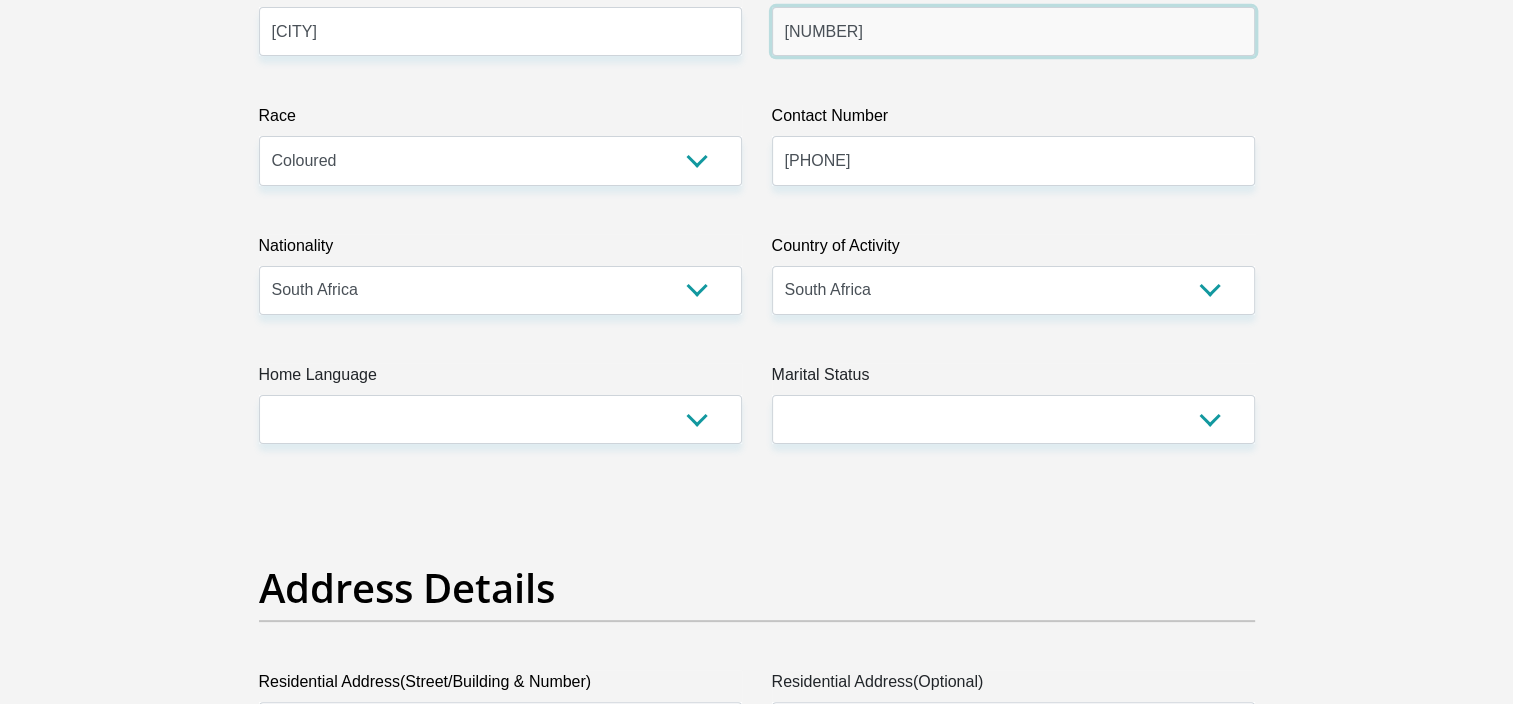 scroll, scrollTop: 469, scrollLeft: 0, axis: vertical 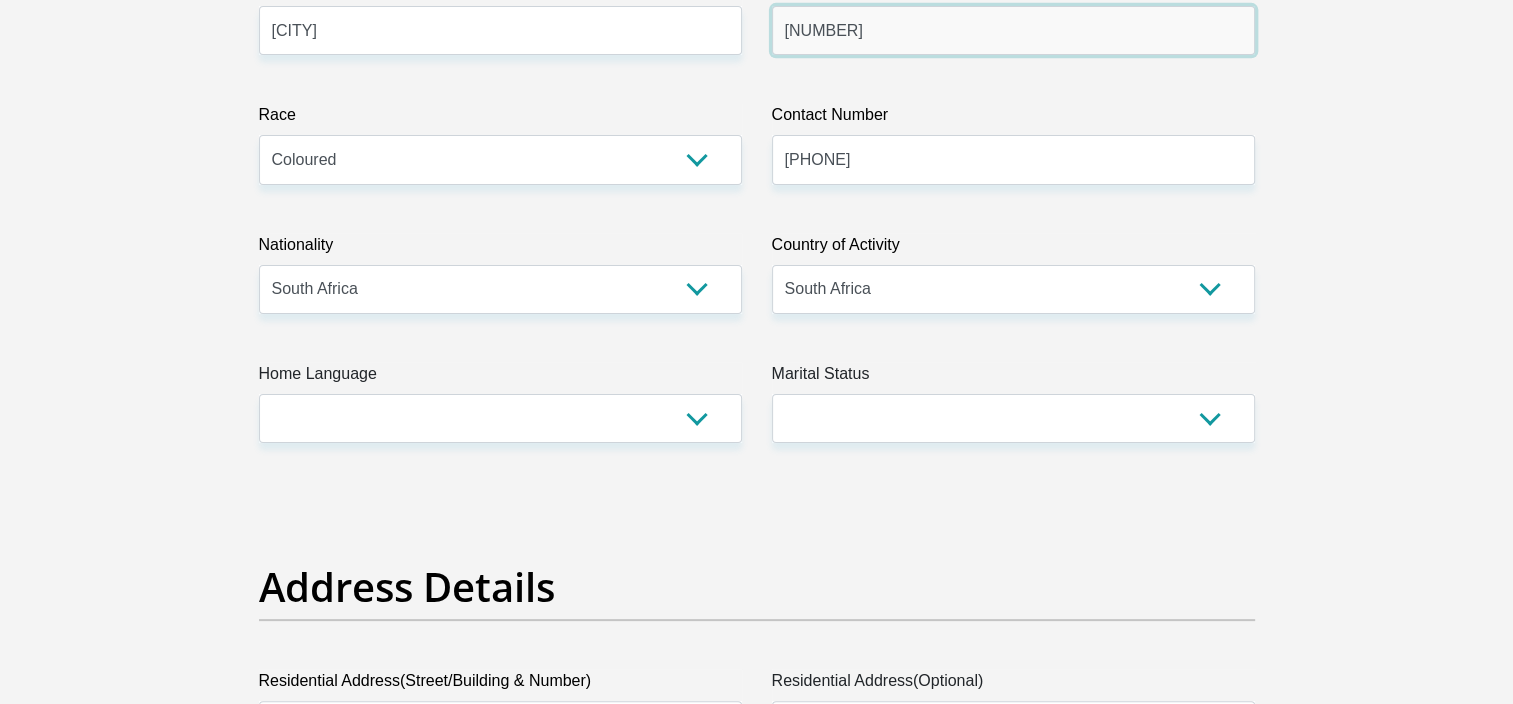 type on "[PHONE]" 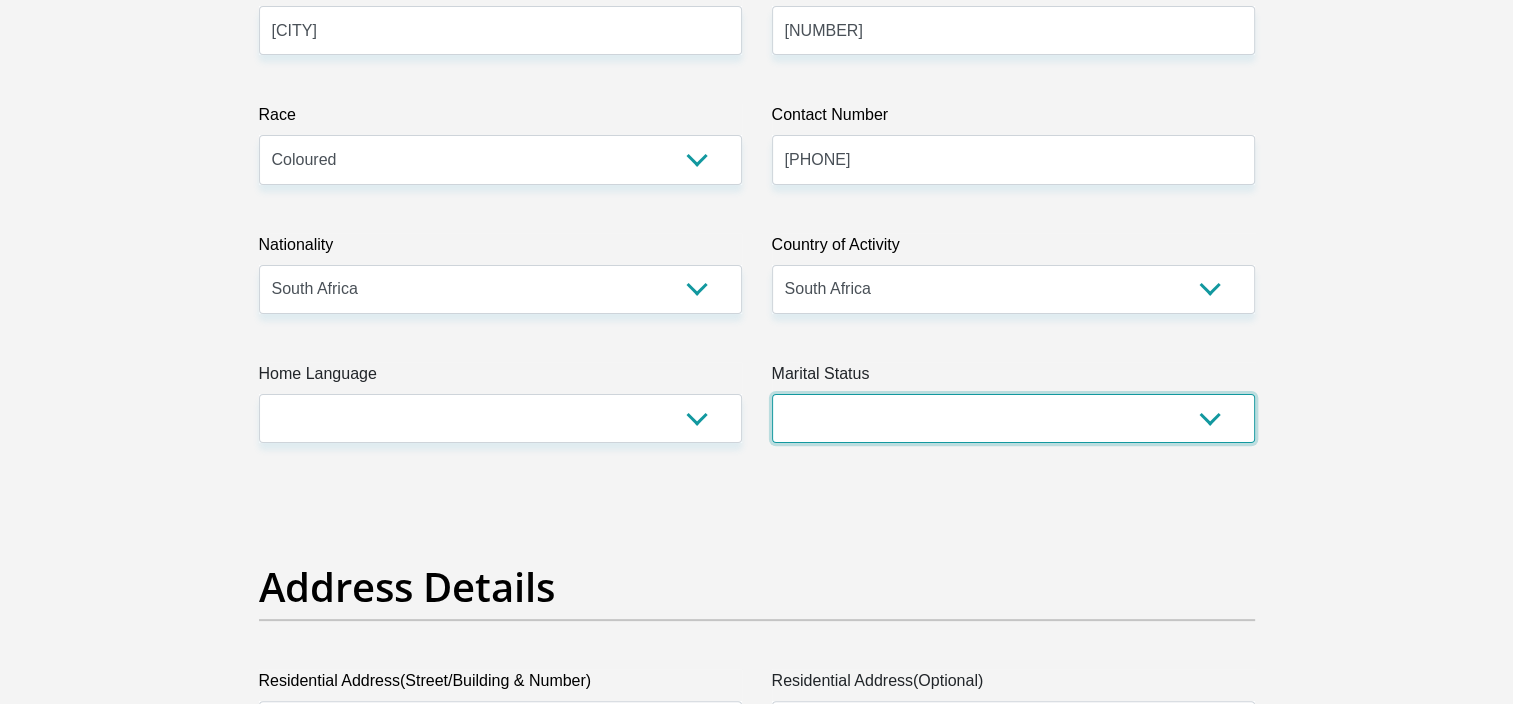 click on "Married ANC
Single
Divorced
Widowed
Married COP or Customary Law" at bounding box center (1013, 418) 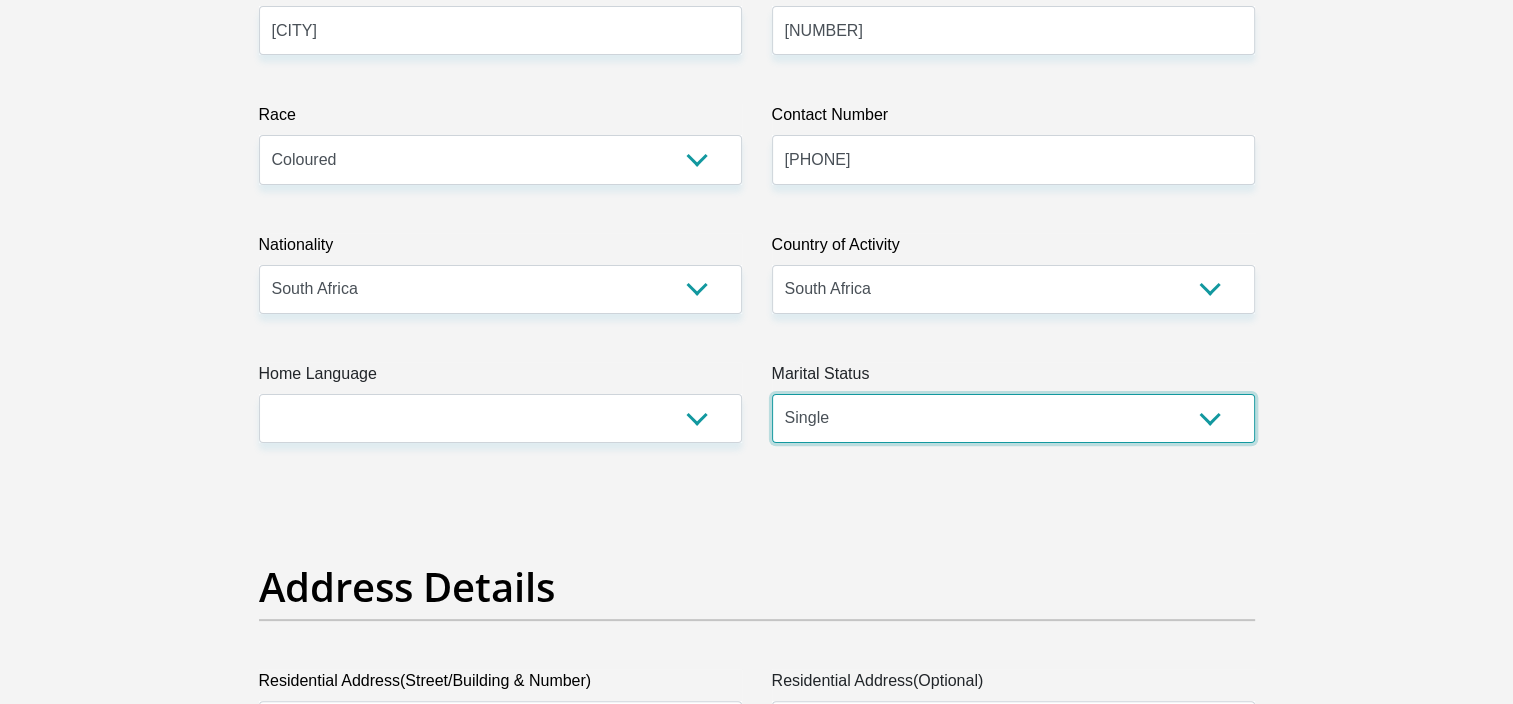 click on "Married ANC
Single
Divorced
Widowed
Married COP or Customary Law" at bounding box center (1013, 418) 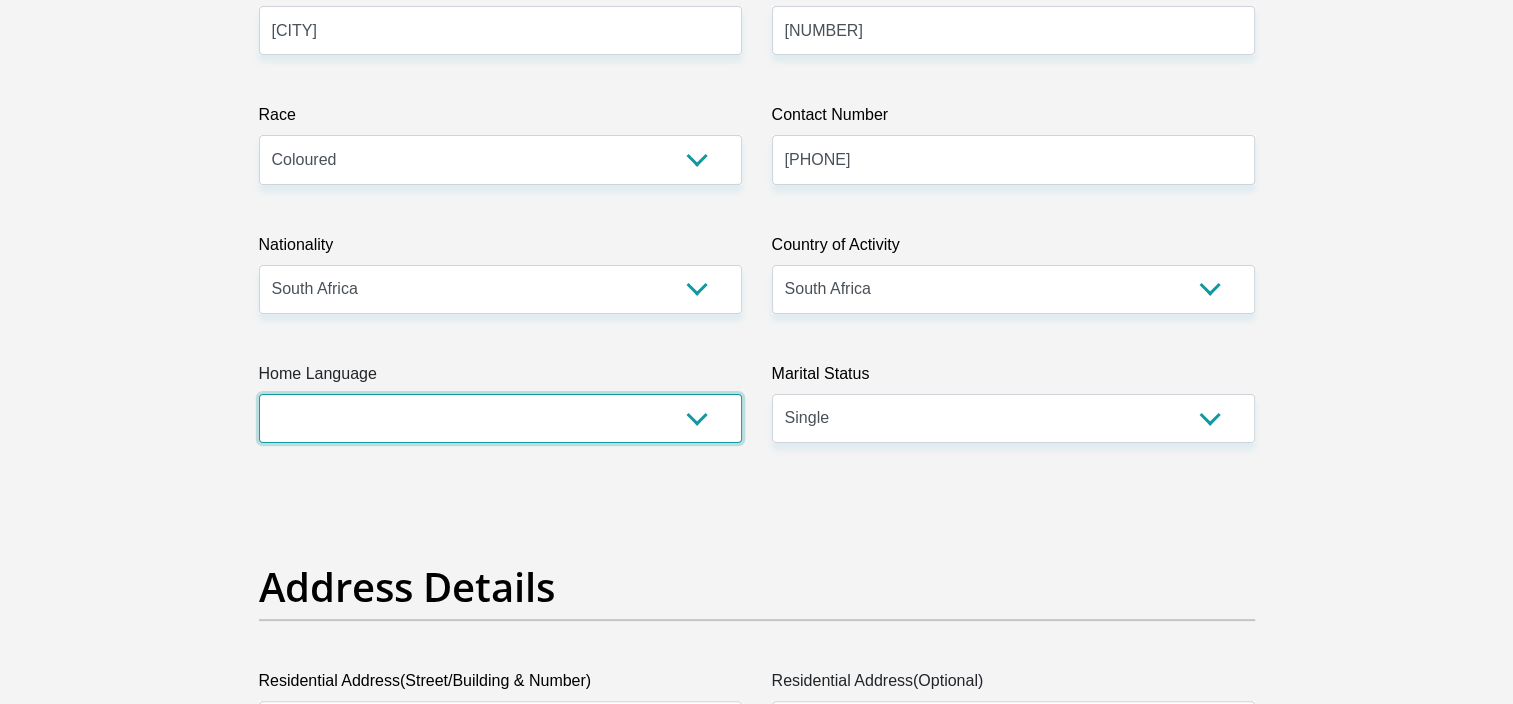 click on "Afrikaans
English
Sepedi
South Ndebele
Southern Sotho
Swati
Tsonga
Tswana
Venda
Xhosa
Zulu
Other" at bounding box center [500, 418] 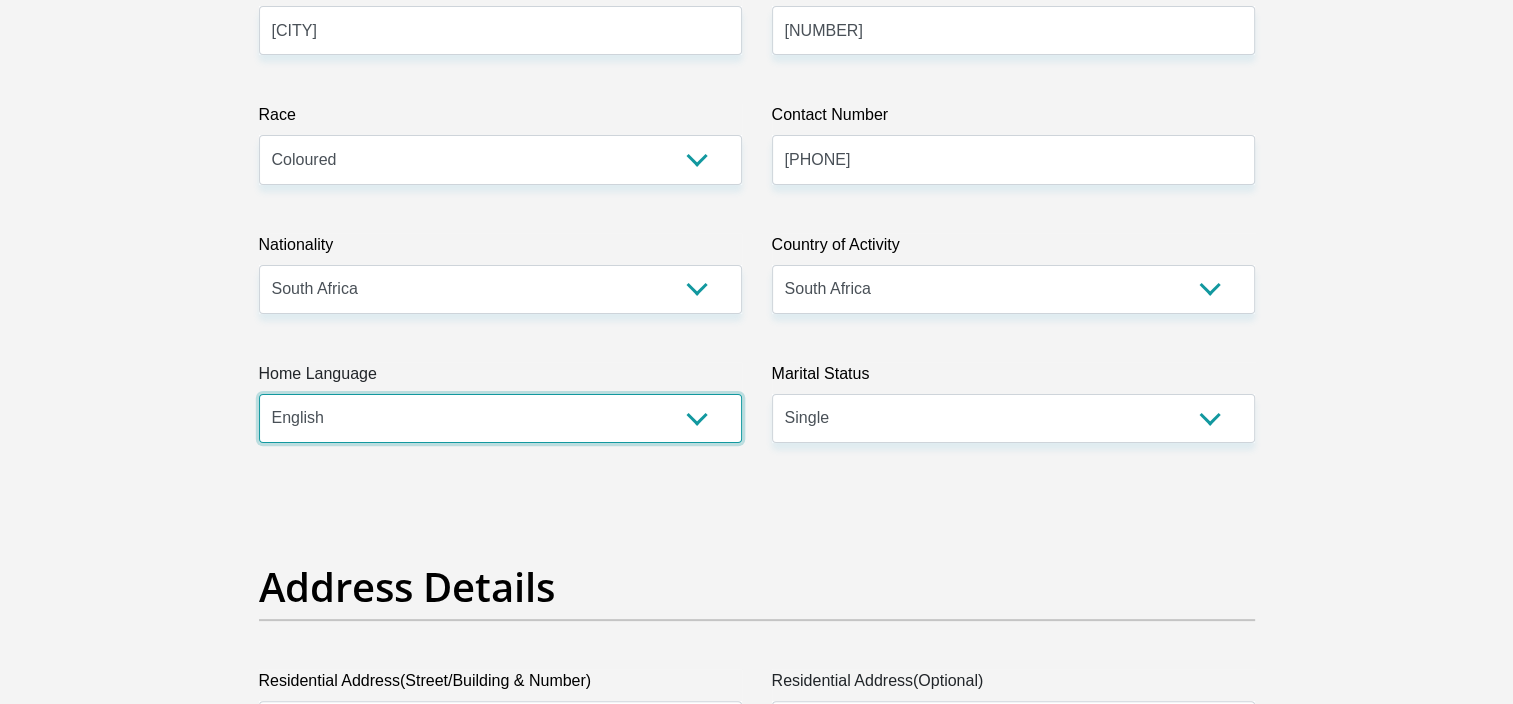 click on "Afrikaans
English
Sepedi
South Ndebele
Southern Sotho
Swati
Tsonga
Tswana
Venda
Xhosa
Zulu
Other" at bounding box center (500, 418) 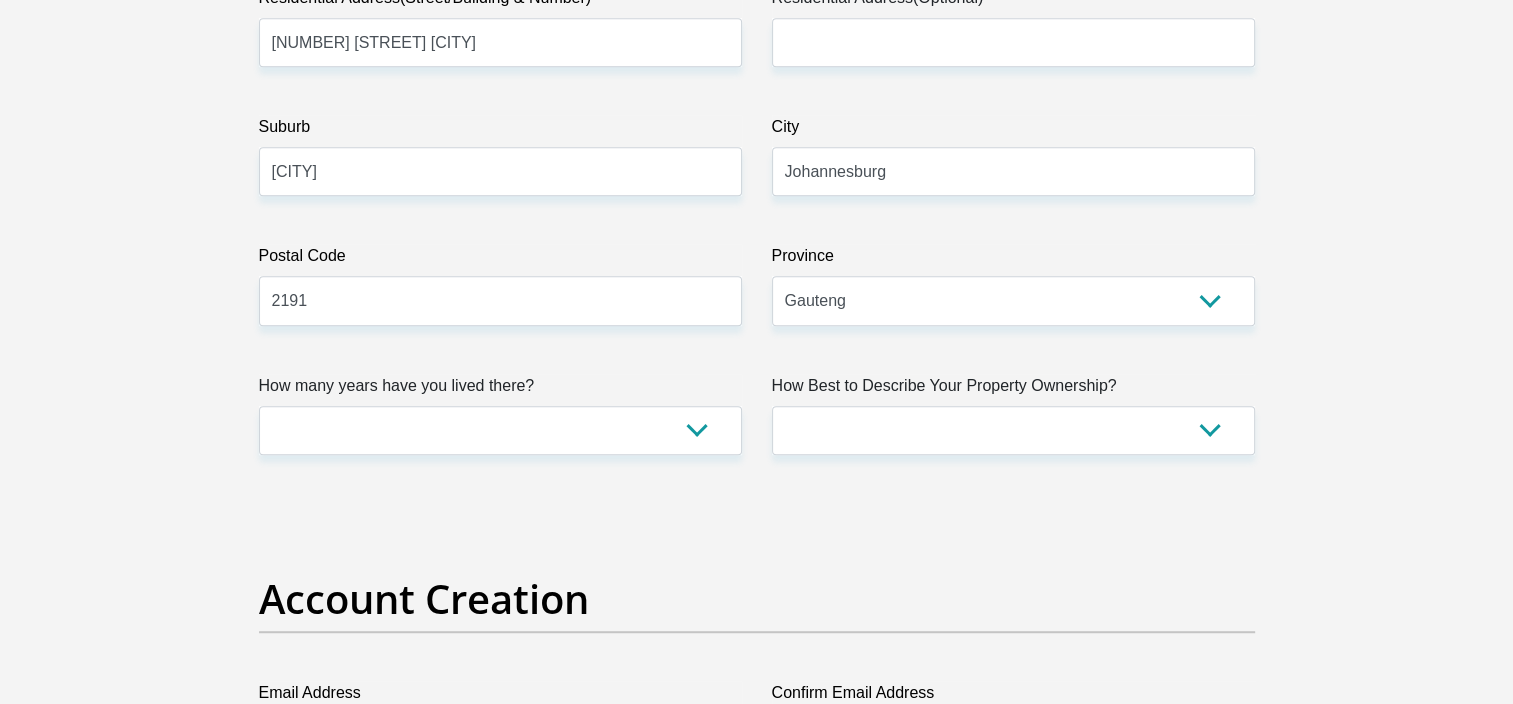 scroll, scrollTop: 1153, scrollLeft: 0, axis: vertical 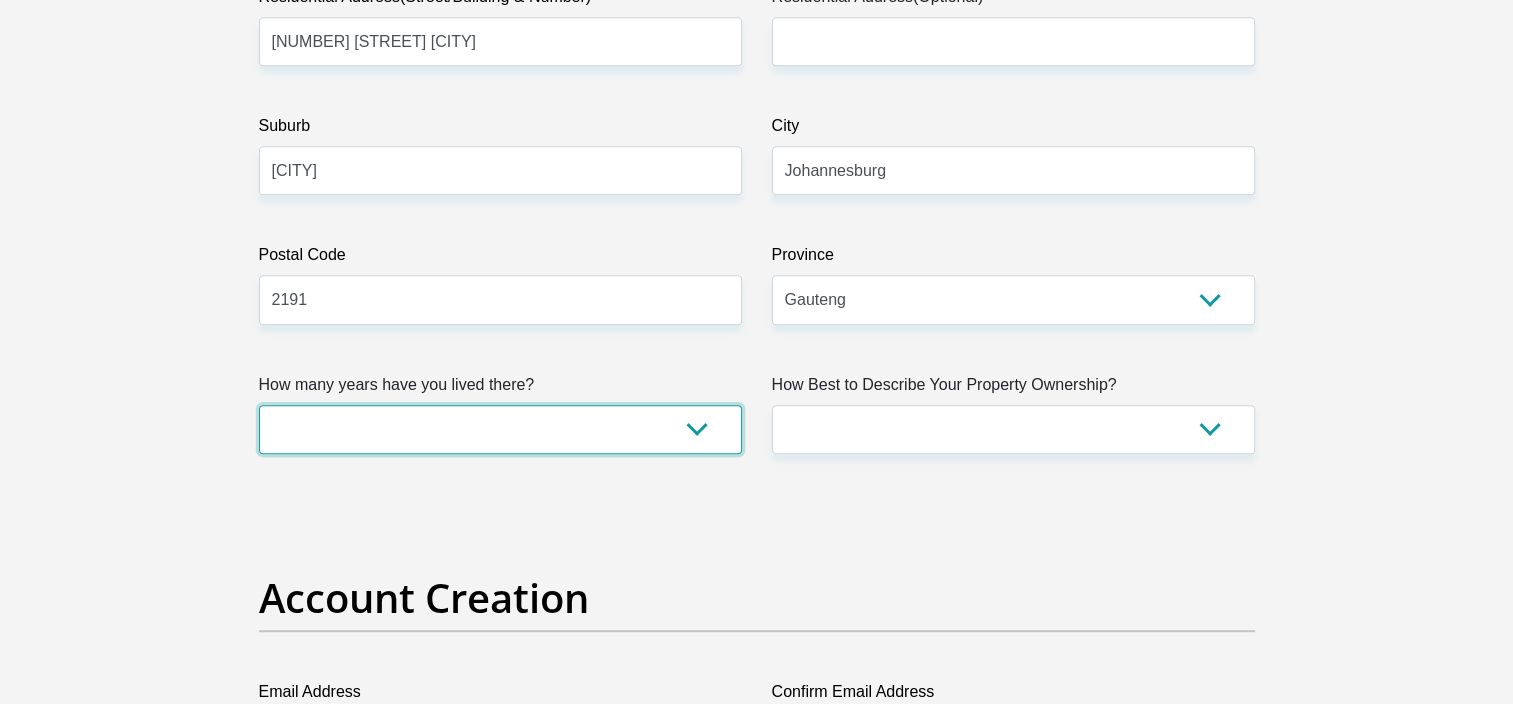 click on "less than 1 year
1-3 years
3-5 years
5+ years" at bounding box center (500, 429) 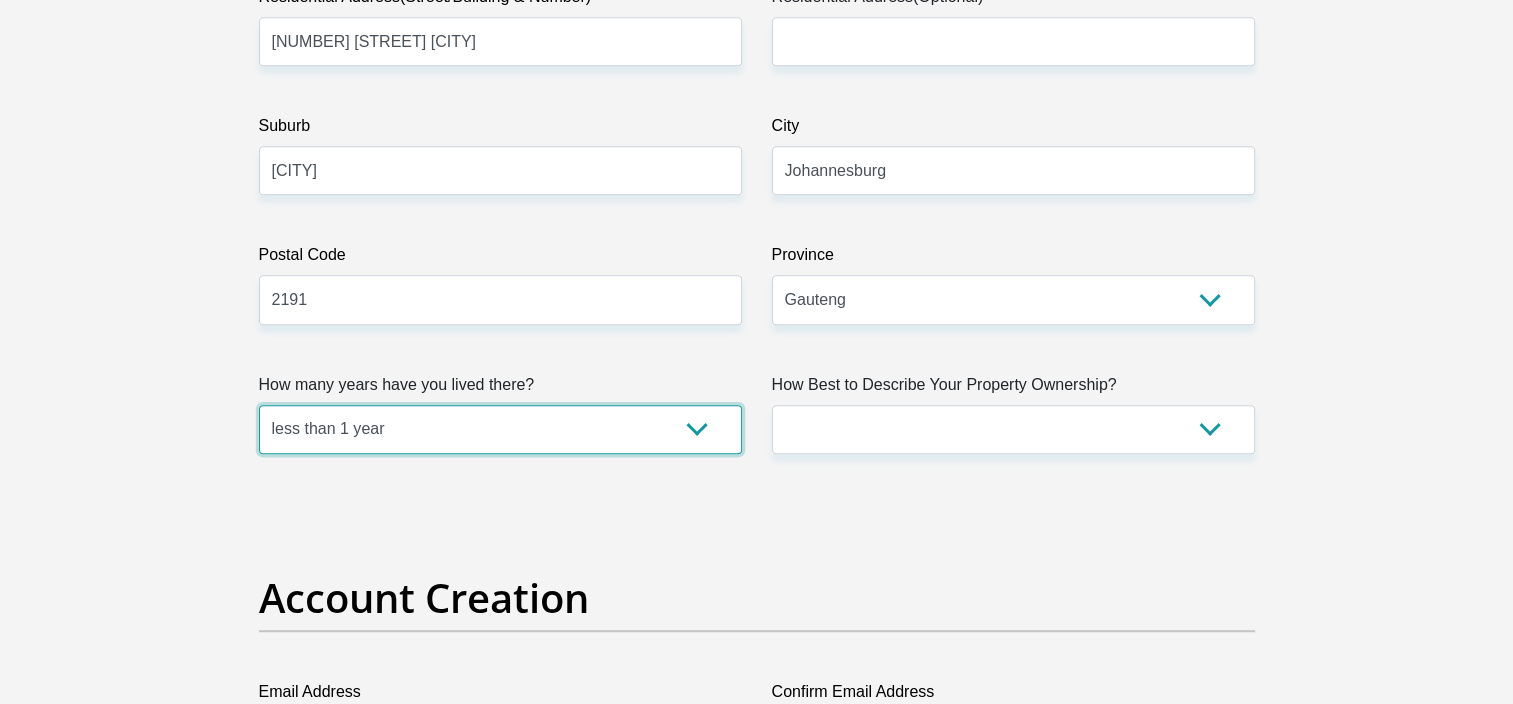 click on "less than 1 year
1-3 years
3-5 years
5+ years" at bounding box center [500, 429] 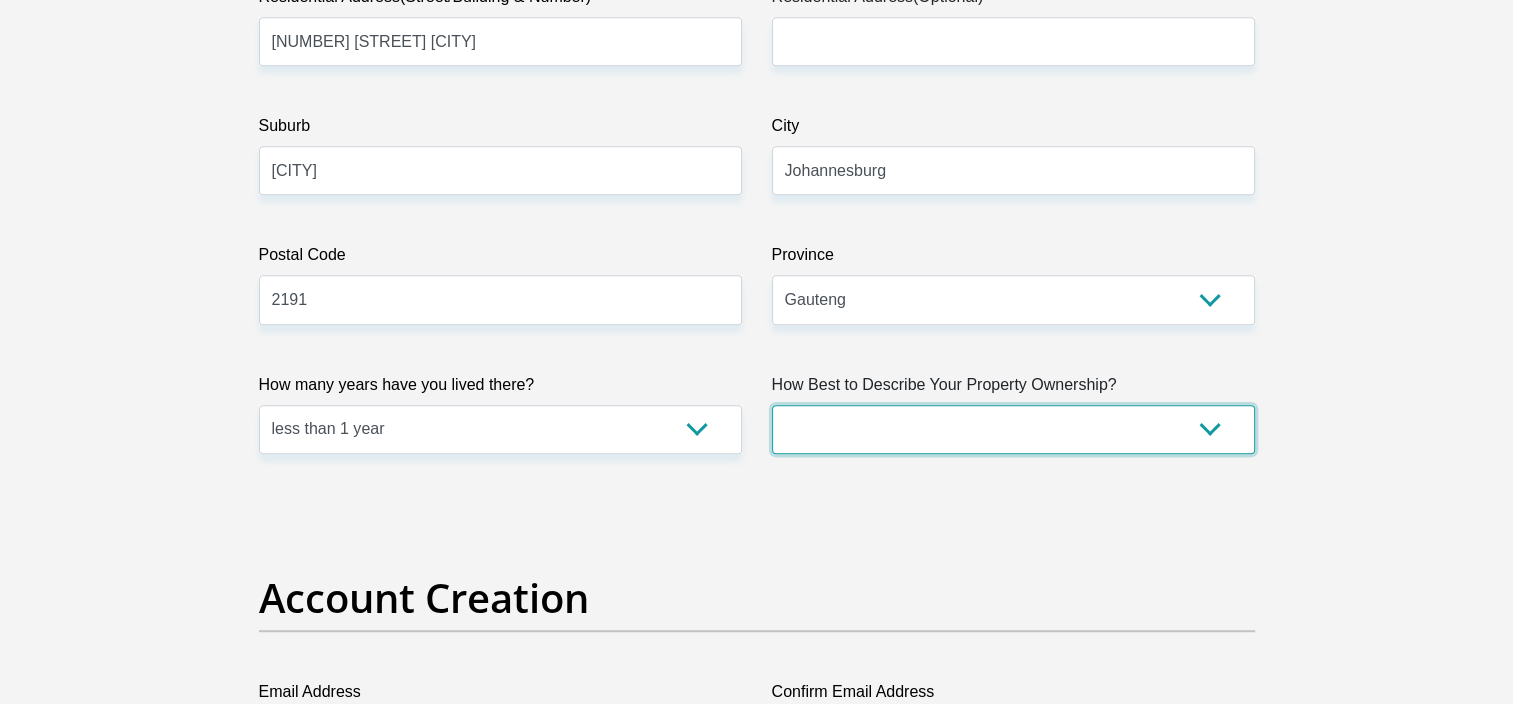 click on "Owned
Rented
Family Owned
Company Dwelling" at bounding box center (1013, 429) 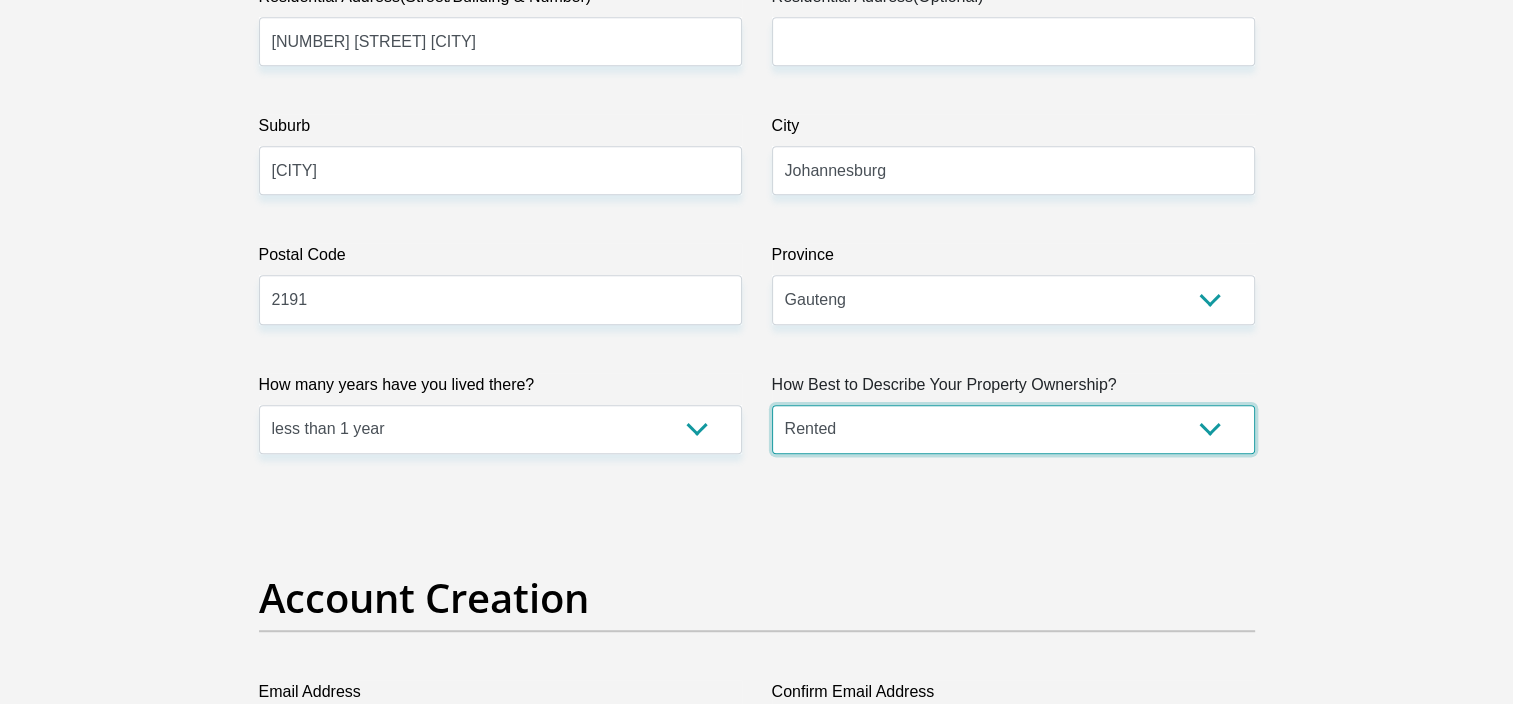 click on "Owned
Rented
Family Owned
Company Dwelling" at bounding box center (1013, 429) 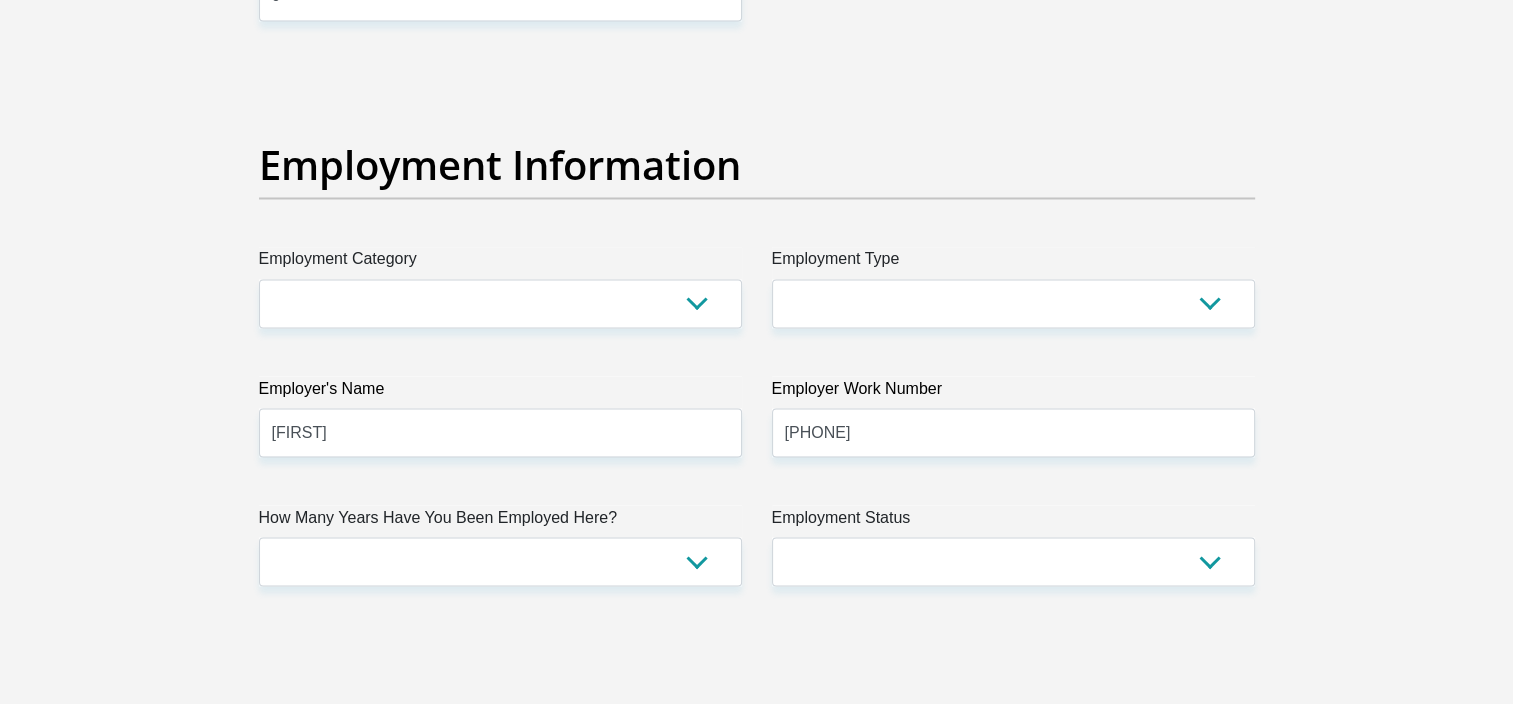 scroll, scrollTop: 3513, scrollLeft: 0, axis: vertical 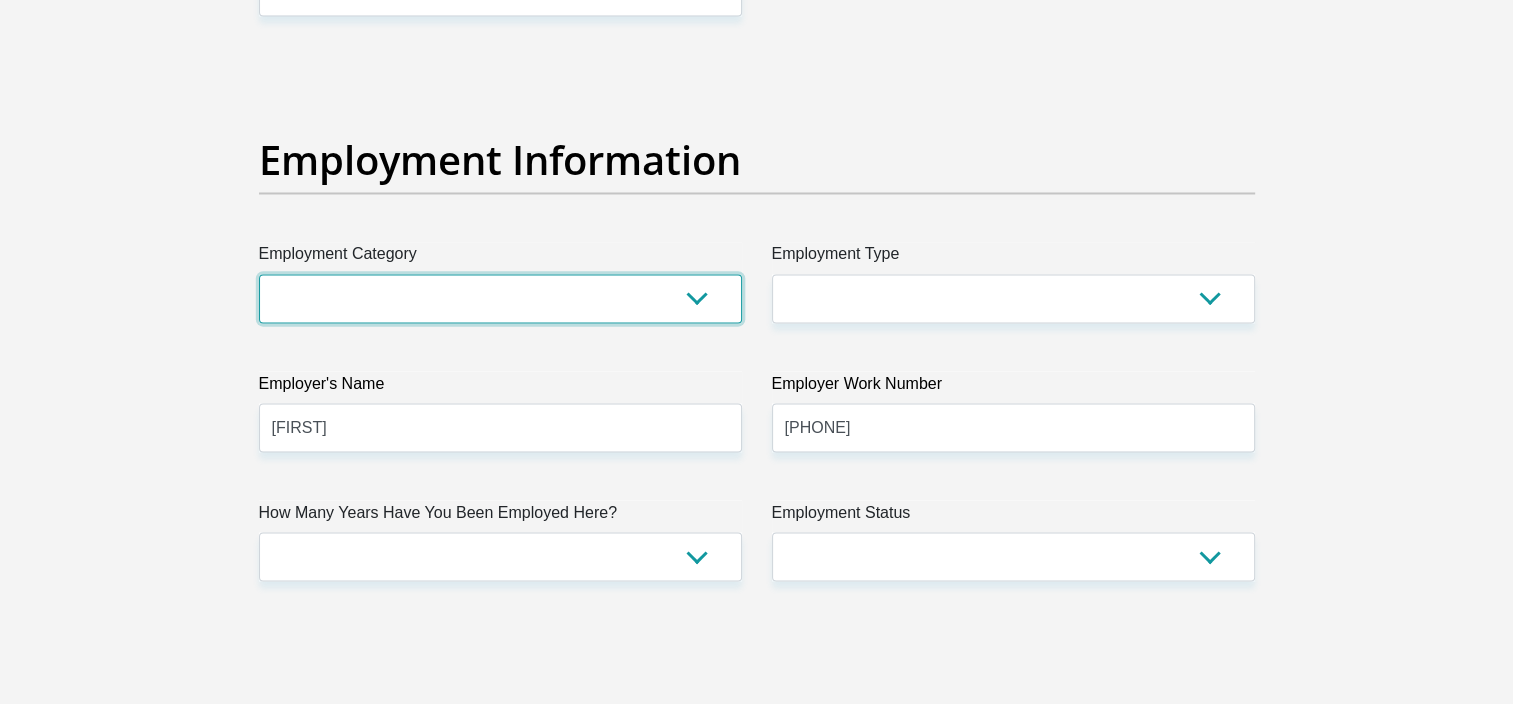 click on "AGRICULTURE
ALCOHOL & TOBACCO
CONSTRUCTION MATERIALS
METALLURGY
EQUIPMENT FOR RENEWABLE ENERGY
SPECIALIZED CONTRACTORS
CAR
GAMING (INCL. INTERNET
OTHER WHOLESALE
UNLICENSED PHARMACEUTICALS
CURRENCY EXCHANGE HOUSES
OTHER FINANCIAL INSTITUTIONS & INSURANCE
REAL ESTATE AGENTS
OIL & GAS
OTHER MATERIALS (E.G. IRON ORE)
PRECIOUS STONES & PRECIOUS METALS
POLITICAL ORGANIZATIONS
RELIGIOUS ORGANIZATIONS(NOT SECTS)
ACTI. HAVING BUSINESS DEAL WITH PUBLIC ADMINISTRATION
LAUNDROMATS" at bounding box center [500, 298] 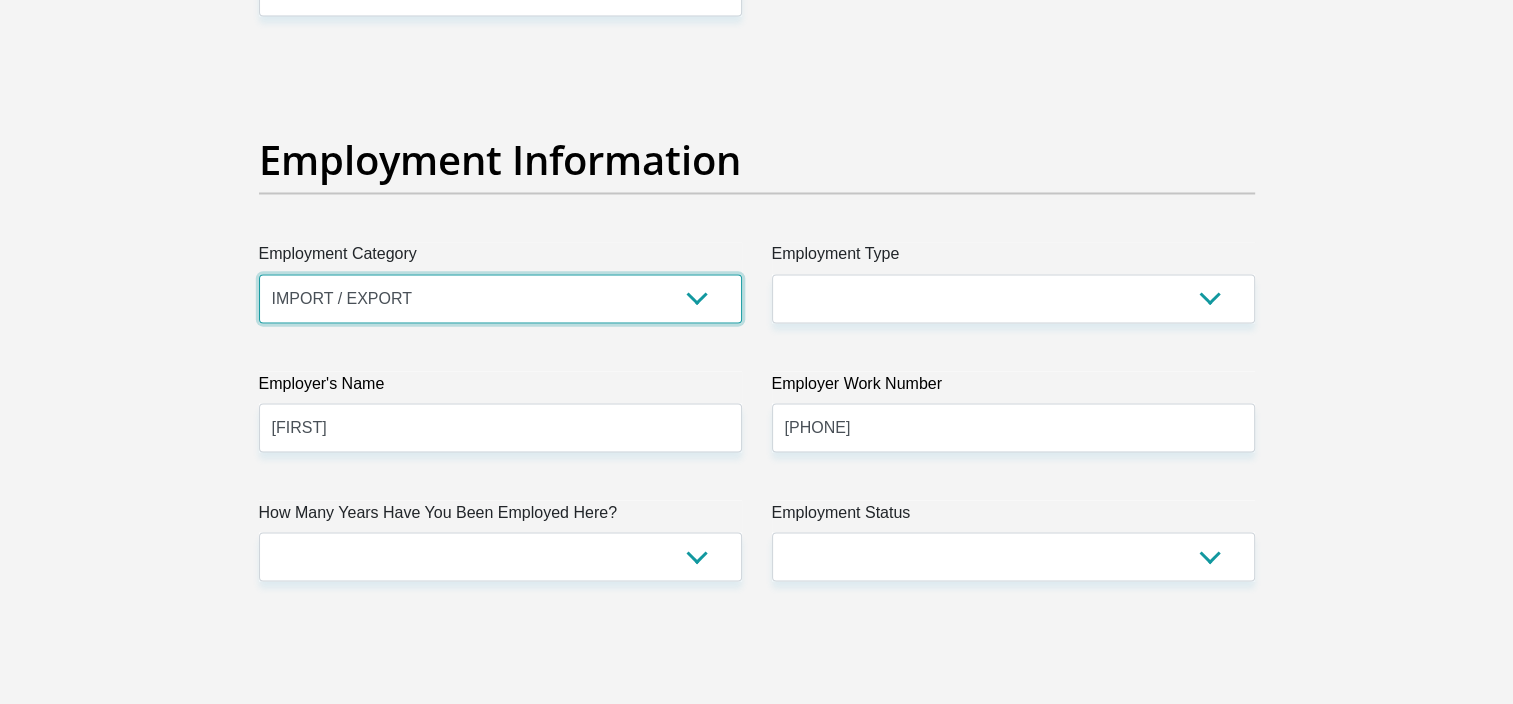 click on "AGRICULTURE
ALCOHOL & TOBACCO
CONSTRUCTION MATERIALS
METALLURGY
EQUIPMENT FOR RENEWABLE ENERGY
SPECIALIZED CONTRACTORS
CAR
GAMING (INCL. INTERNET
OTHER WHOLESALE
UNLICENSED PHARMACEUTICALS
CURRENCY EXCHANGE HOUSES
OTHER FINANCIAL INSTITUTIONS & INSURANCE
REAL ESTATE AGENTS
OIL & GAS
OTHER MATERIALS (E.G. IRON ORE)
PRECIOUS STONES & PRECIOUS METALS
POLITICAL ORGANIZATIONS
RELIGIOUS ORGANIZATIONS(NOT SECTS)
ACTI. HAVING BUSINESS DEAL WITH PUBLIC ADMINISTRATION
LAUNDROMATS" at bounding box center (500, 298) 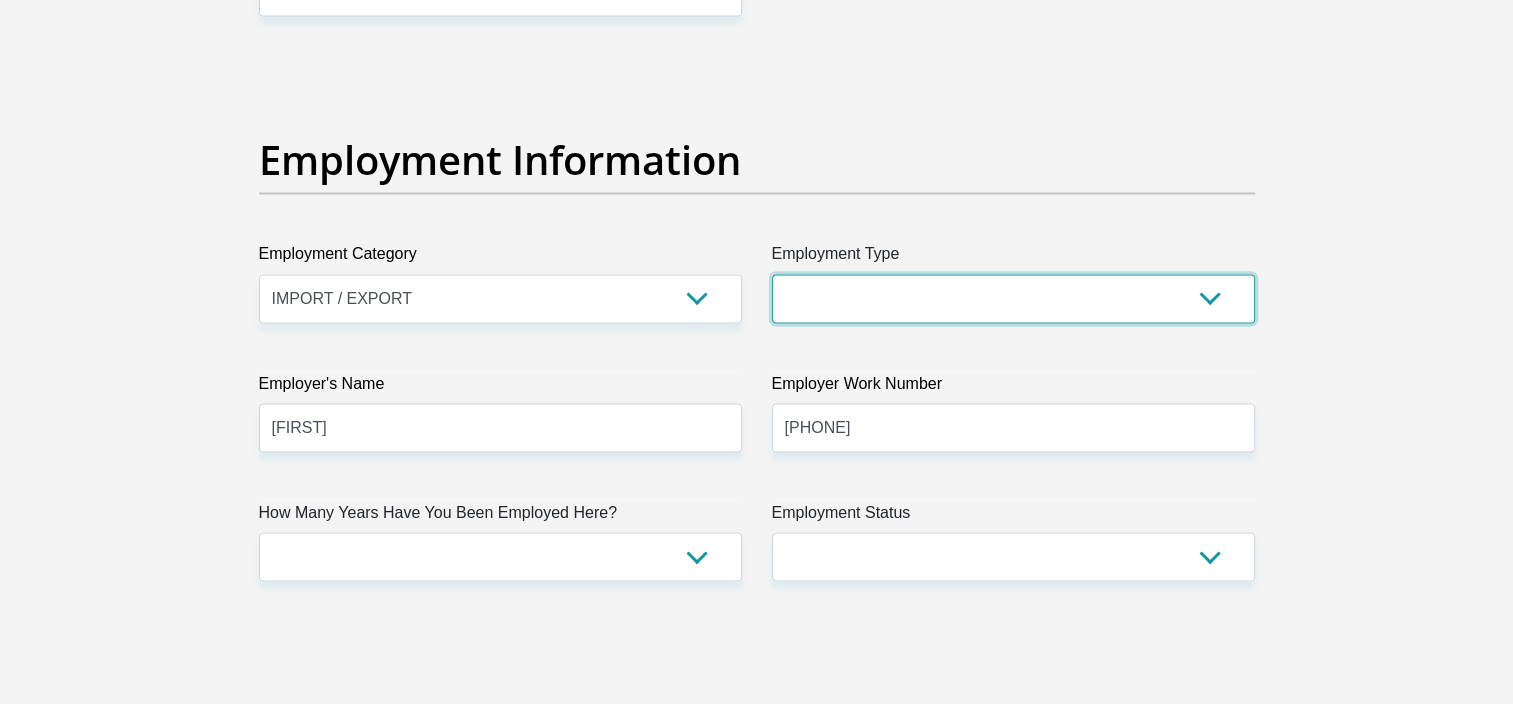 click on "College/Lecturer
Craft Seller
Creative
Driver
Executive
Farmer
Forces - Non Commissioned
Forces - Officer
Hawker
Housewife
Labourer
Licenced Professional
Manager
Miner
Non Licenced Professional
Office Staff/Clerk
Outside Worker
Pensioner
Permanent Teacher
Production/Manufacturing
Sales
Self-Employed
Semi-Professional Worker
Service Industry  Social Worker  Student" at bounding box center (1013, 298) 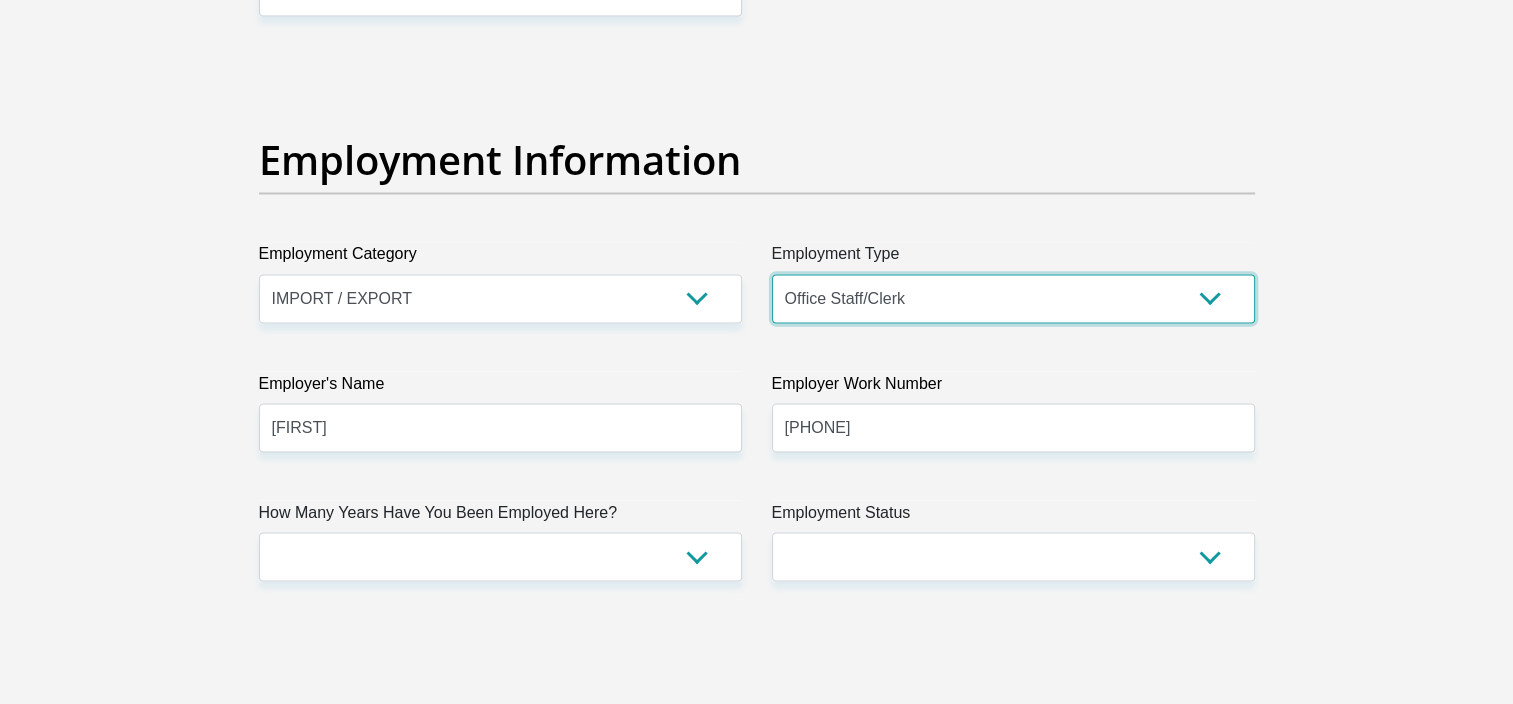 click on "College/Lecturer
Craft Seller
Creative
Driver
Executive
Farmer
Forces - Non Commissioned
Forces - Officer
Hawker
Housewife
Labourer
Licenced Professional
Manager
Miner
Non Licenced Professional
Office Staff/Clerk
Outside Worker
Pensioner
Permanent Teacher
Production/Manufacturing
Sales
Self-Employed
Semi-Professional Worker
Service Industry  Social Worker  Student" at bounding box center (1013, 298) 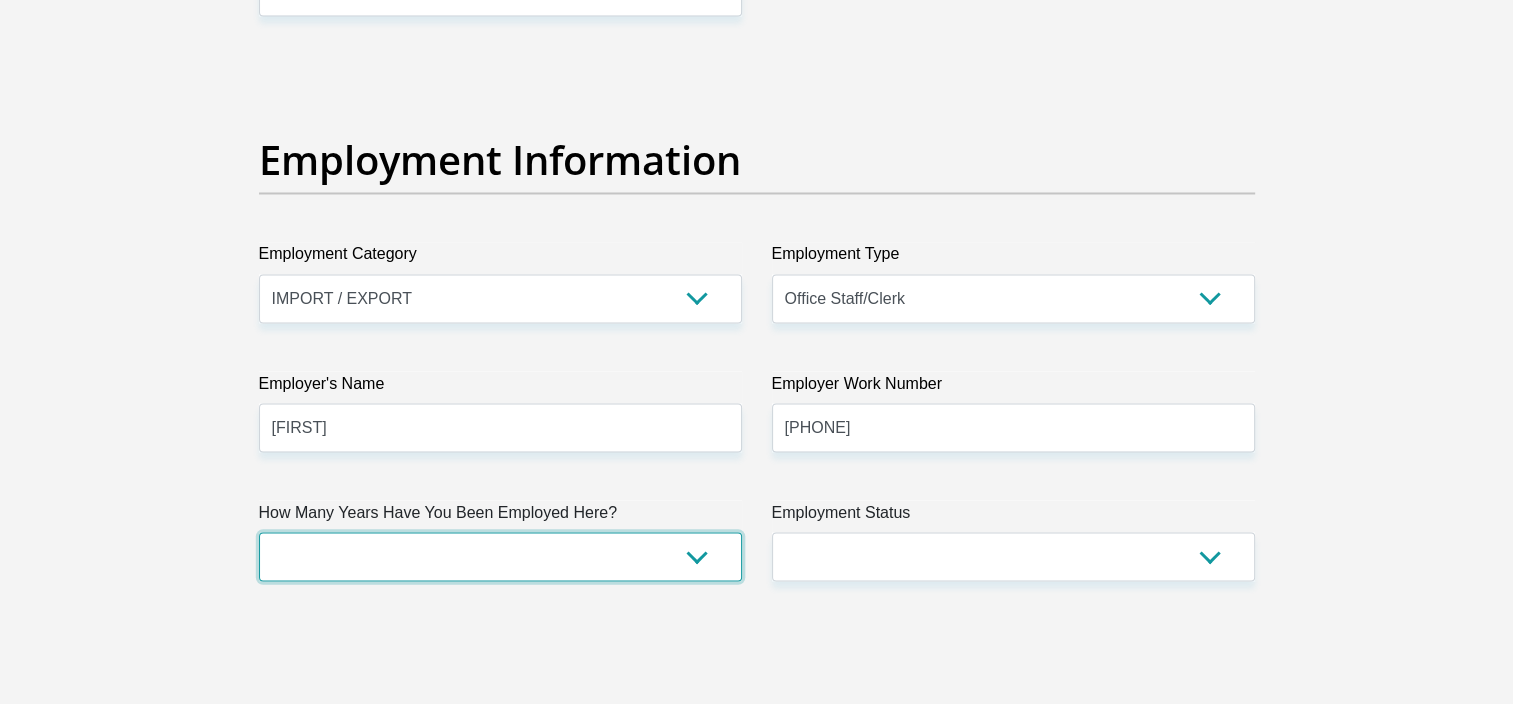 click on "less than 1 year
1-3 years
3-5 years
5+ years" at bounding box center [500, 556] 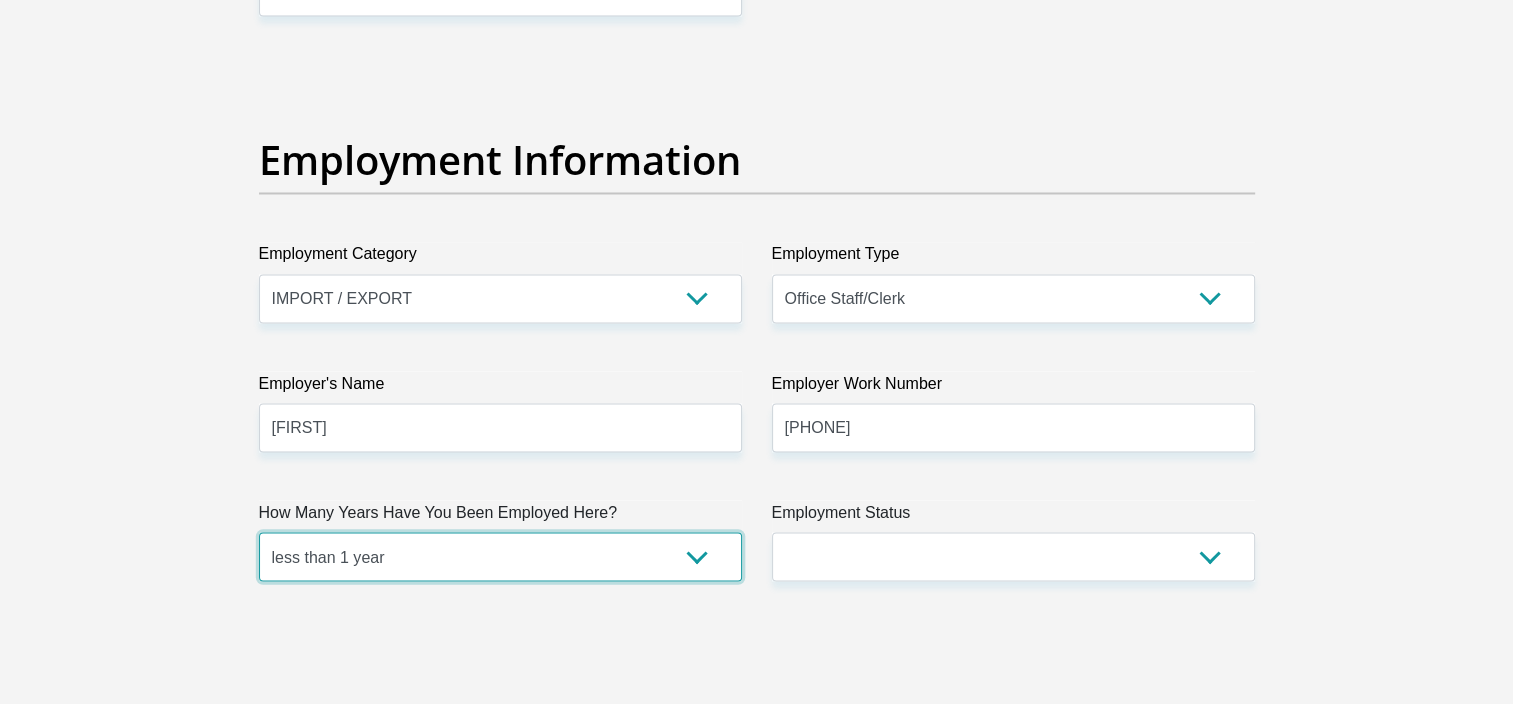 click on "less than 1 year
1-3 years
3-5 years
5+ years" at bounding box center (500, 556) 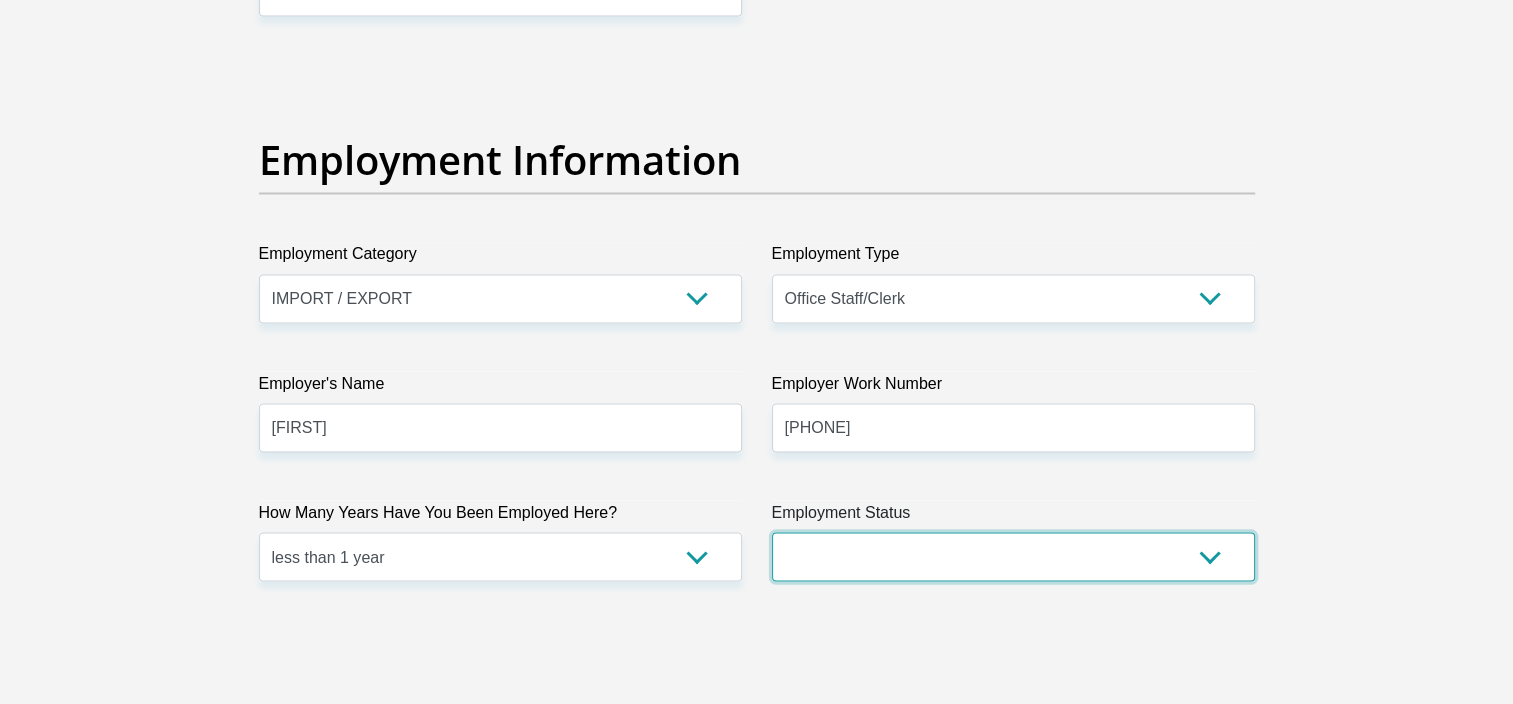 click on "Permanent/Full-time
Part-time/Casual
Contract Worker
Self-Employed
Housewife
Retired
Student
Medically Boarded
Disability
Unemployed" at bounding box center [1013, 556] 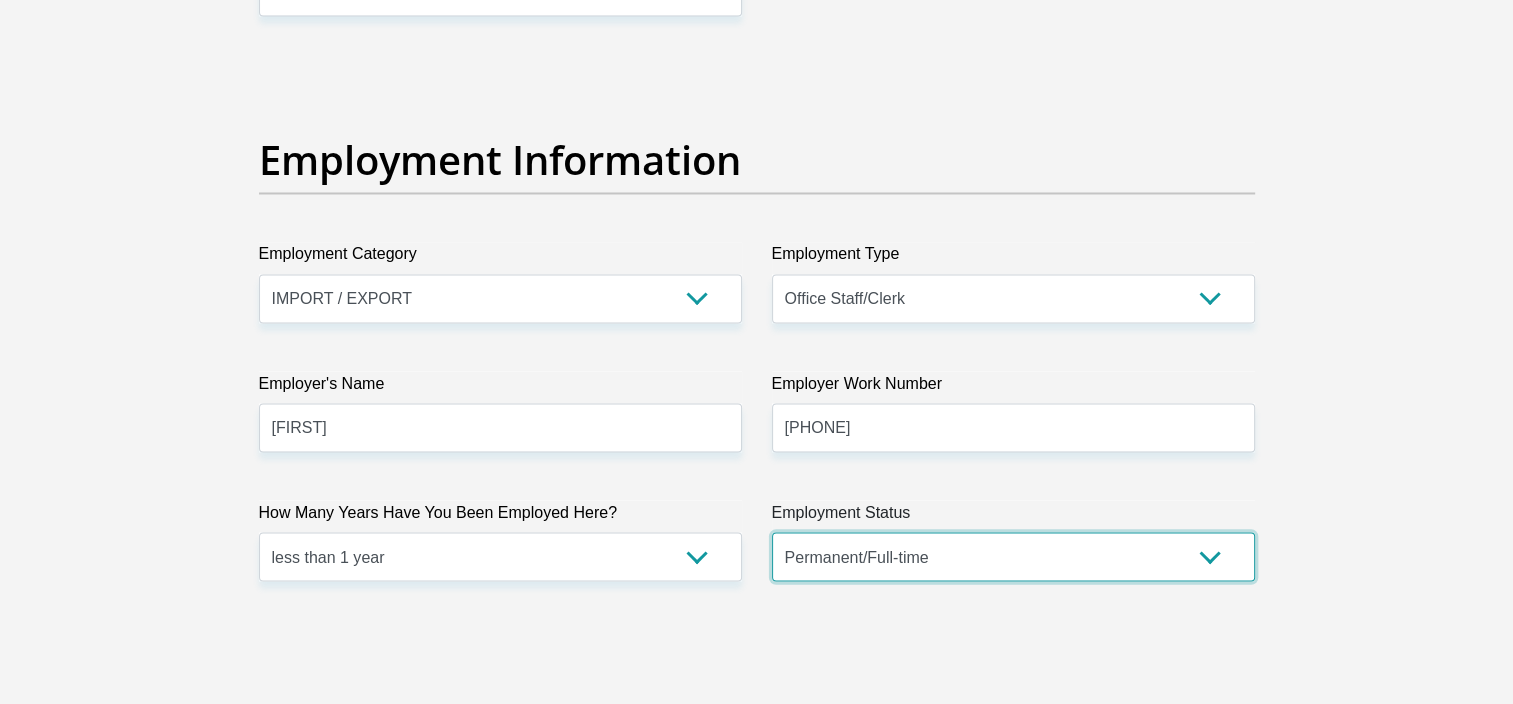 click on "Permanent/Full-time
Part-time/Casual
Contract Worker
Self-Employed
Housewife
Retired
Student
Medically Boarded
Disability
Unemployed" at bounding box center (1013, 556) 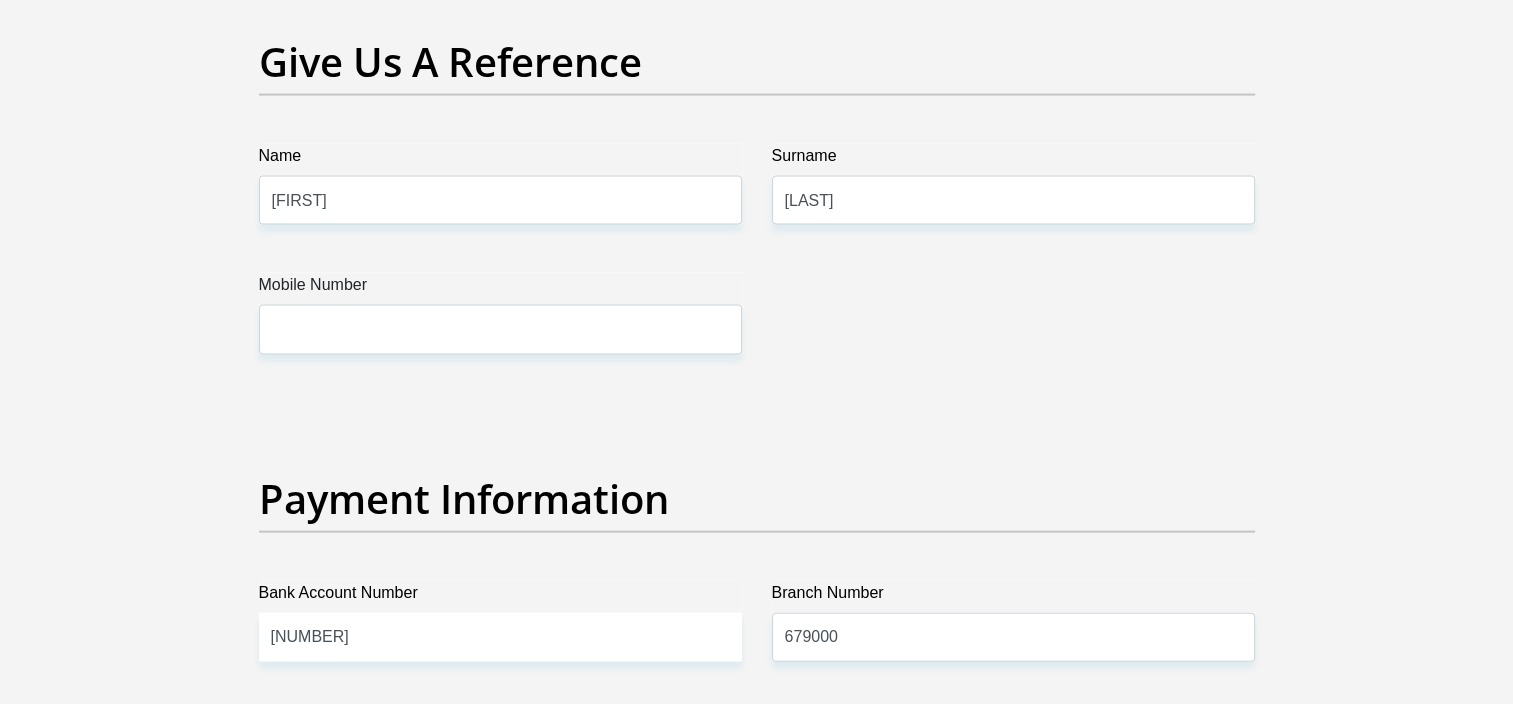 scroll, scrollTop: 4190, scrollLeft: 0, axis: vertical 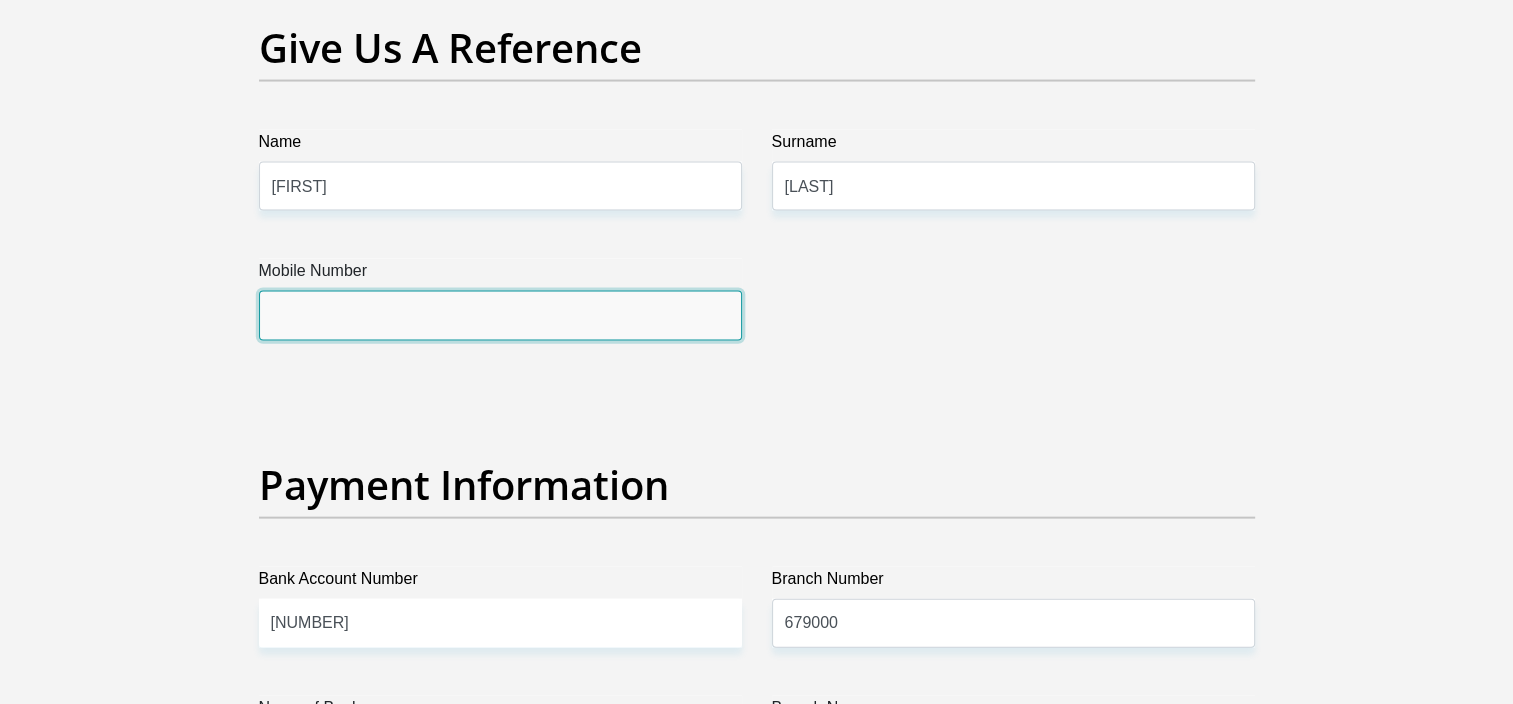click on "Mobile Number" at bounding box center [500, 315] 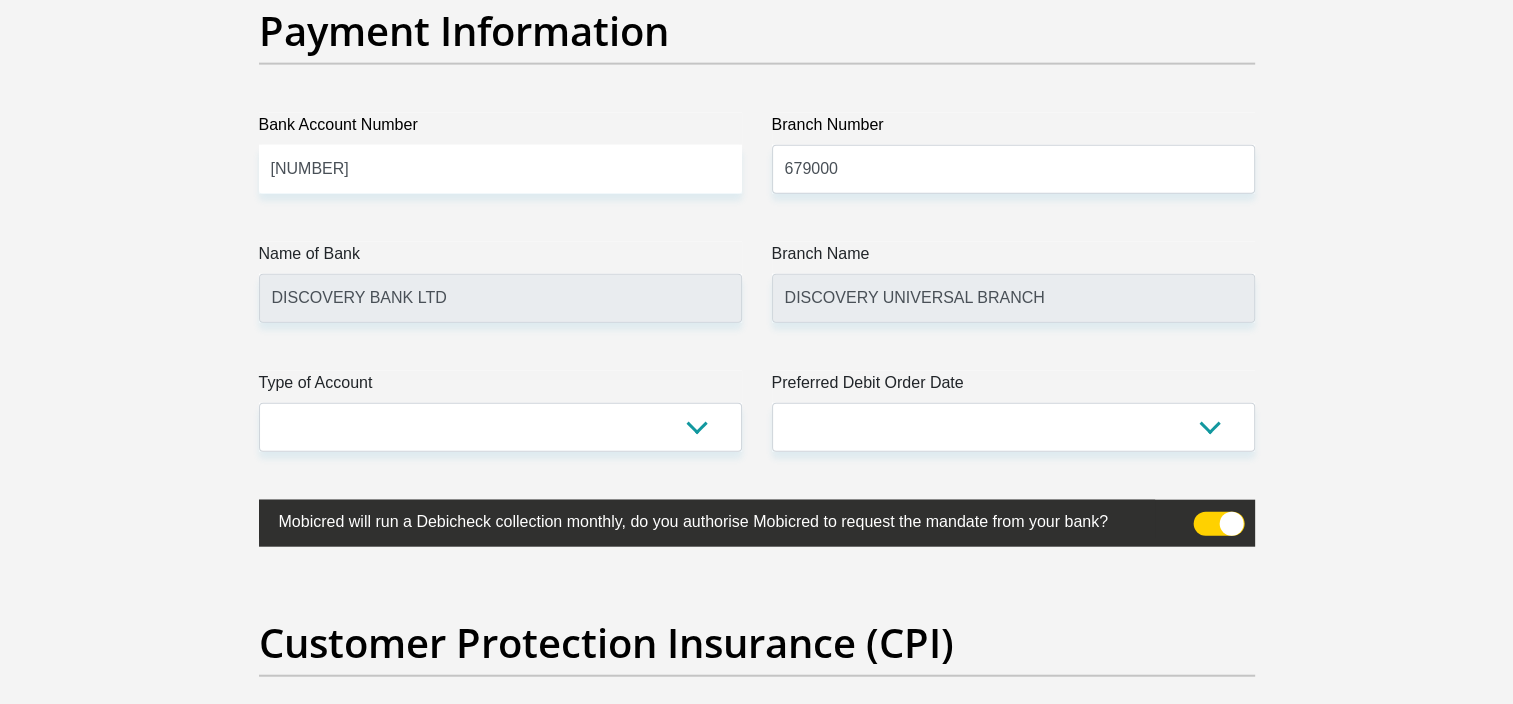 scroll, scrollTop: 4642, scrollLeft: 0, axis: vertical 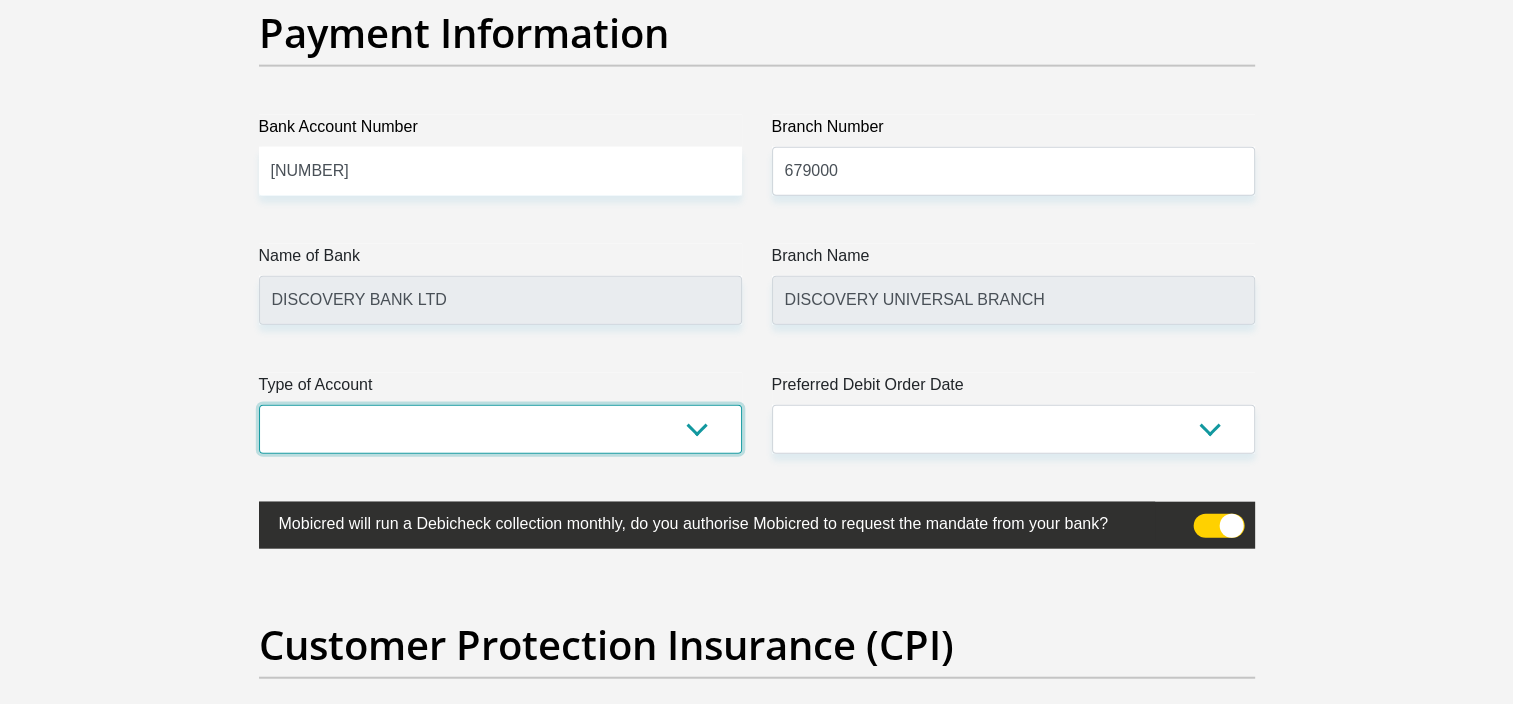 click on "Cheque
Savings" at bounding box center [500, 429] 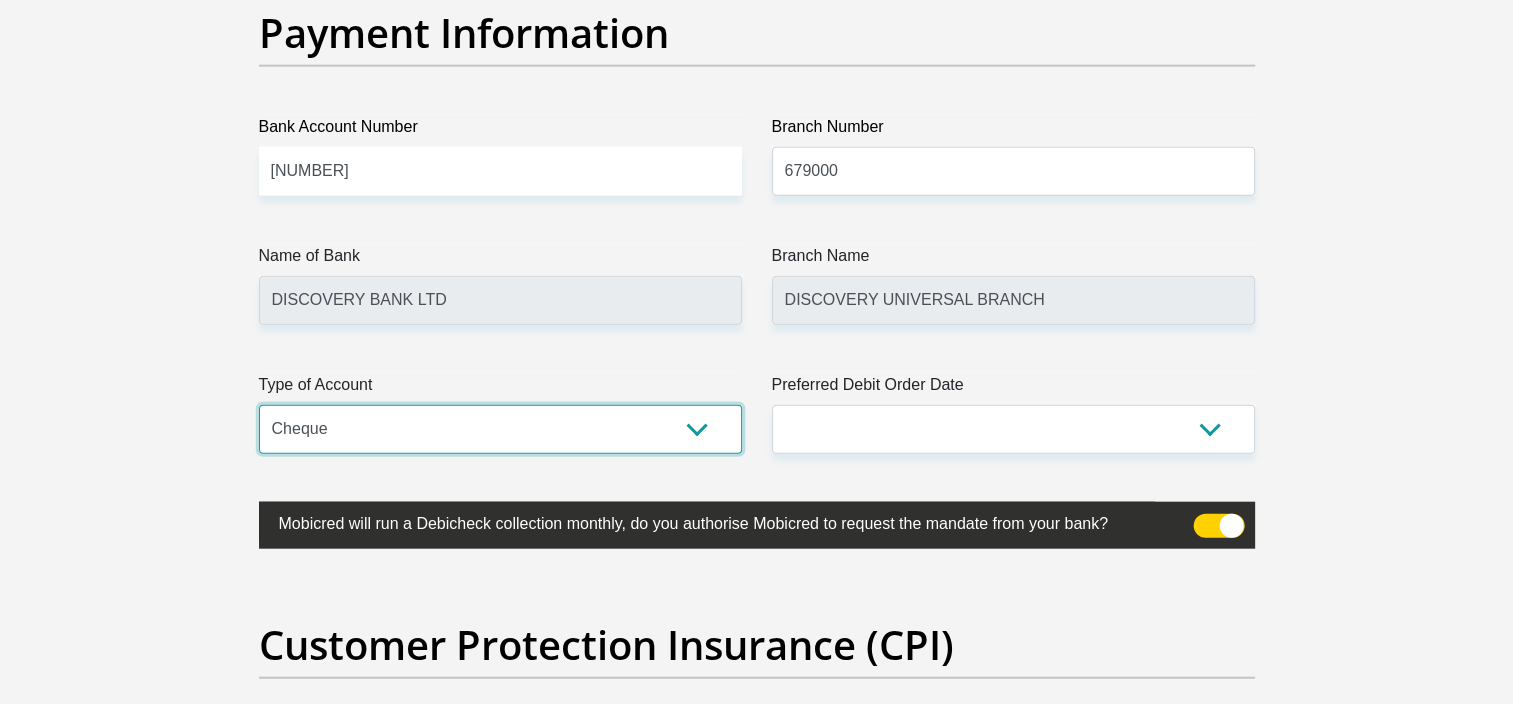 click on "Cheque
Savings" at bounding box center [500, 429] 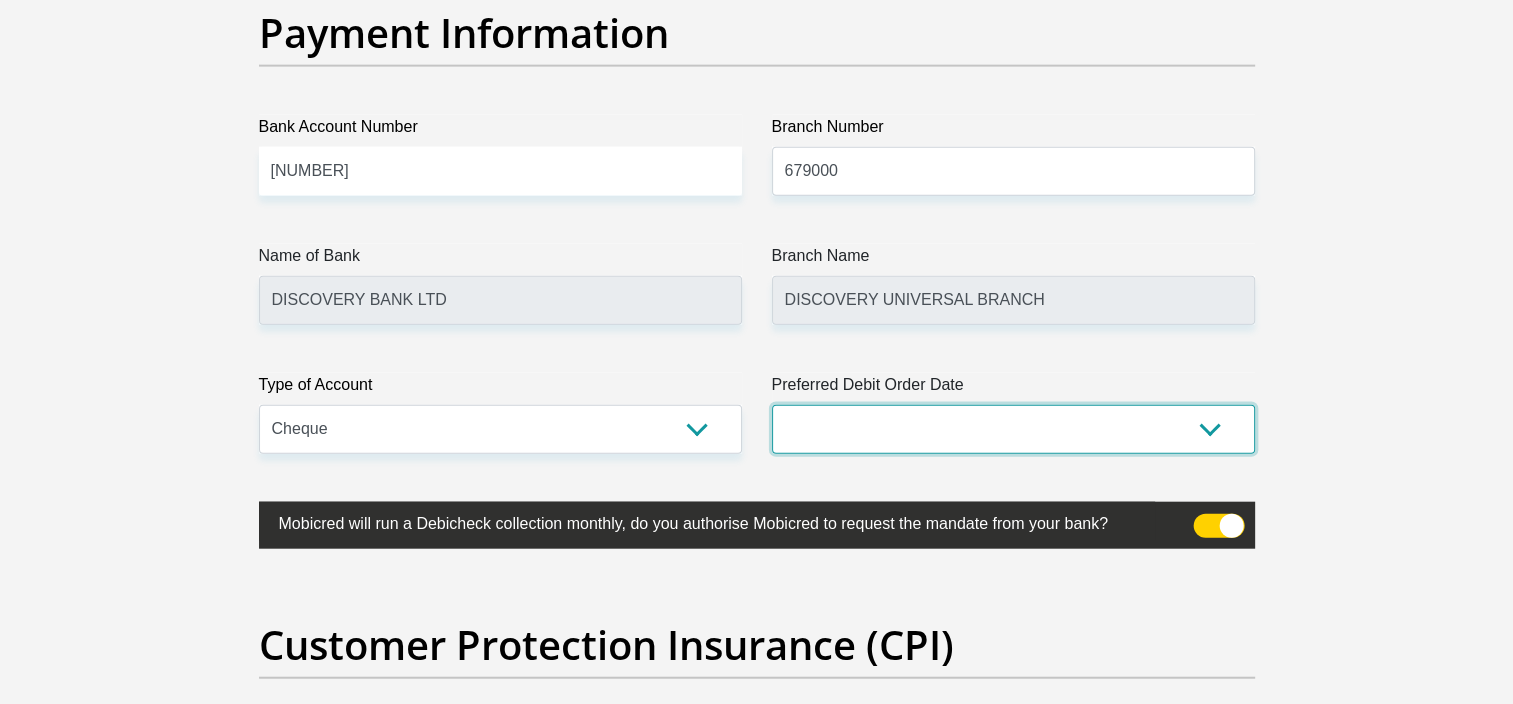 click on "1st
2nd
3rd
4th
5th
7th
18th
19th
20th
21st
22nd
23rd
24th
25th
26th
27th
28th
29th
30th" at bounding box center [1013, 429] 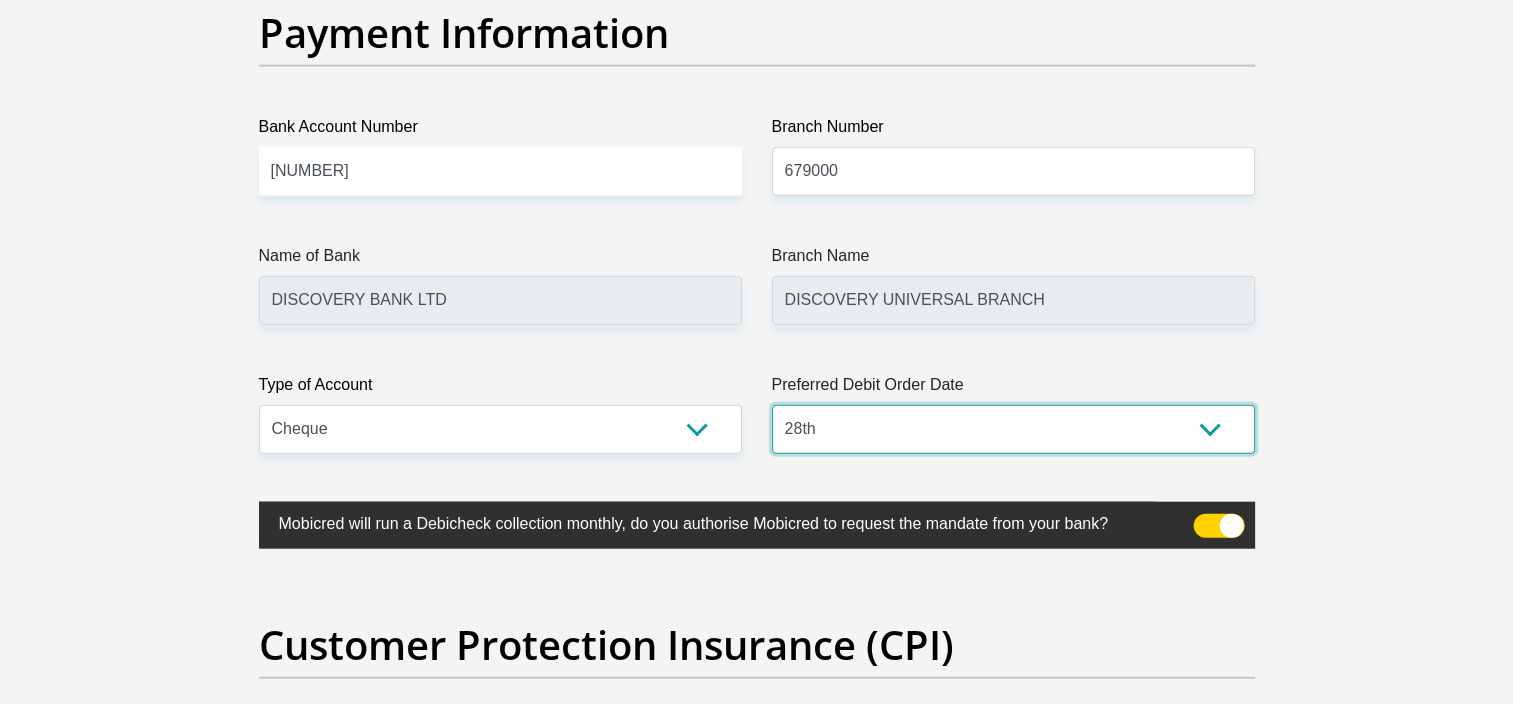 click on "1st
2nd
3rd
4th
5th
7th
18th
19th
20th
21st
22nd
23rd
24th
25th
26th
27th
28th
29th
30th" at bounding box center (1013, 429) 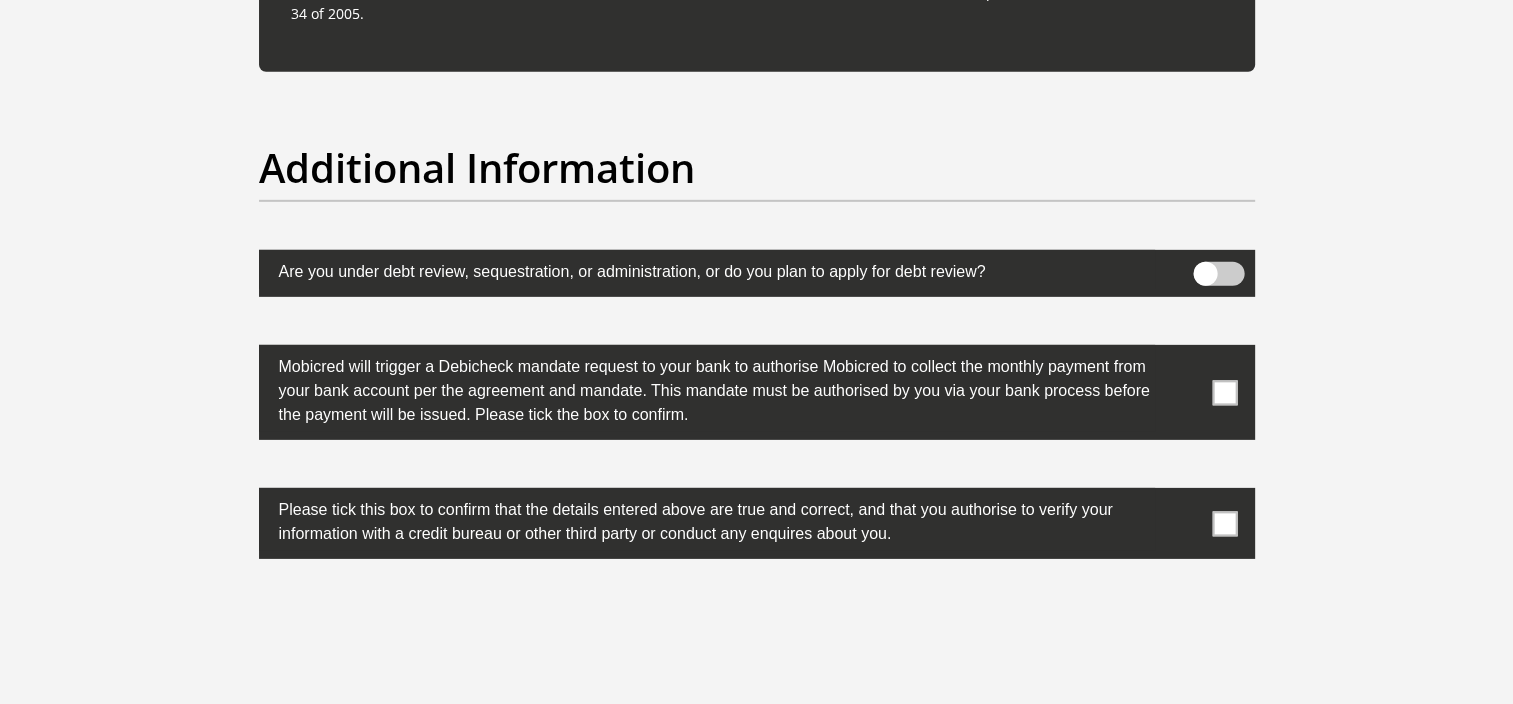 scroll, scrollTop: 6144, scrollLeft: 0, axis: vertical 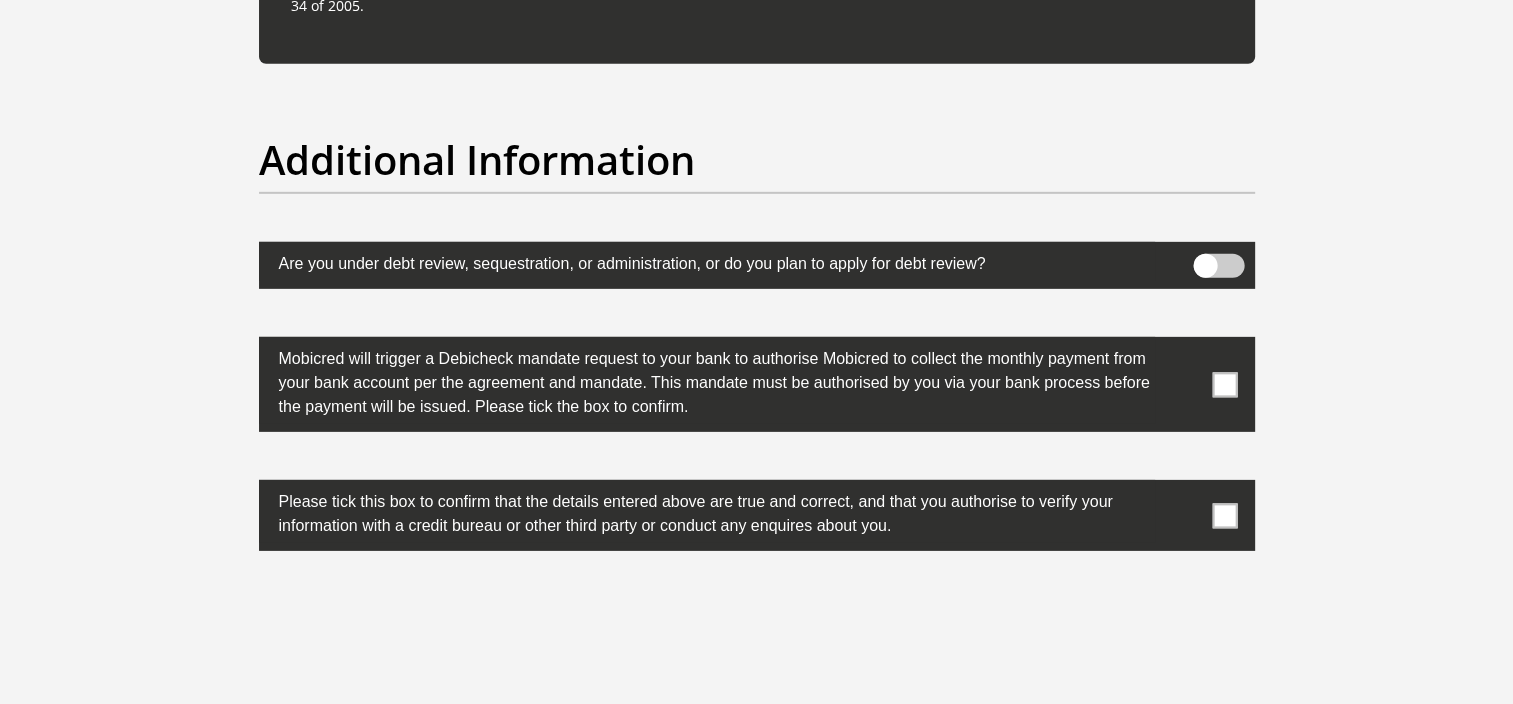 click at bounding box center (1224, 384) 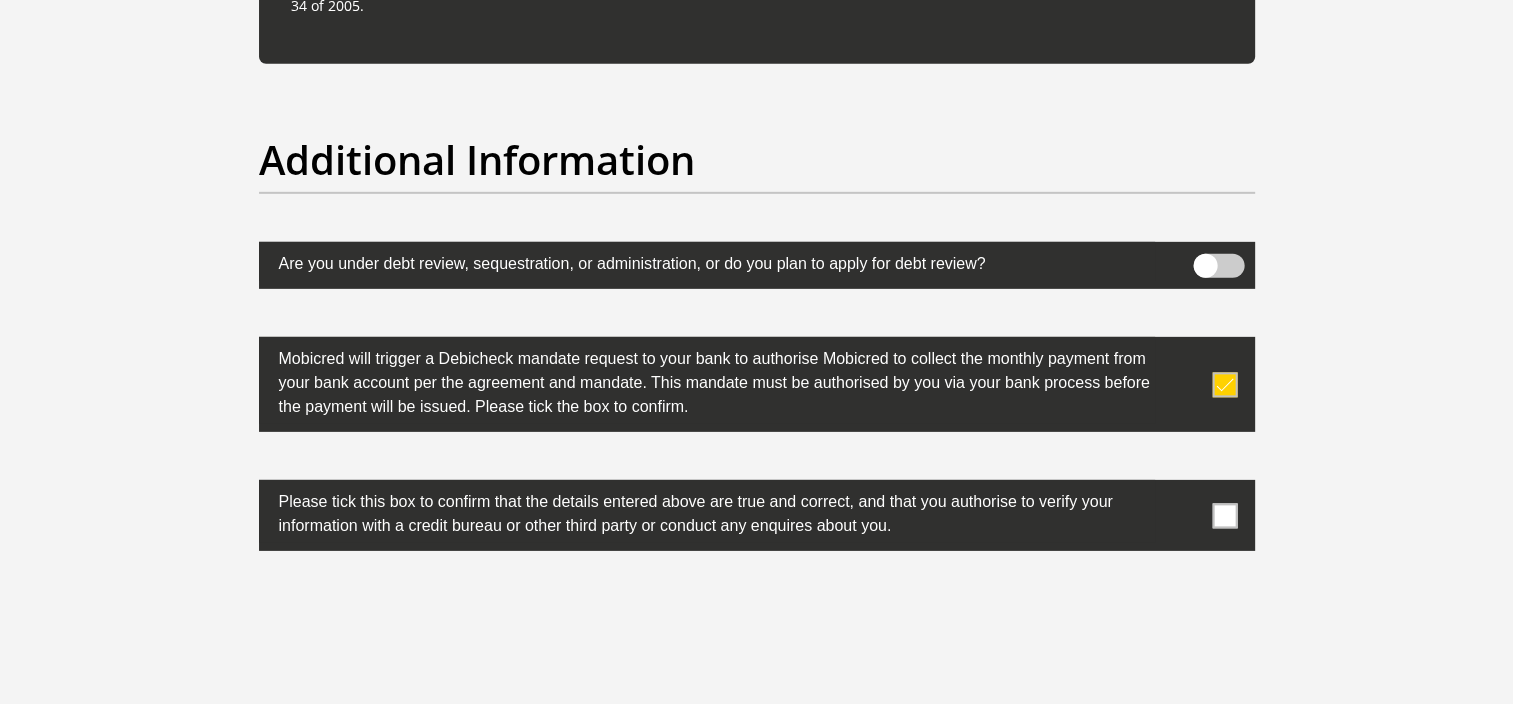 click at bounding box center (1224, 515) 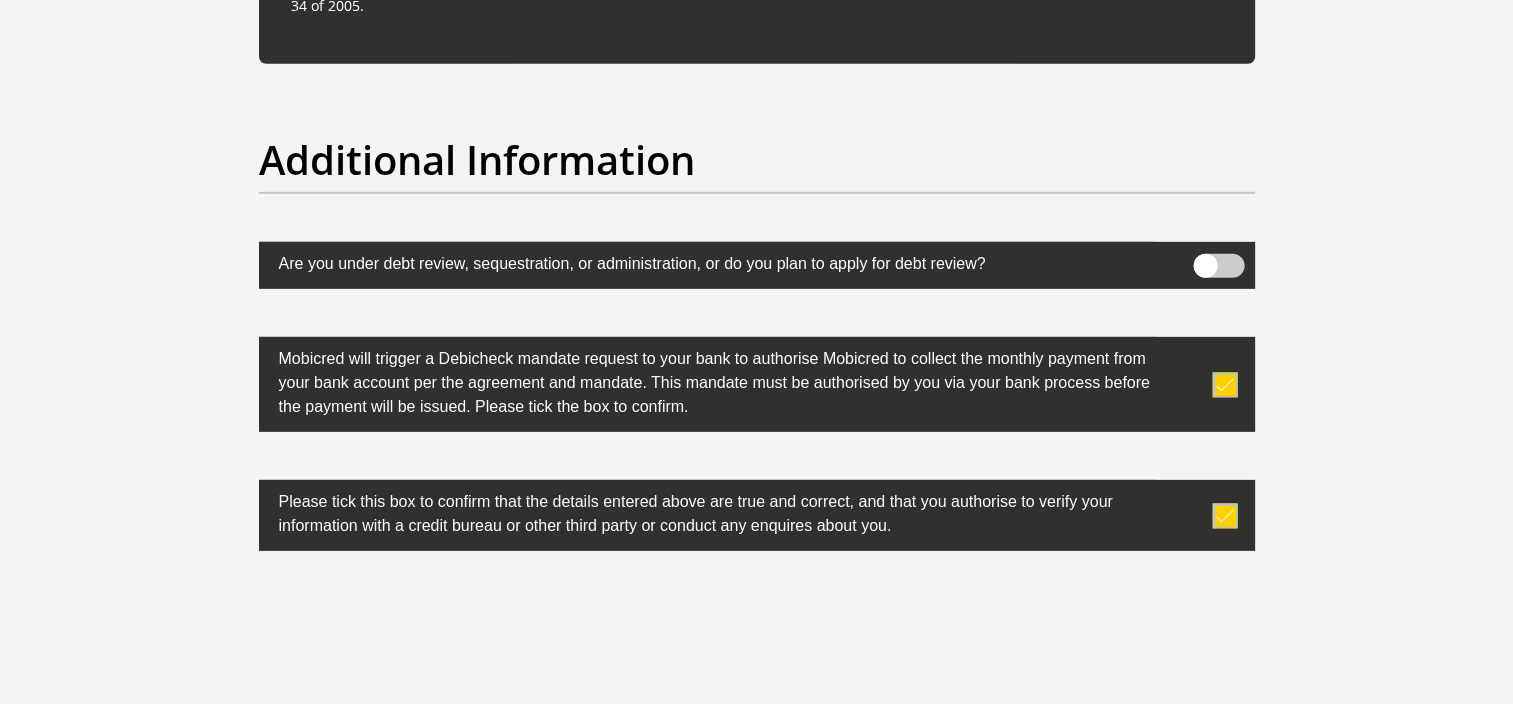 click at bounding box center [757, 265] 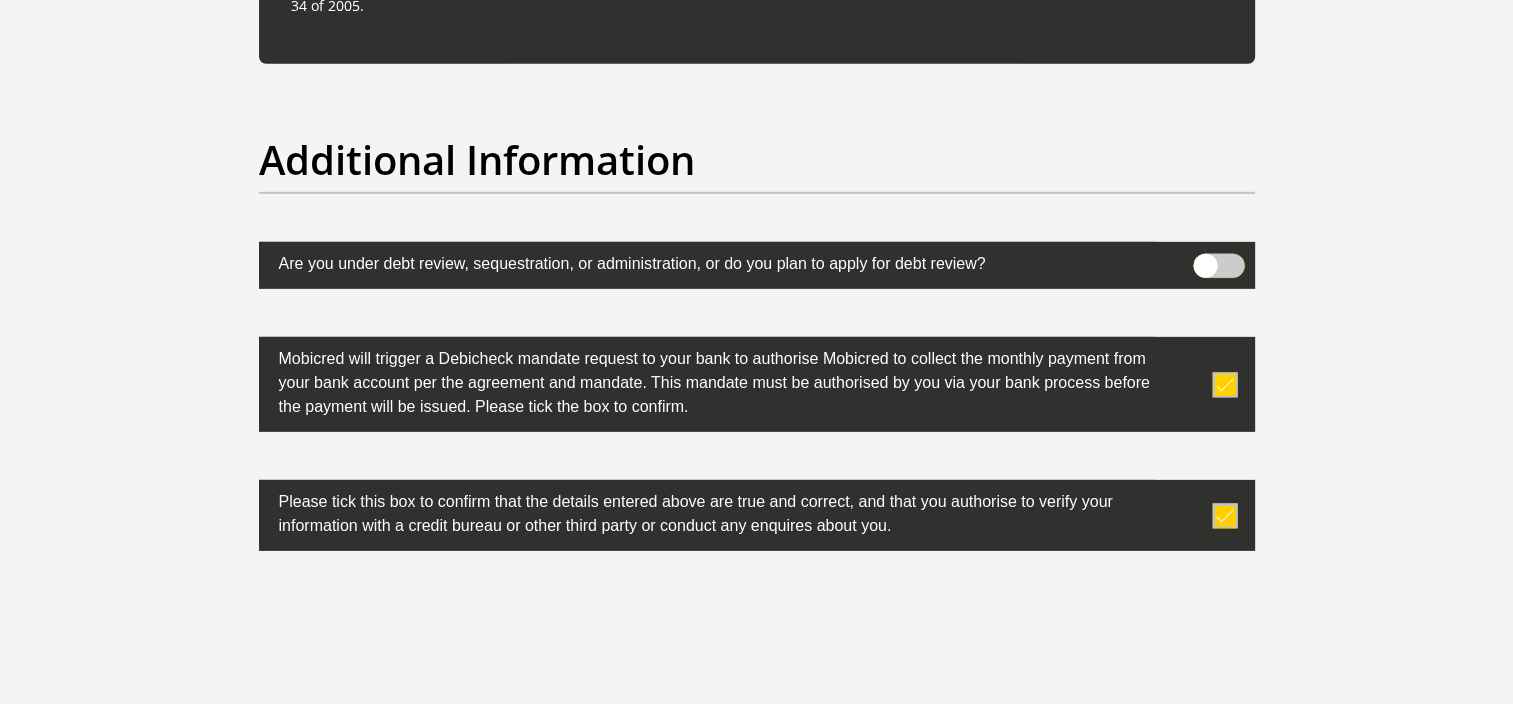 click at bounding box center (1205, 259) 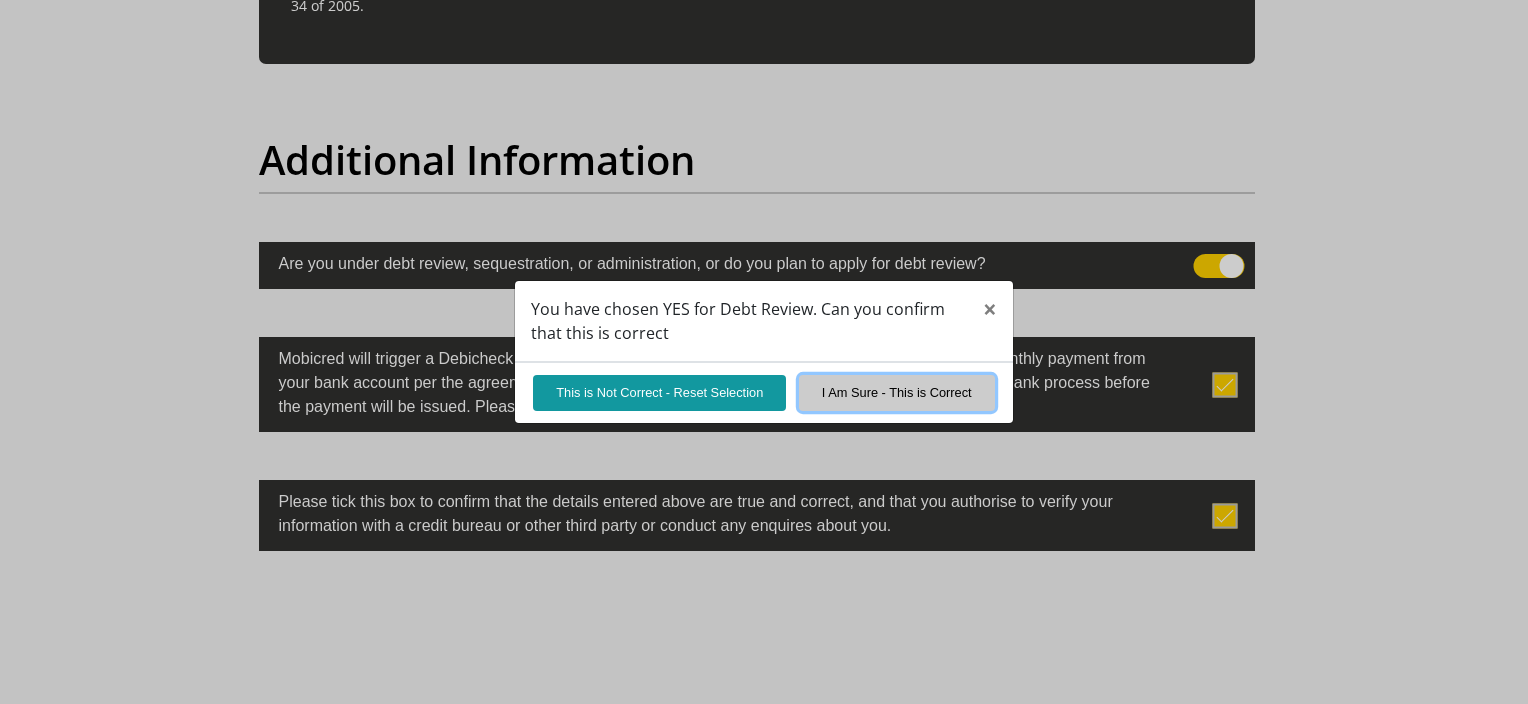 click on "I Am Sure - This is Correct" at bounding box center [897, 392] 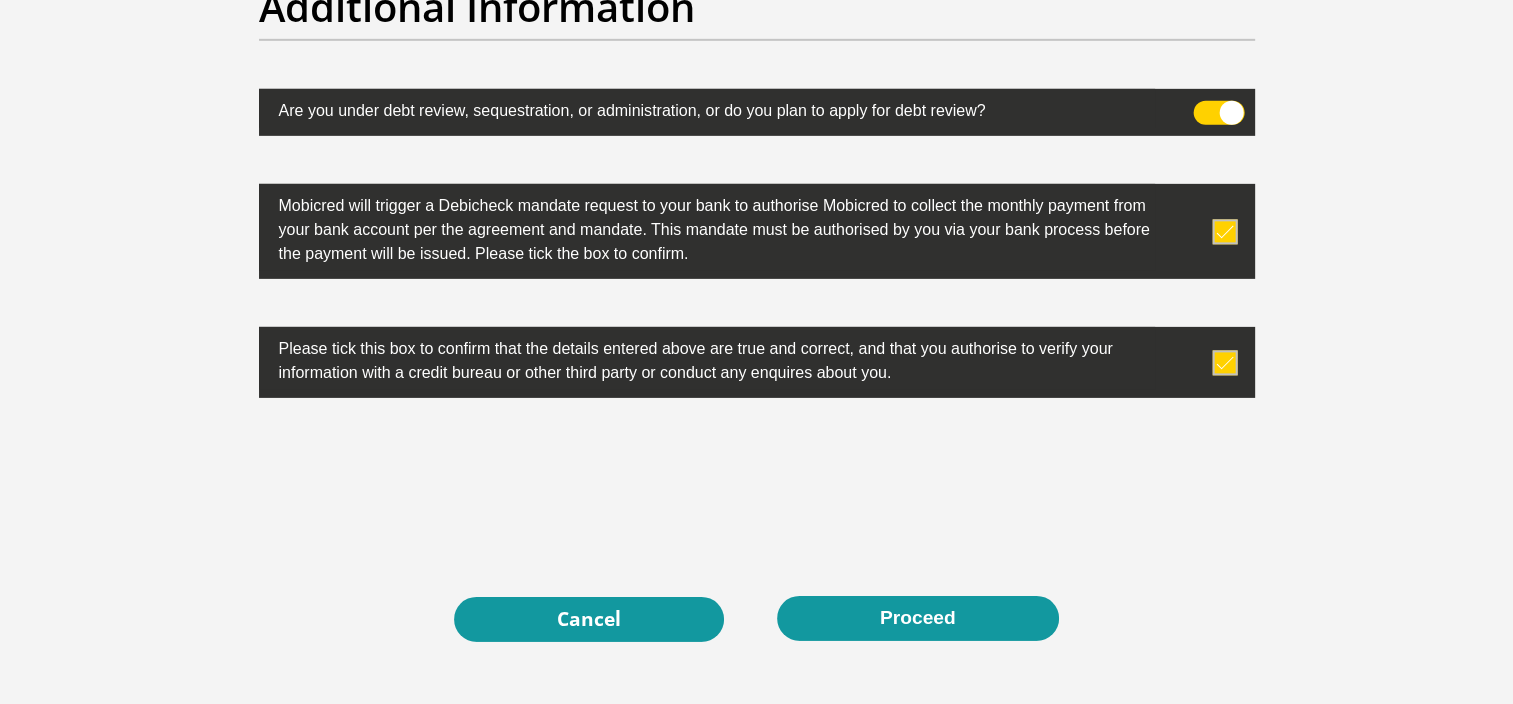 scroll, scrollTop: 6298, scrollLeft: 0, axis: vertical 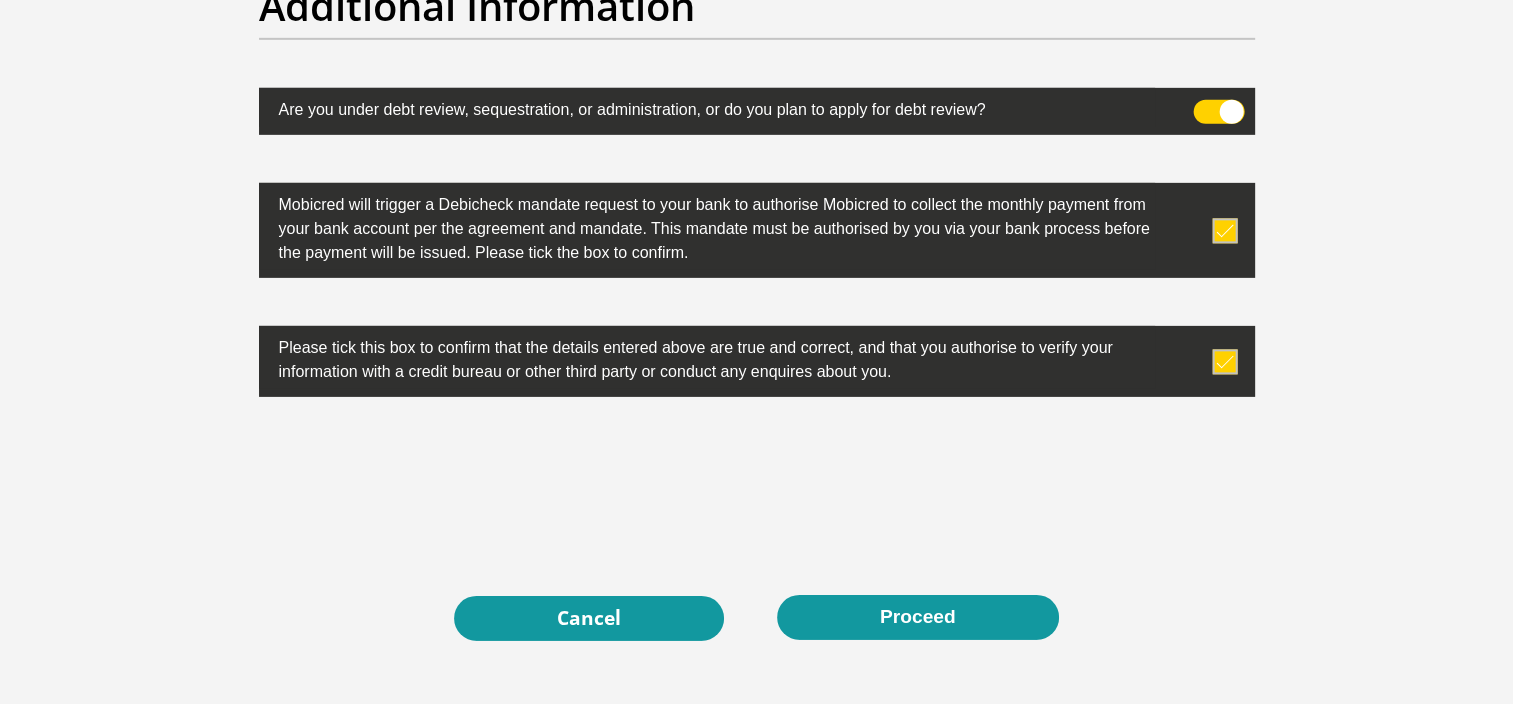 click on "Proceed" at bounding box center [918, 617] 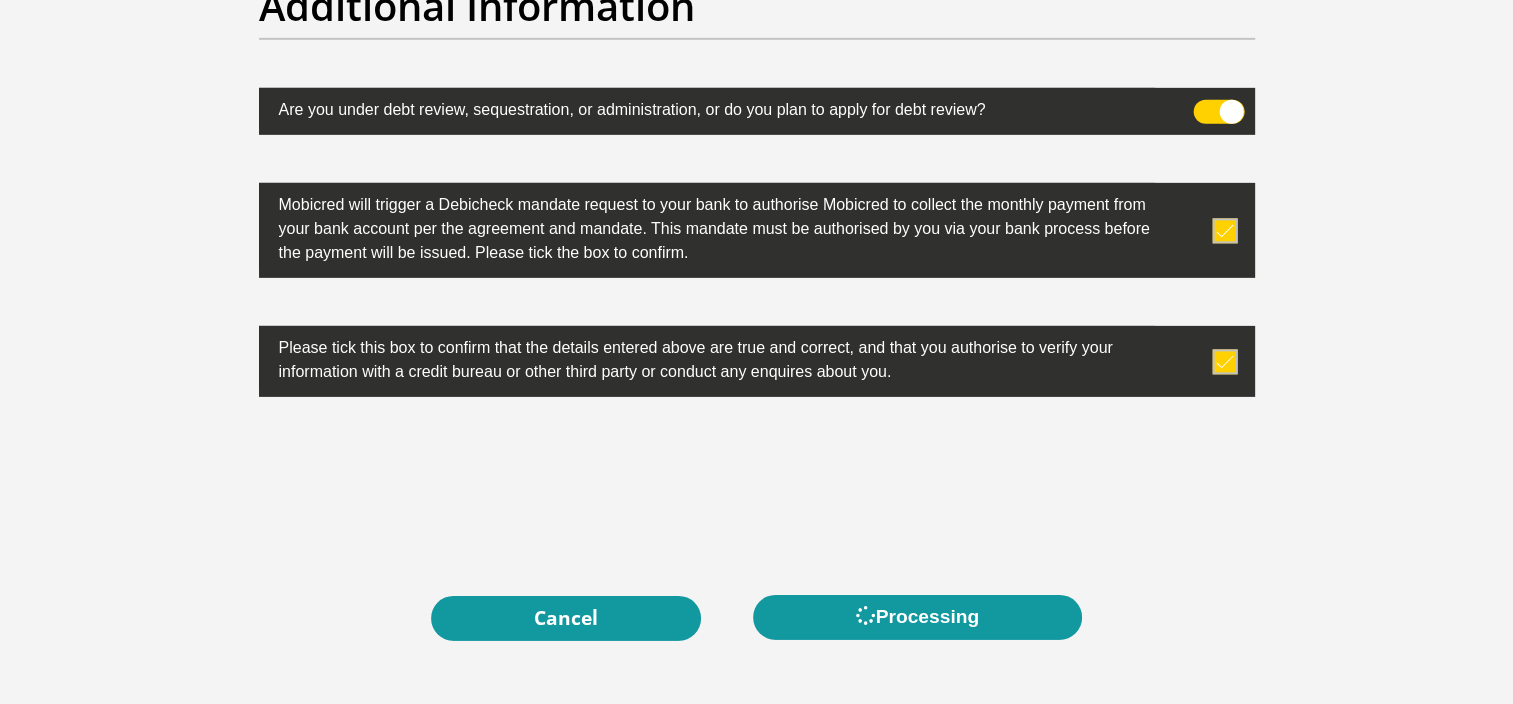 scroll, scrollTop: 0, scrollLeft: 0, axis: both 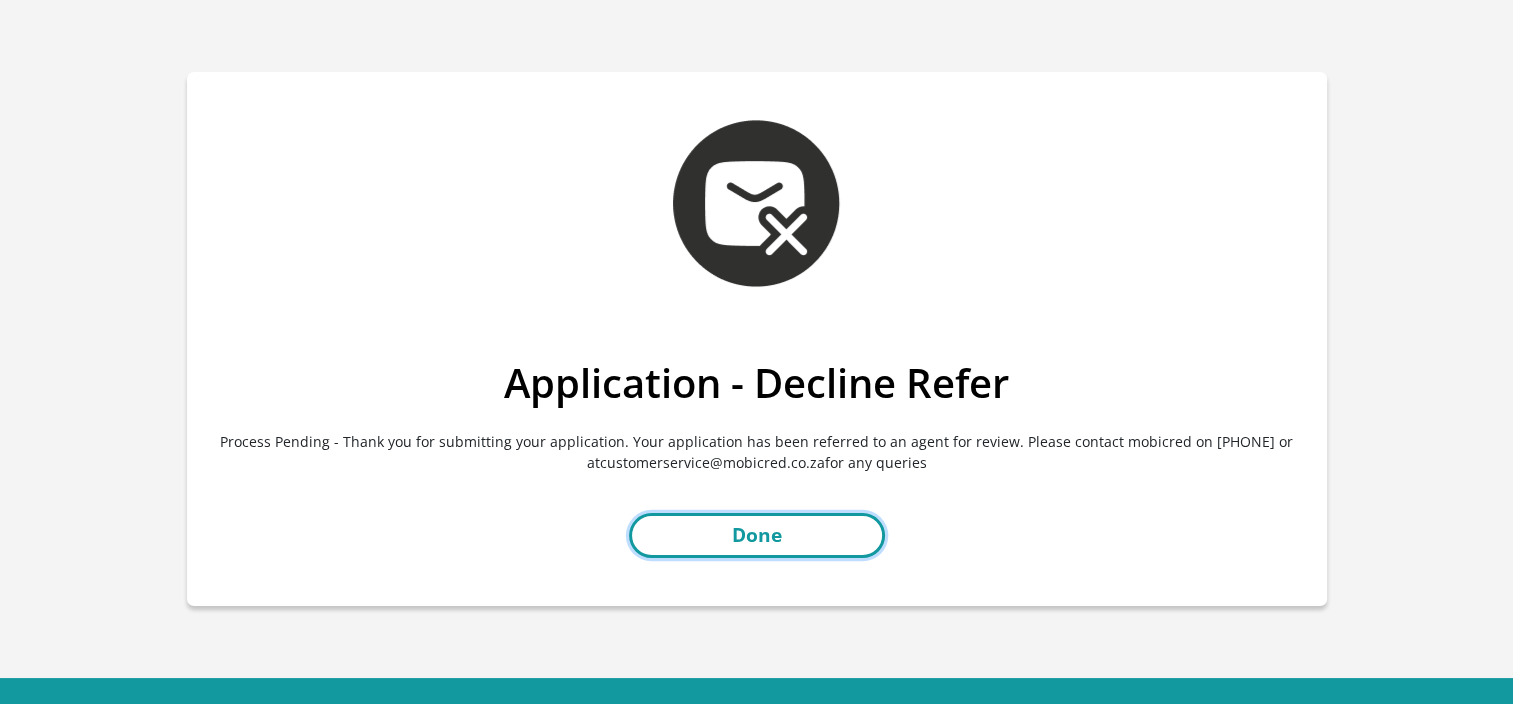 click on "Done" at bounding box center [757, 535] 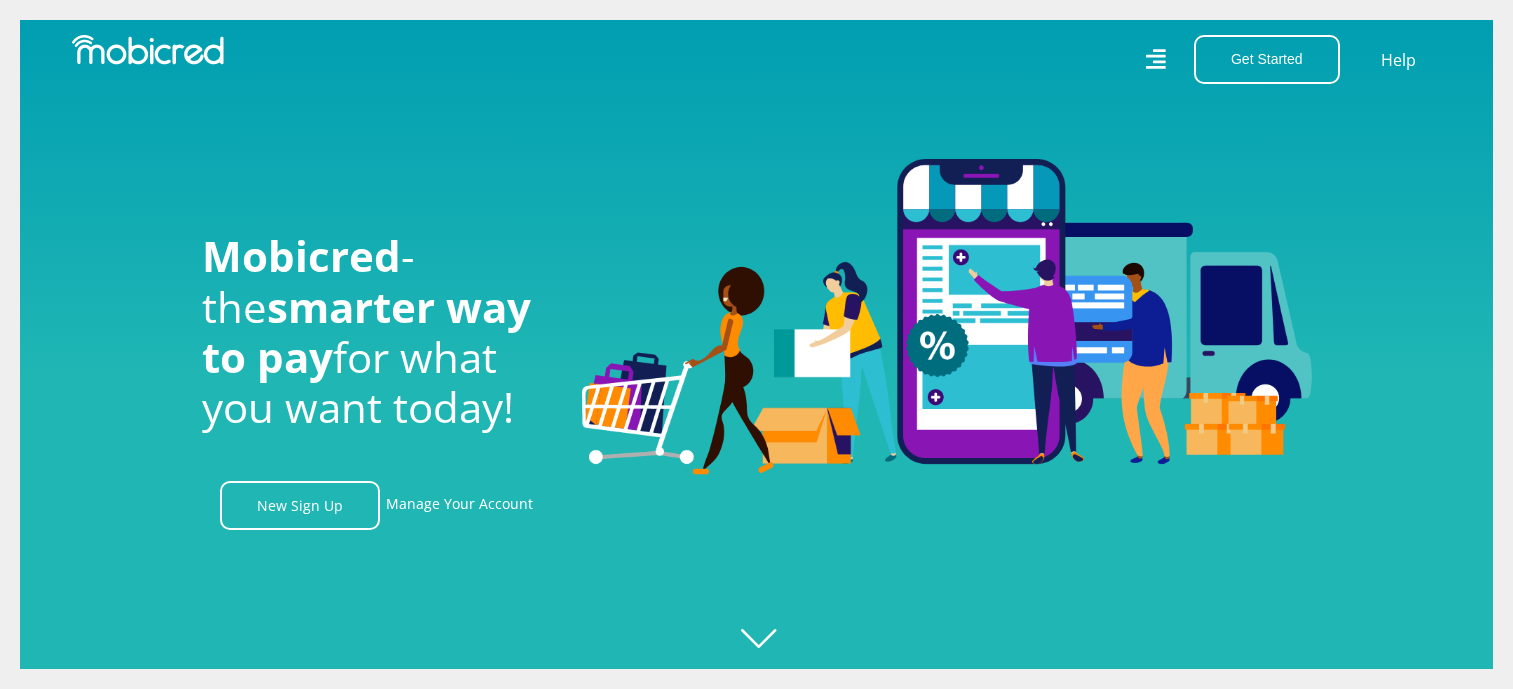 scroll, scrollTop: 0, scrollLeft: 0, axis: both 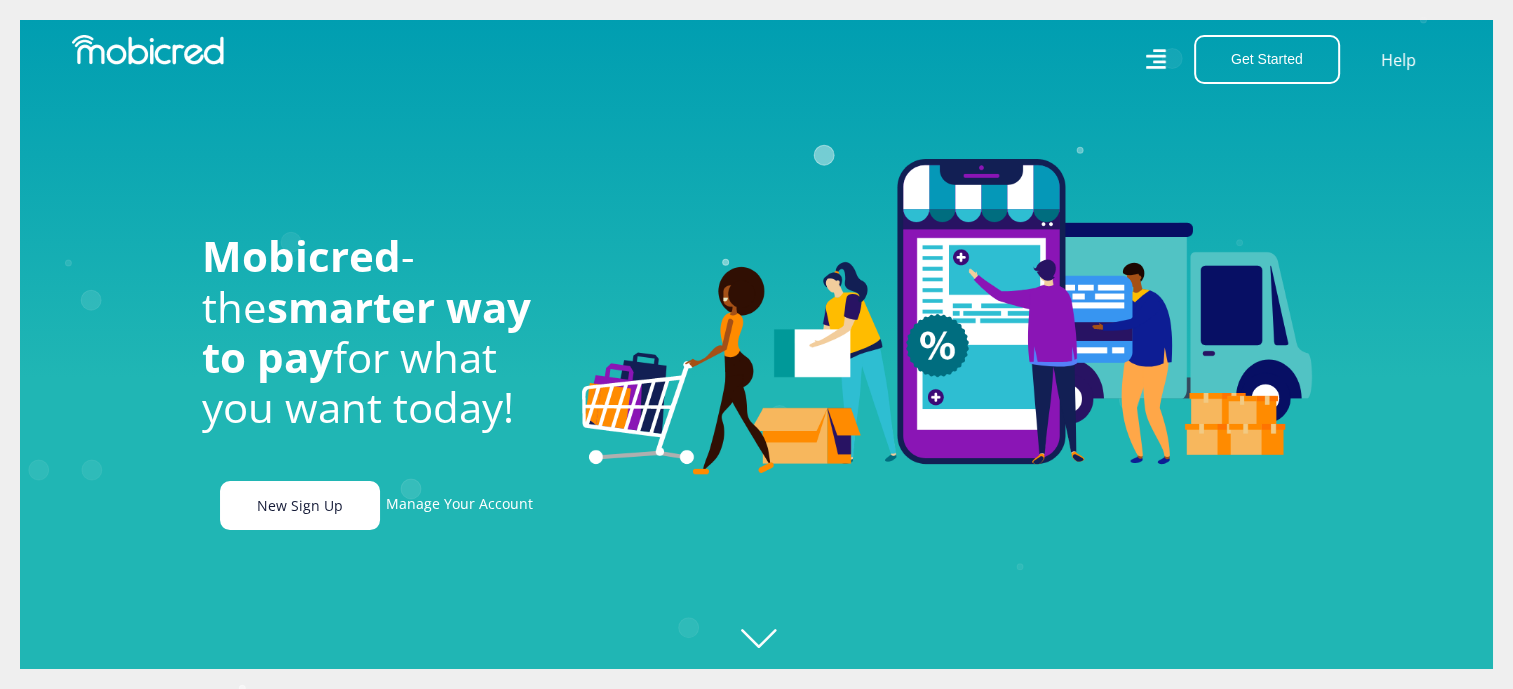 click on "New Sign Up" at bounding box center (300, 505) 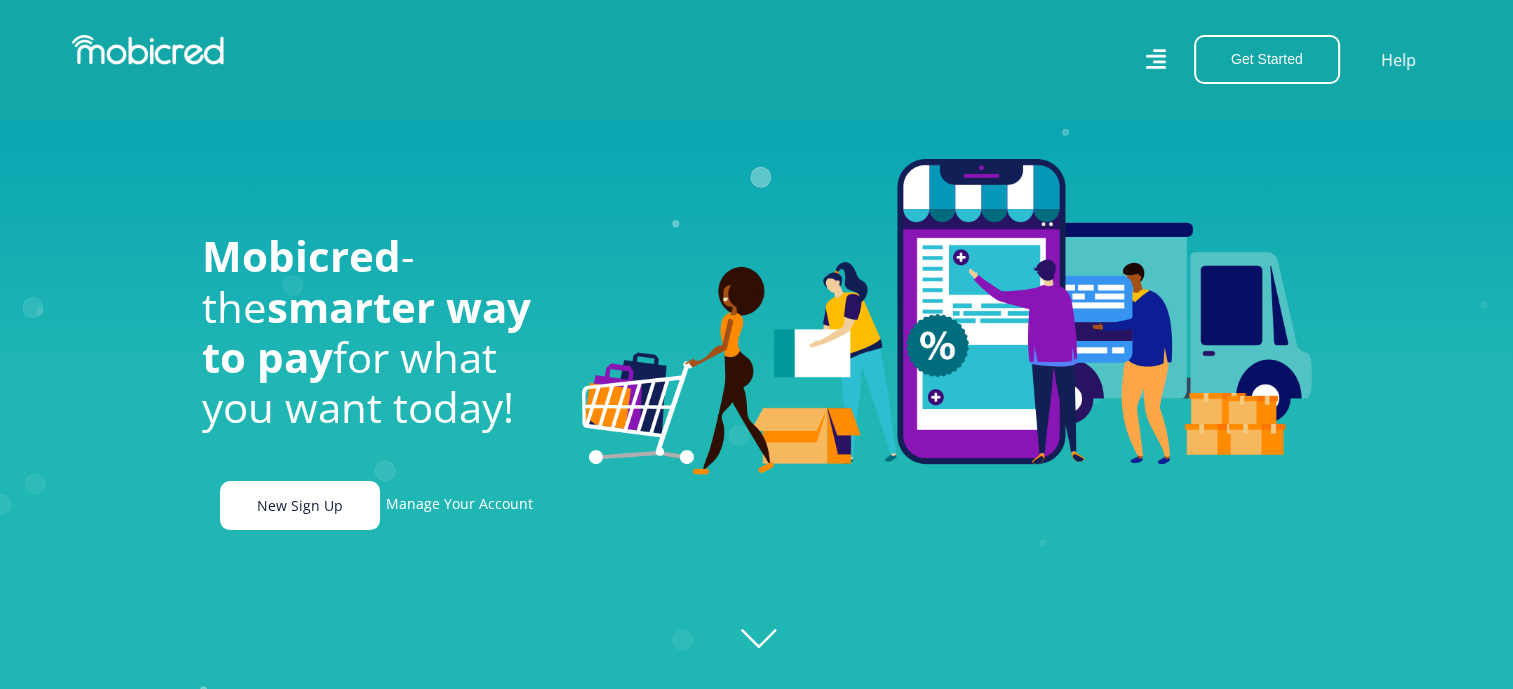 scroll, scrollTop: 674, scrollLeft: 0, axis: vertical 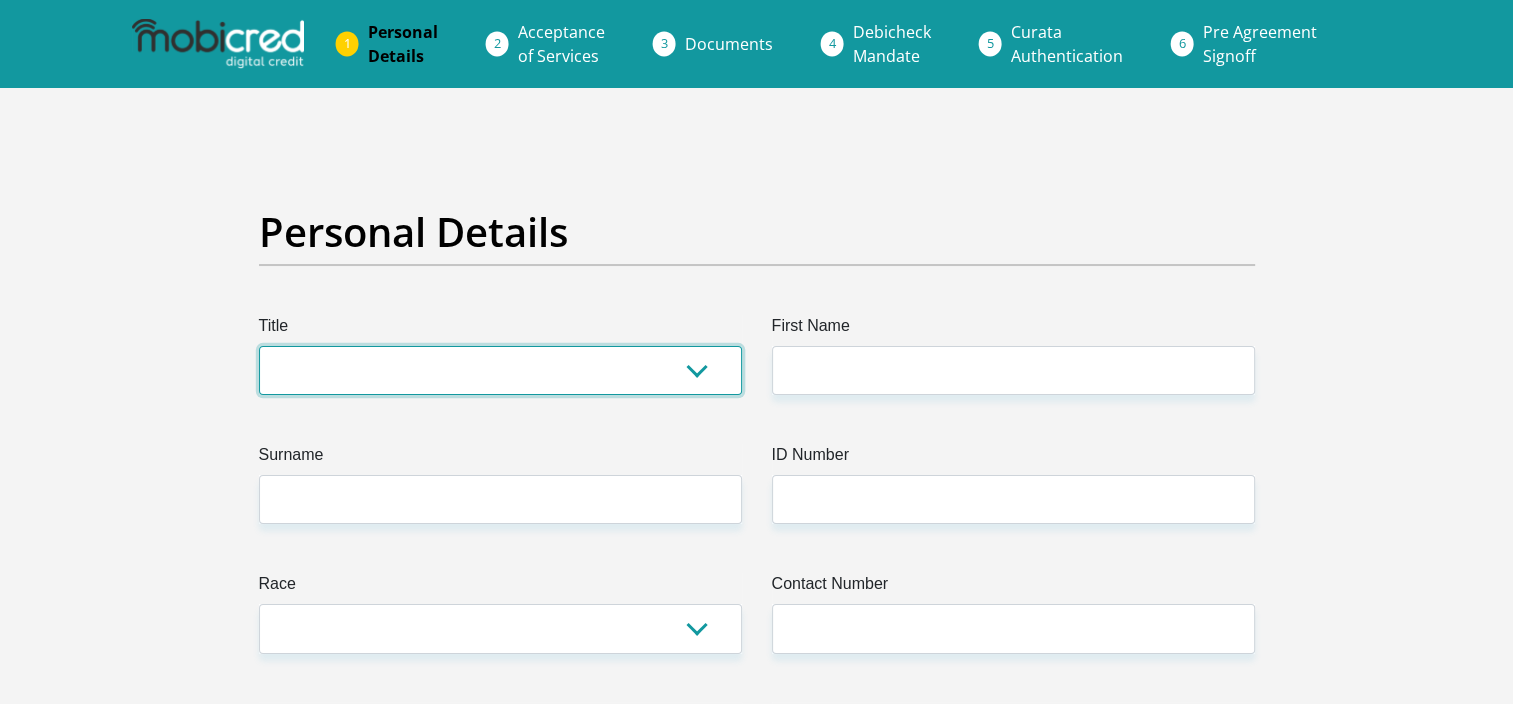 click on "Mr
Ms
Mrs
Dr
Other" at bounding box center [500, 370] 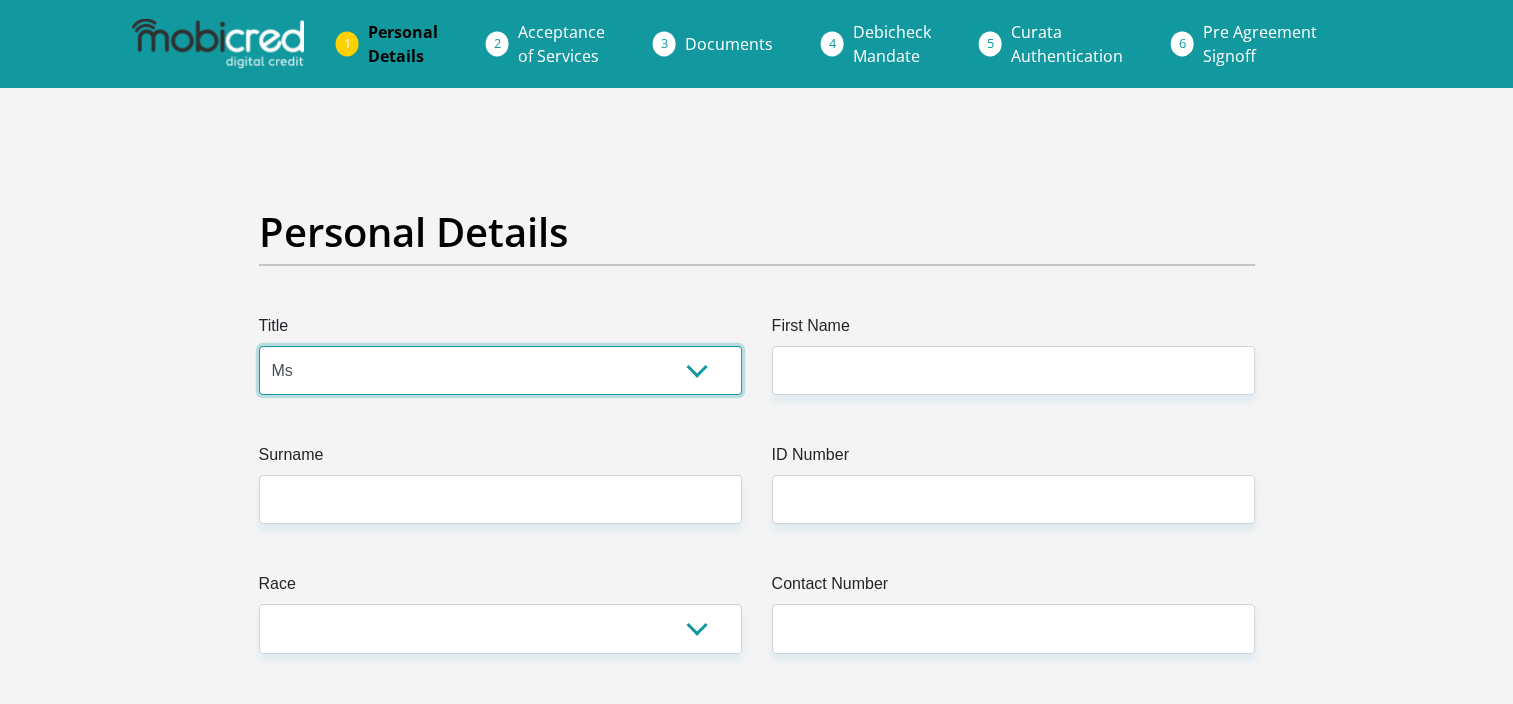 click on "Mr
Ms
Mrs
Dr
Other" at bounding box center (500, 370) 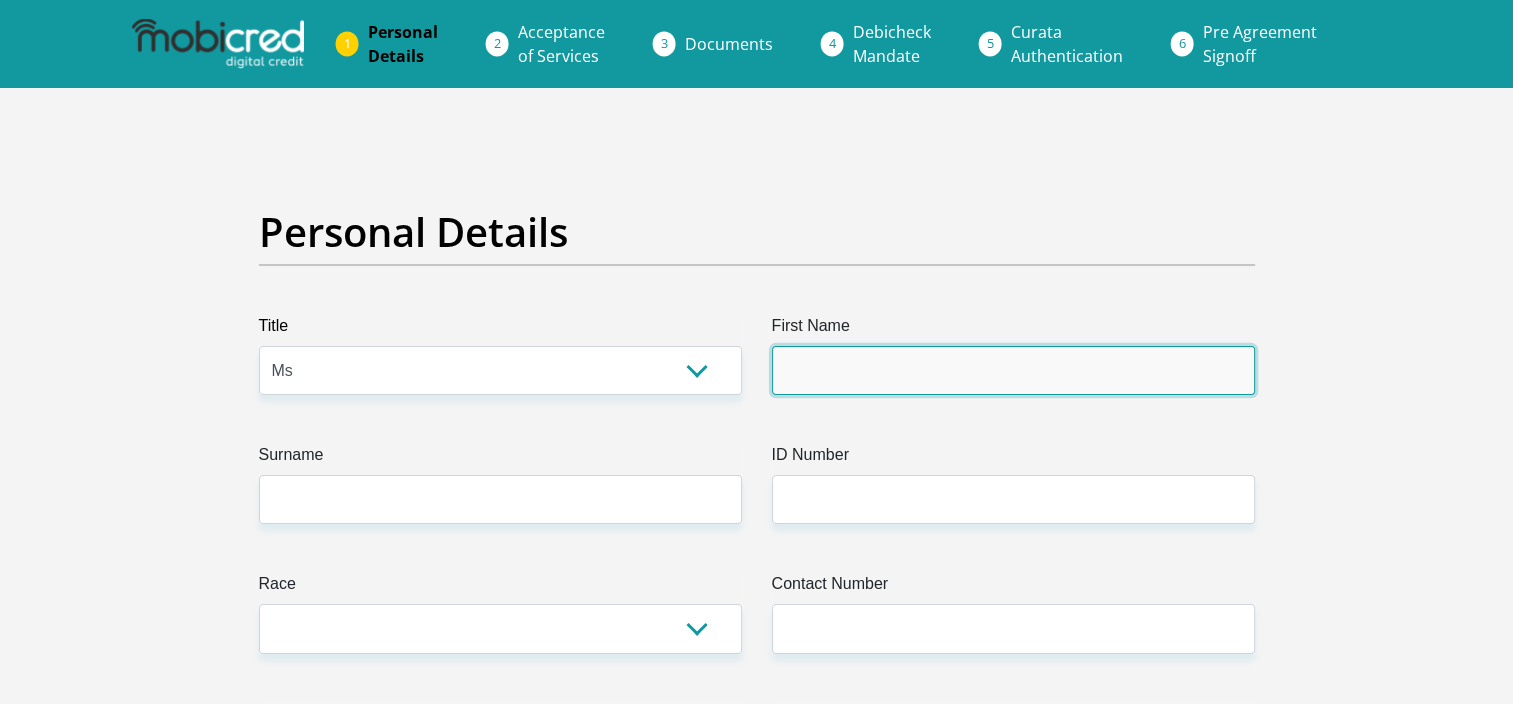 click on "First Name" at bounding box center [1013, 370] 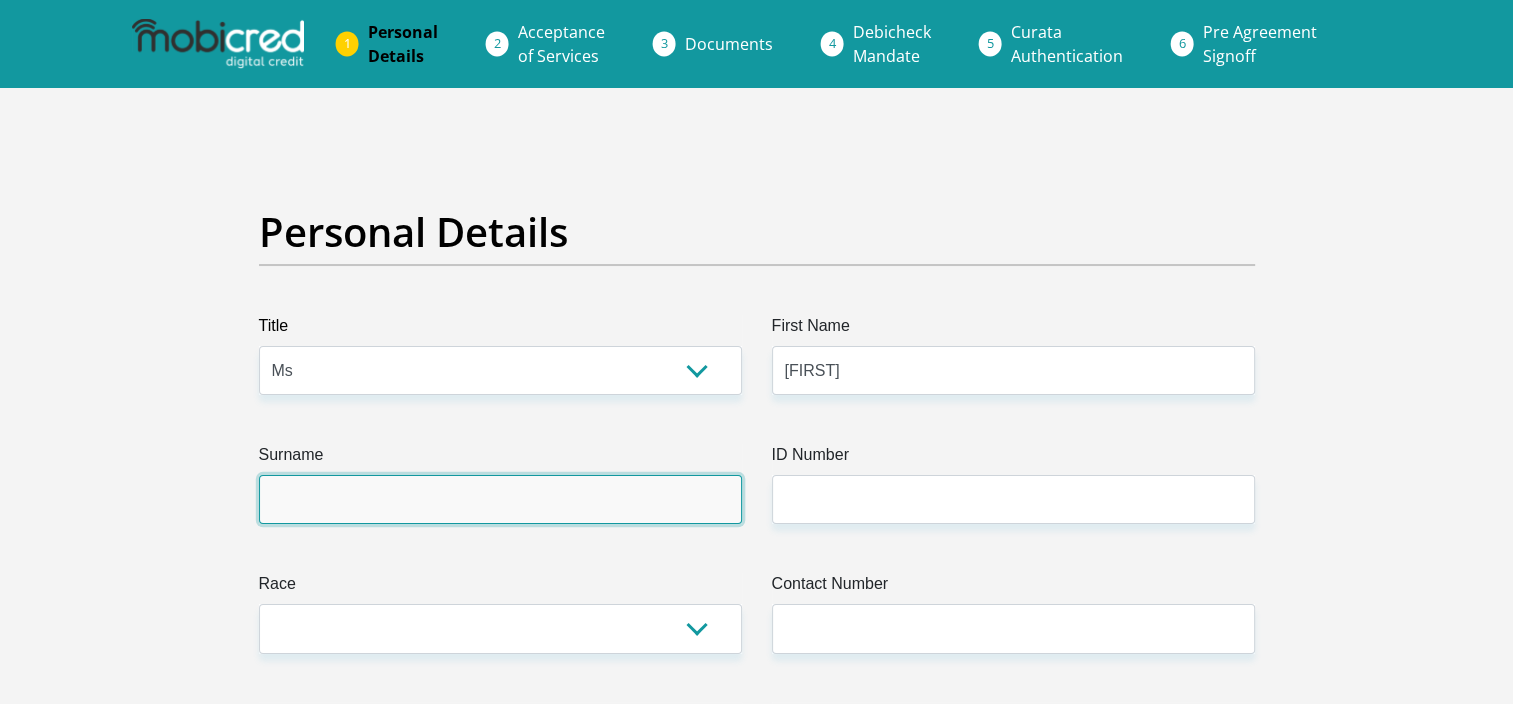 type on "[LAST]" 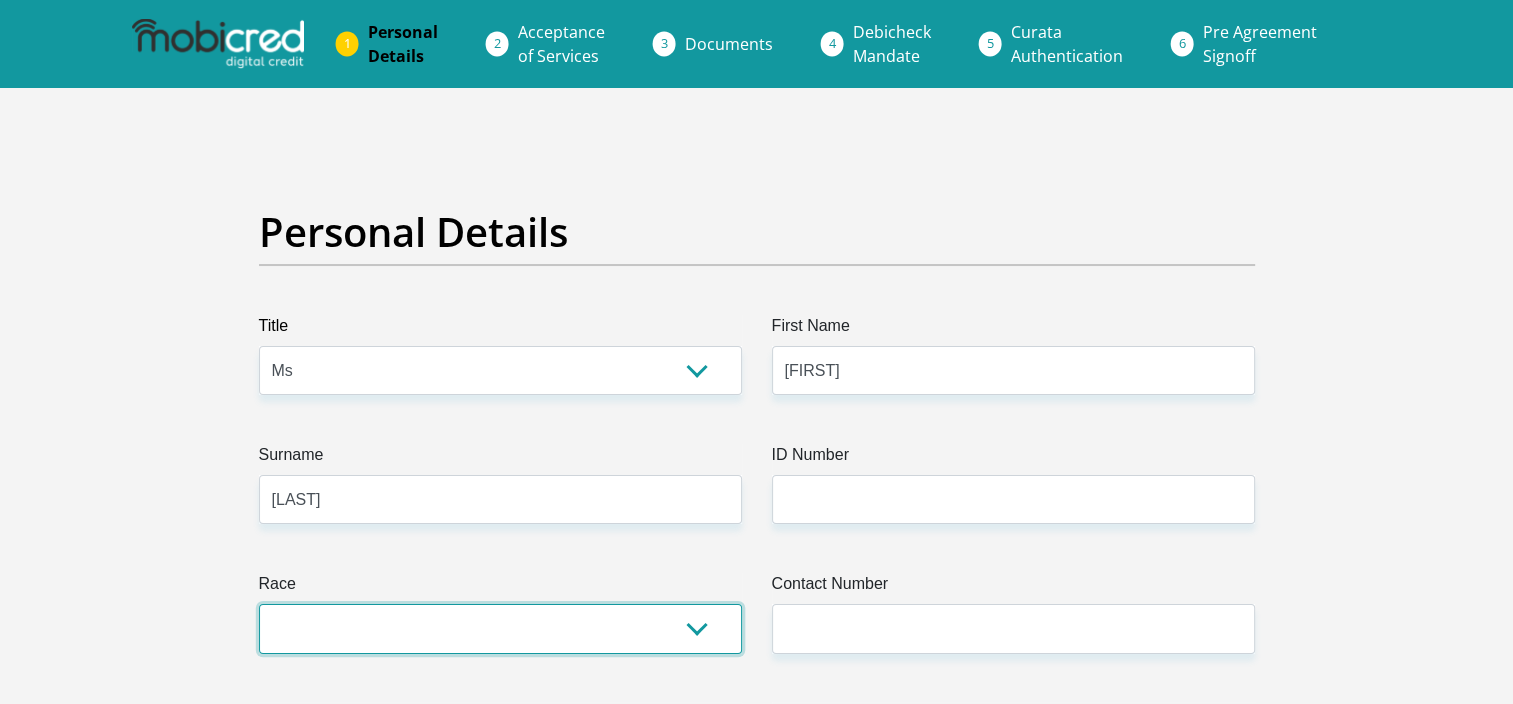 select on "2" 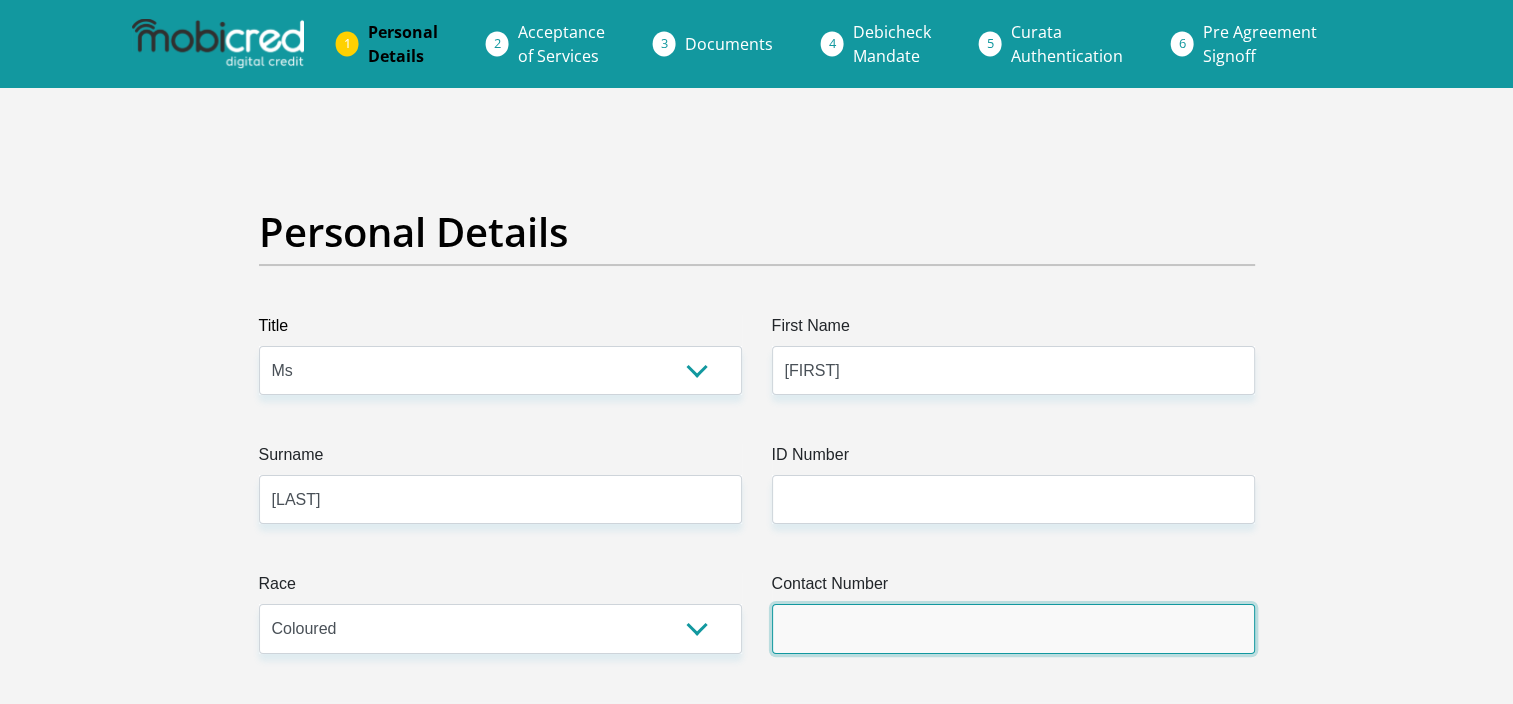 type on "0790790695" 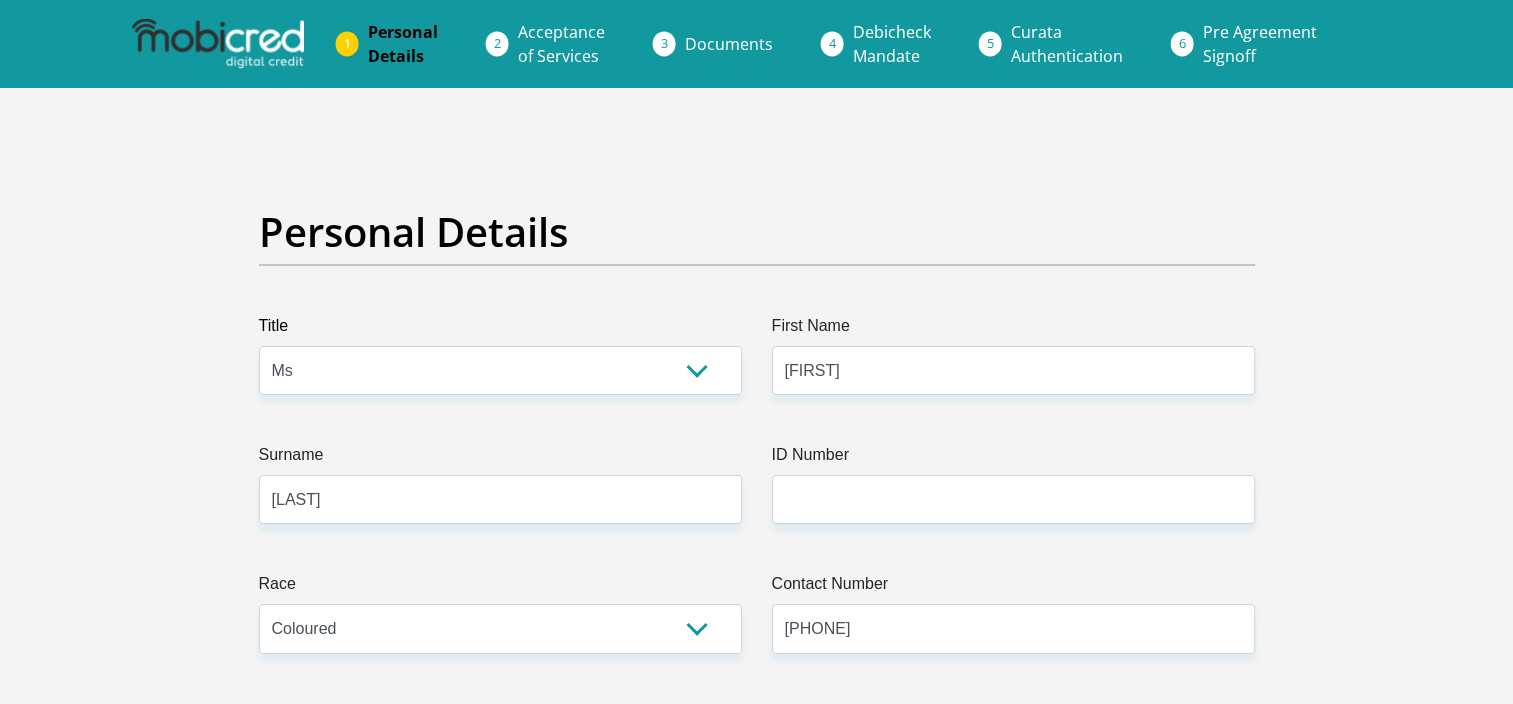 select on "ZAF" 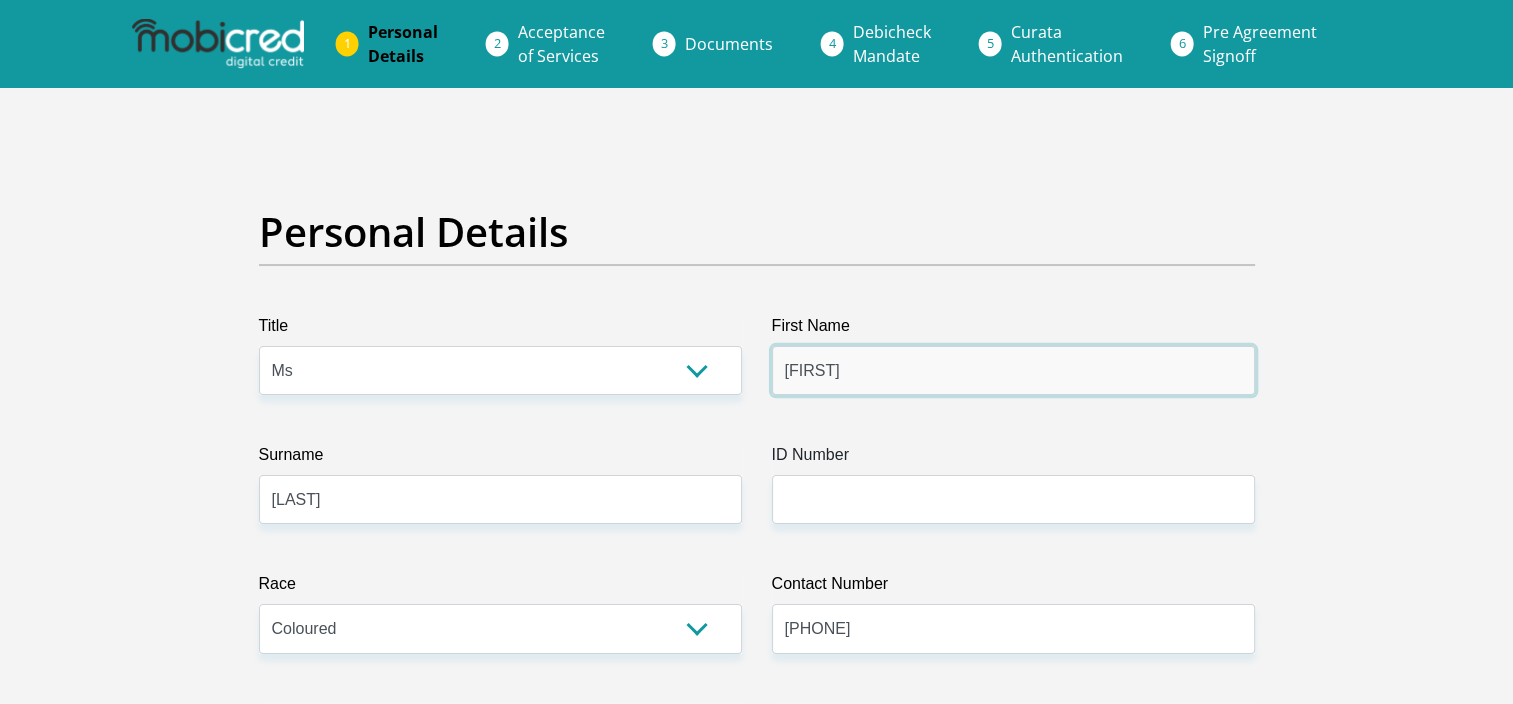 type on "DISCOVERY BANK LTD" 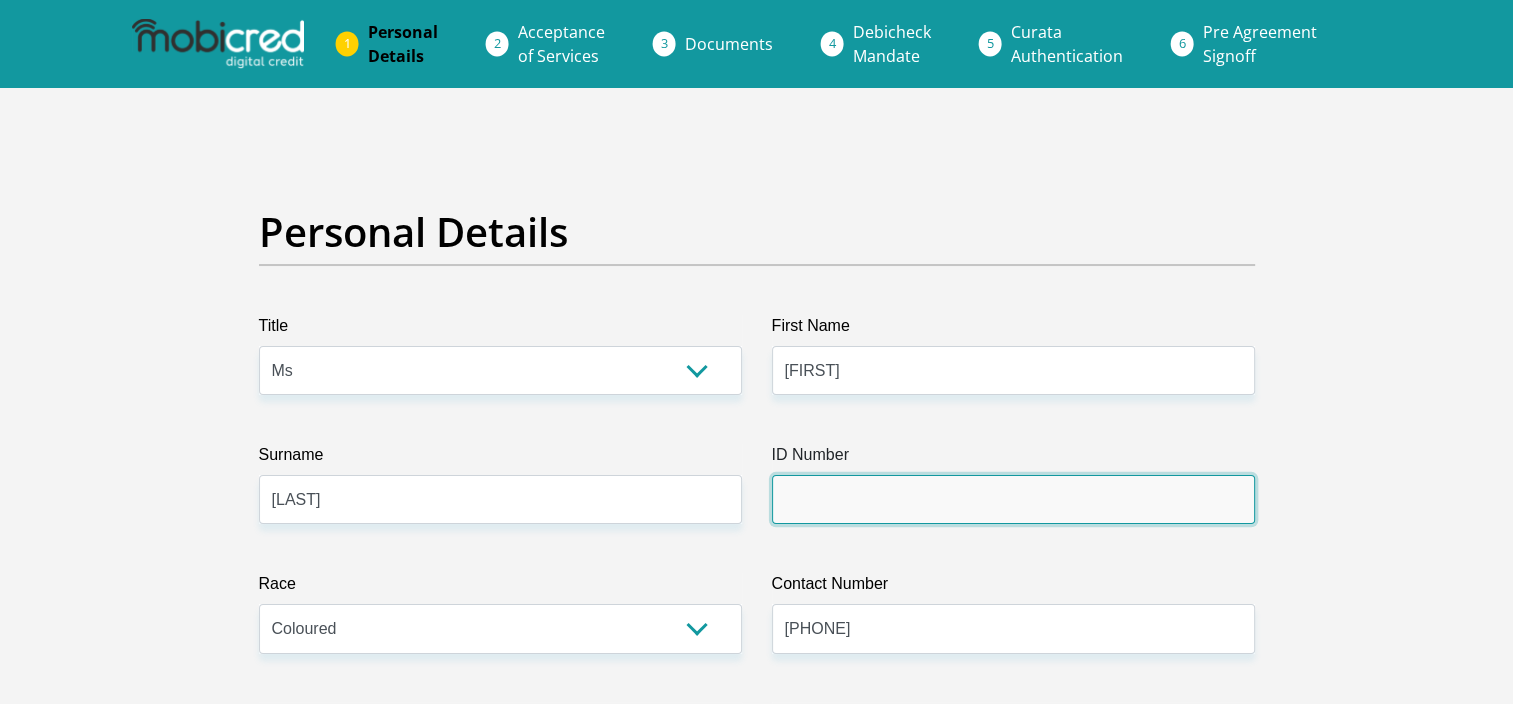 click on "ID Number" at bounding box center [1013, 499] 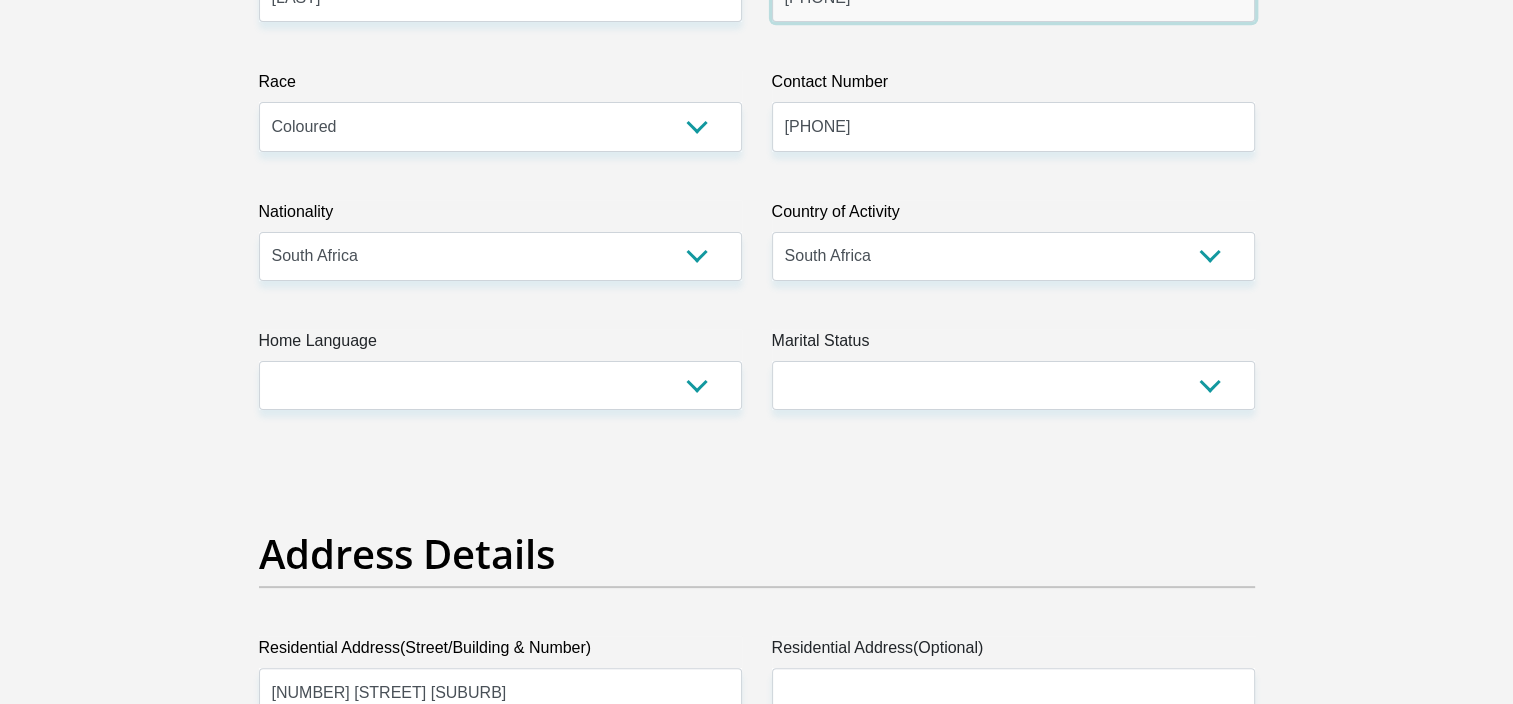scroll, scrollTop: 512, scrollLeft: 0, axis: vertical 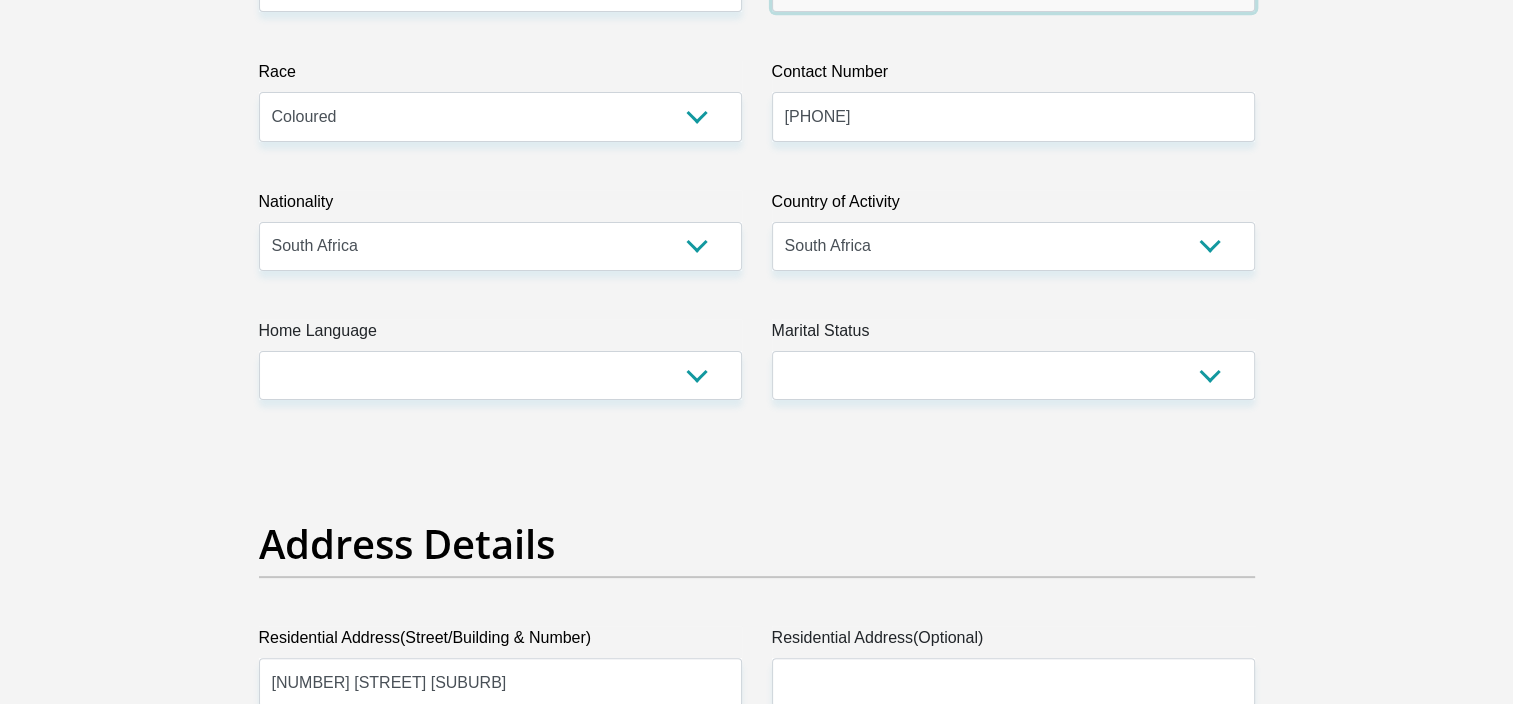 type on "0306180292089" 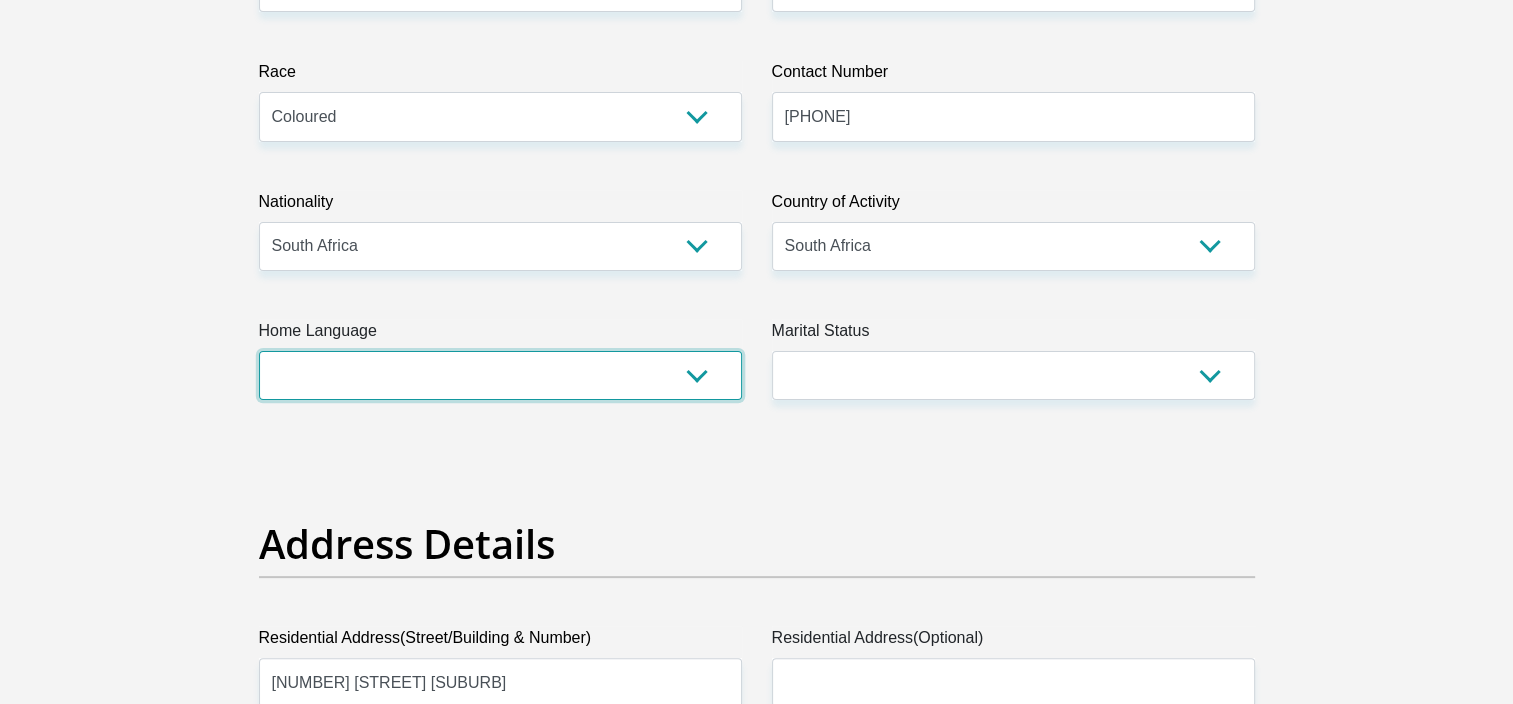 click on "Afrikaans
English
Sepedi
South Ndebele
Southern Sotho
Swati
Tsonga
Tswana
Venda
Xhosa
Zulu
Other" at bounding box center (500, 375) 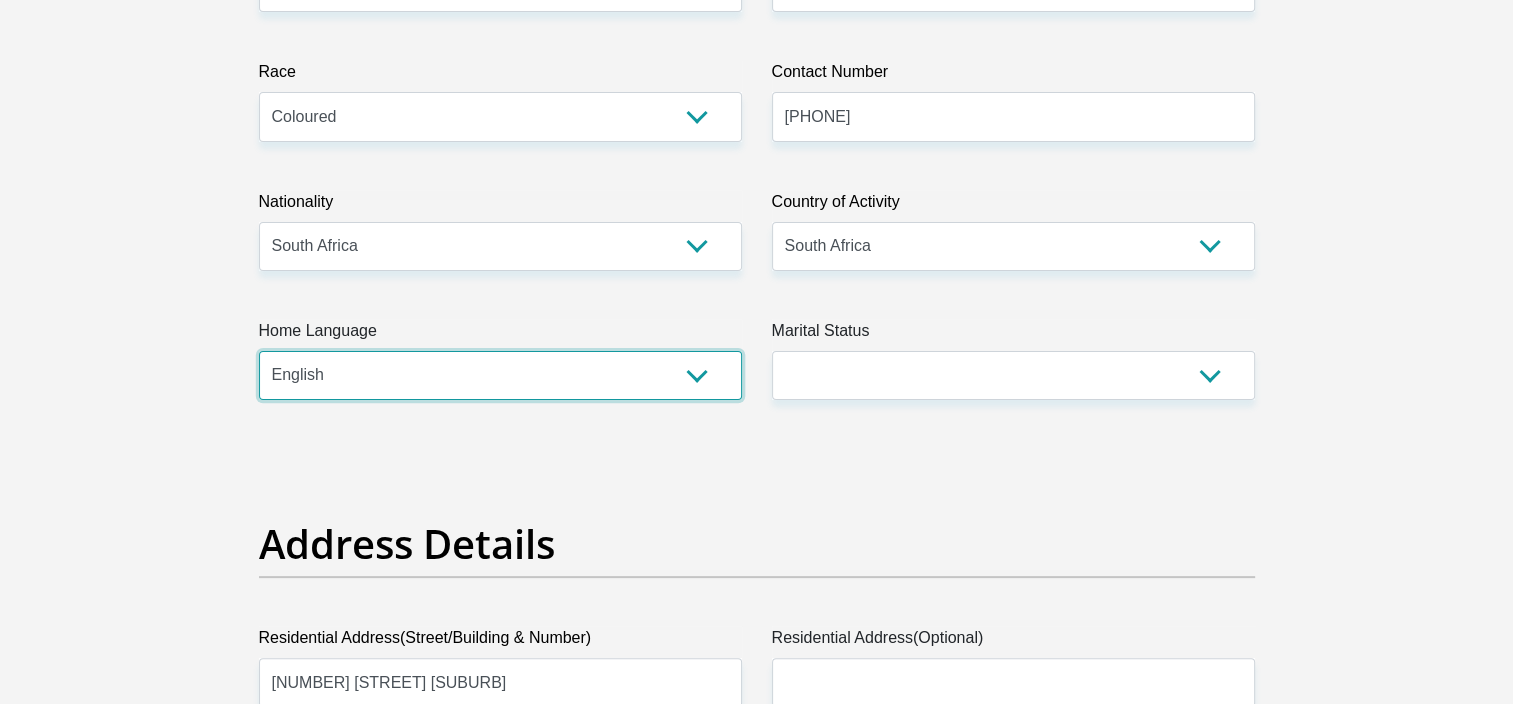 click on "Afrikaans
English
Sepedi
South Ndebele
Southern Sotho
Swati
Tsonga
Tswana
Venda
Xhosa
Zulu
Other" at bounding box center [500, 375] 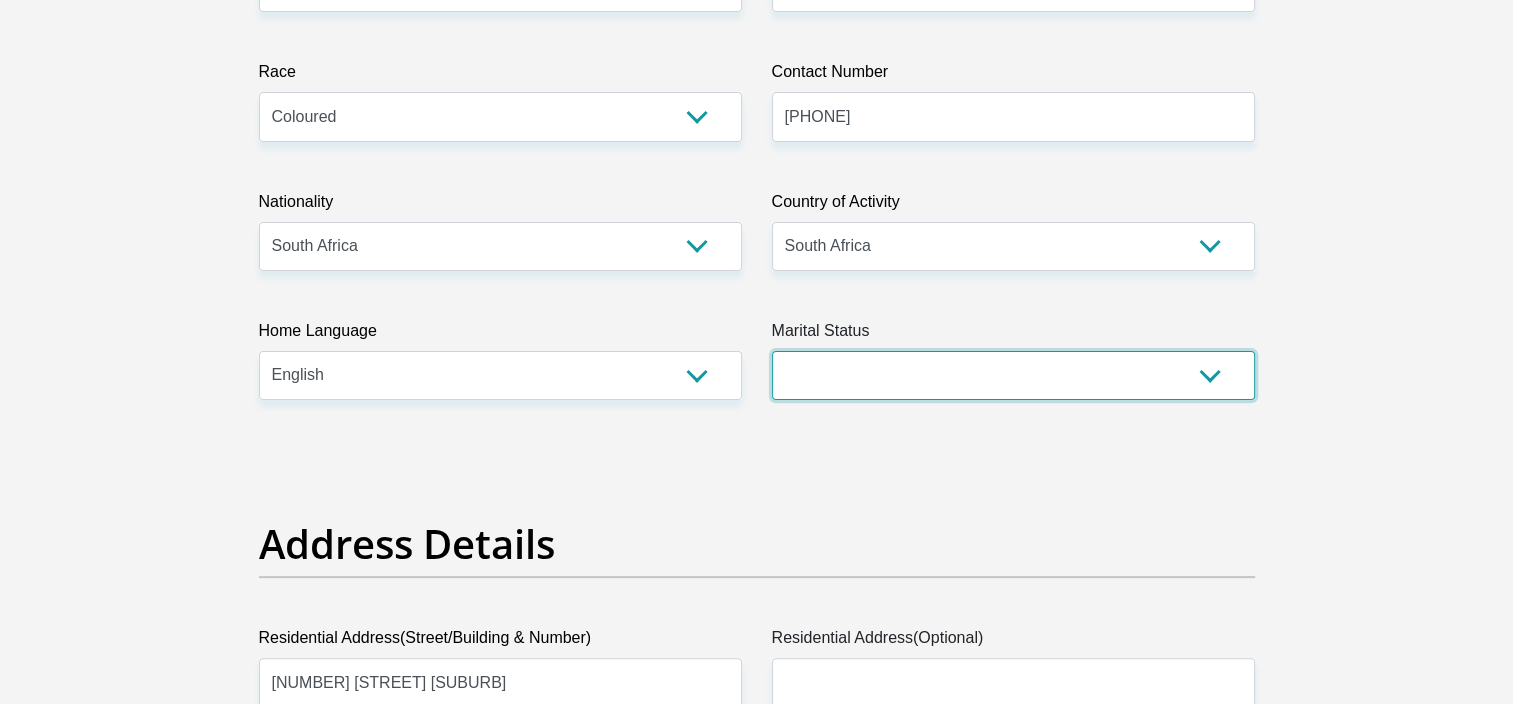 click on "Married ANC
Single
Divorced
Widowed
Married COP or Customary Law" at bounding box center [1013, 375] 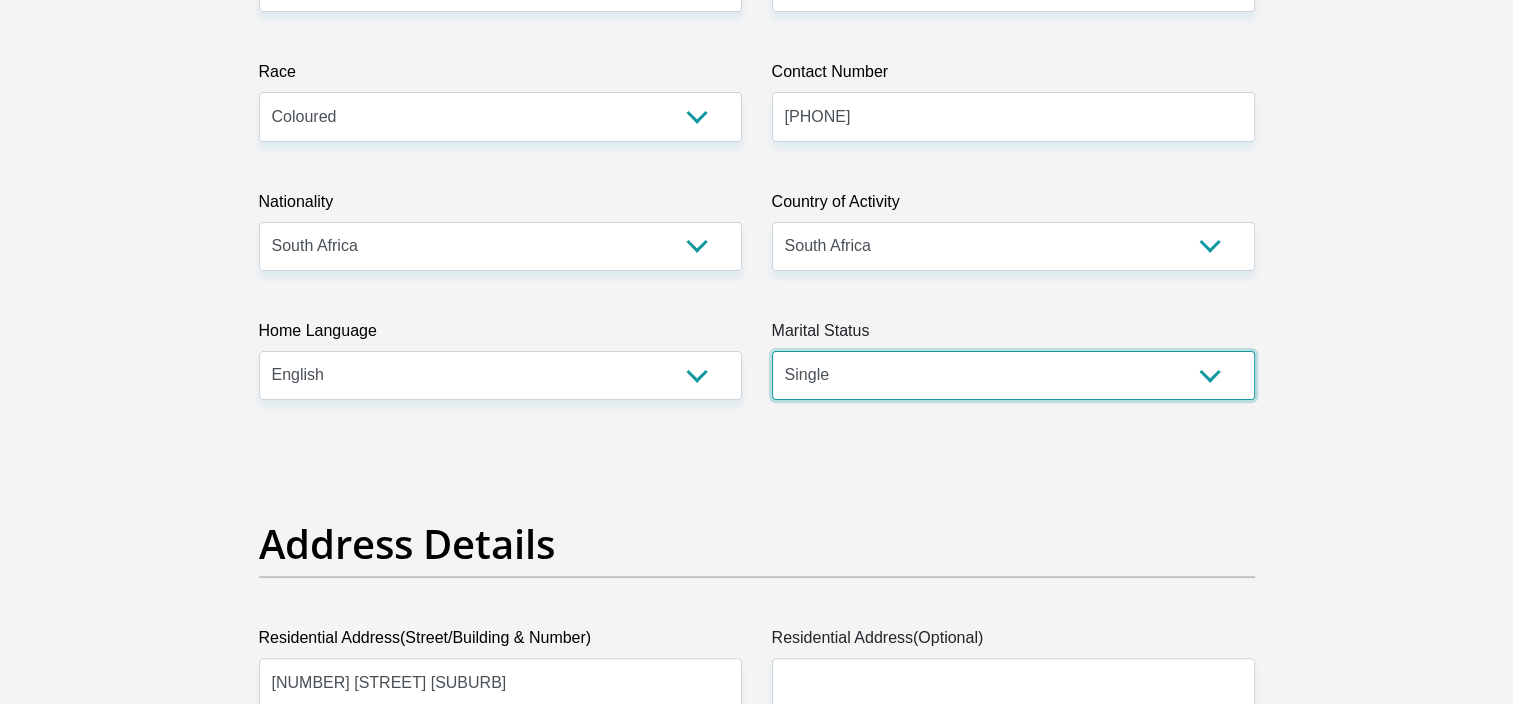click on "Married ANC
Single
Divorced
Widowed
Married COP or Customary Law" at bounding box center [1013, 375] 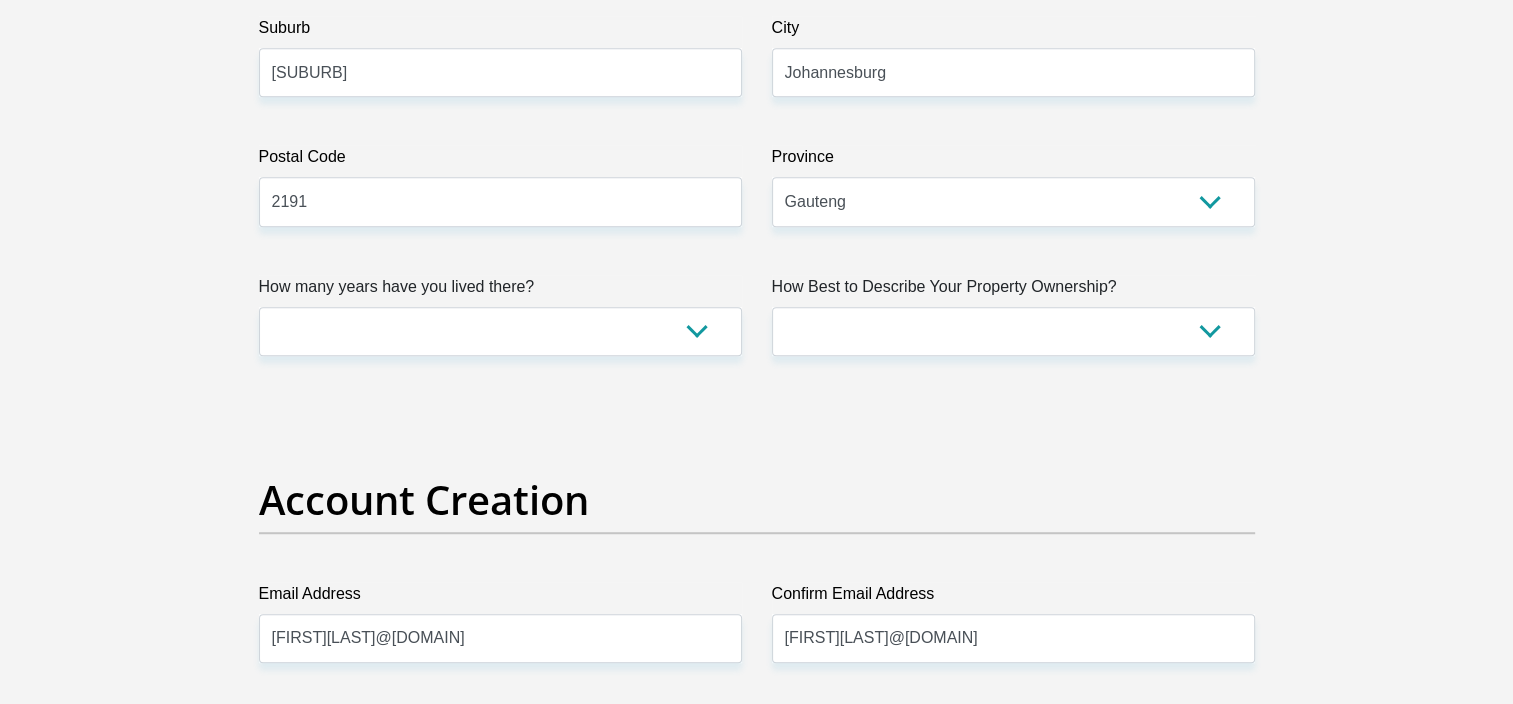 scroll, scrollTop: 1380, scrollLeft: 0, axis: vertical 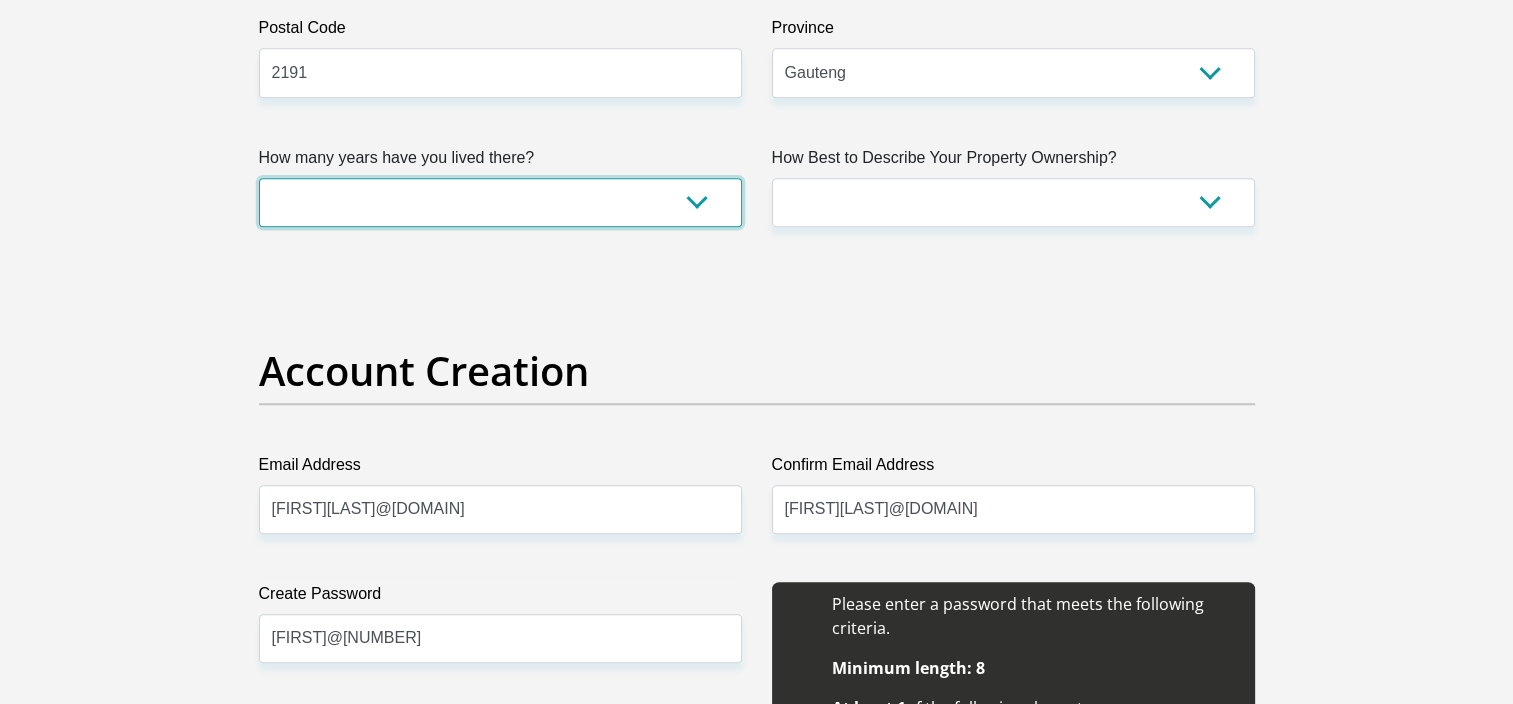 click on "less than 1 year
1-3 years
3-5 years
5+ years" at bounding box center [500, 202] 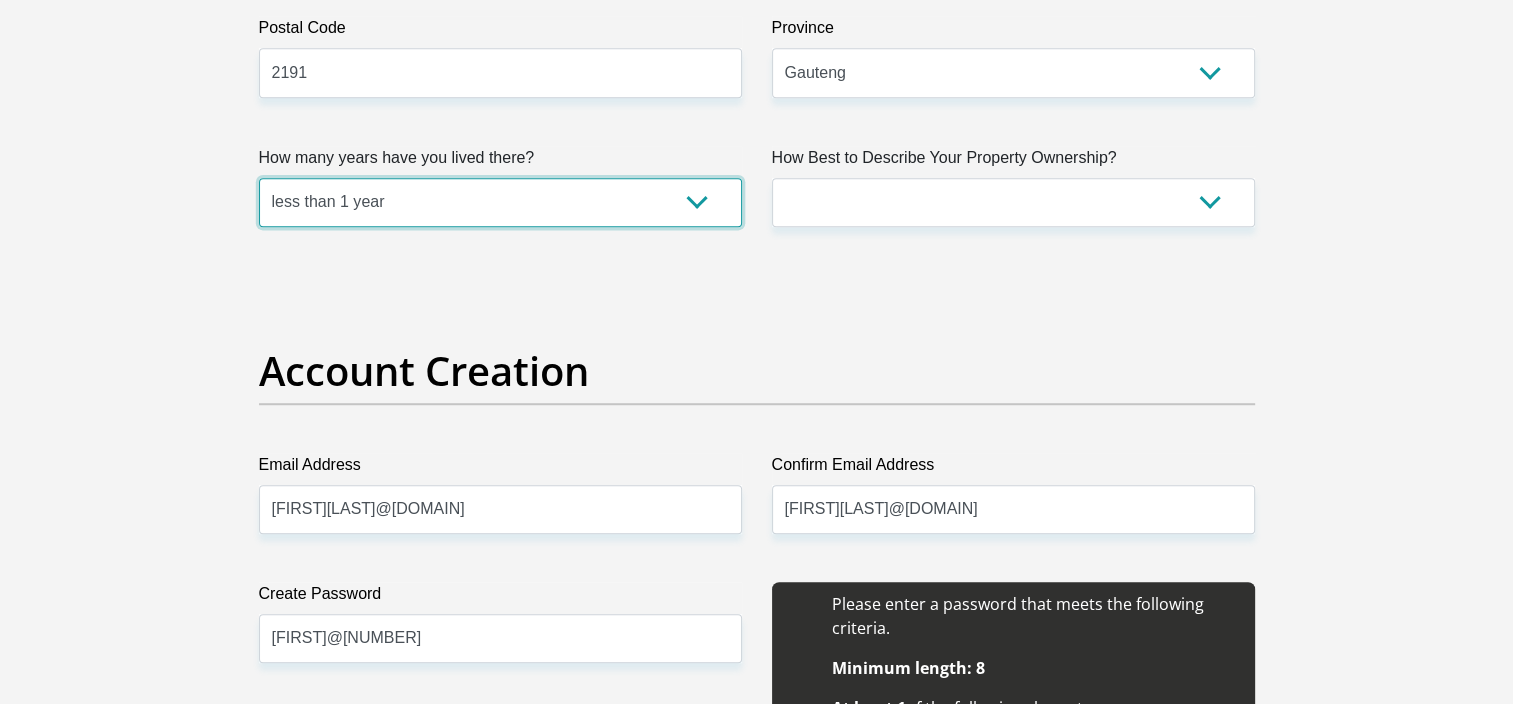 click on "less than 1 year
1-3 years
3-5 years
5+ years" at bounding box center [500, 202] 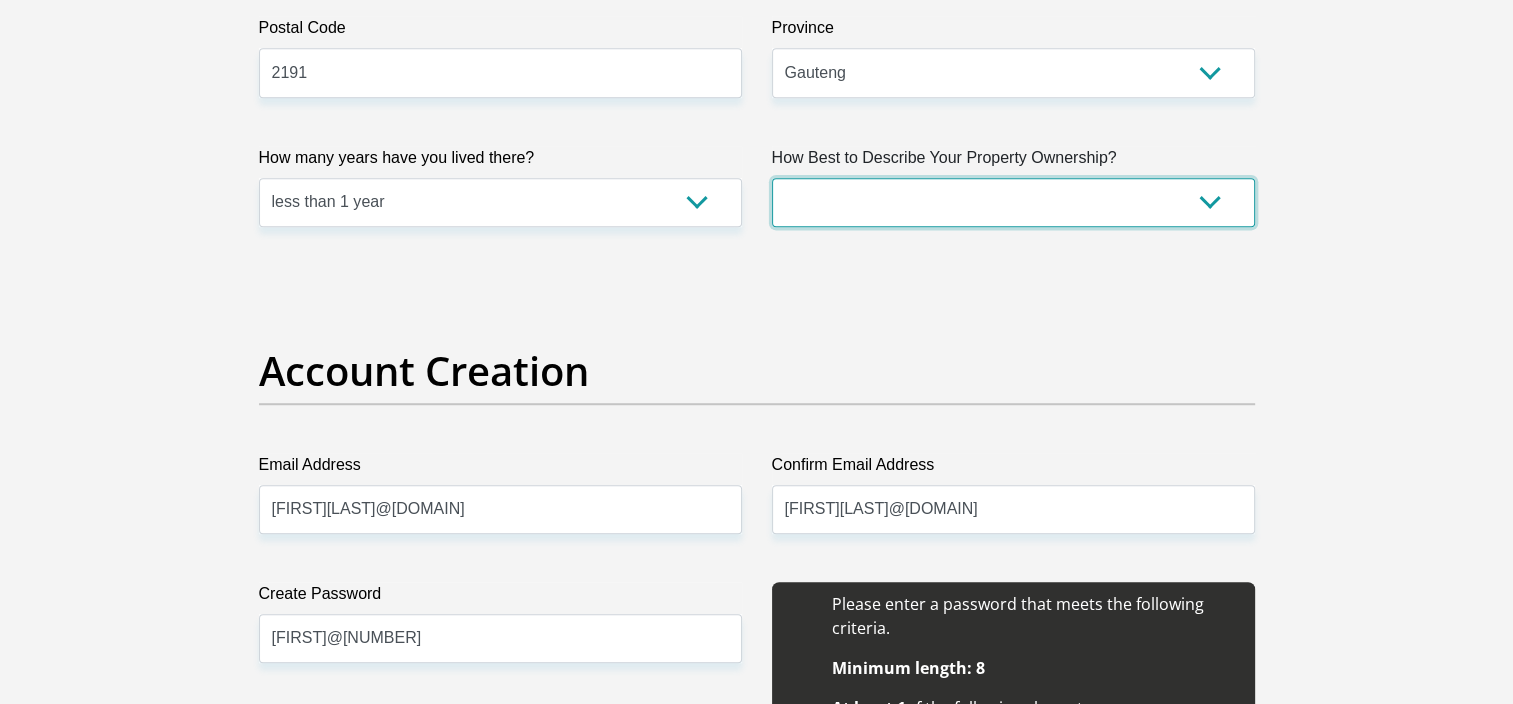 click on "Owned
Rented
Family Owned
Company Dwelling" at bounding box center [1013, 202] 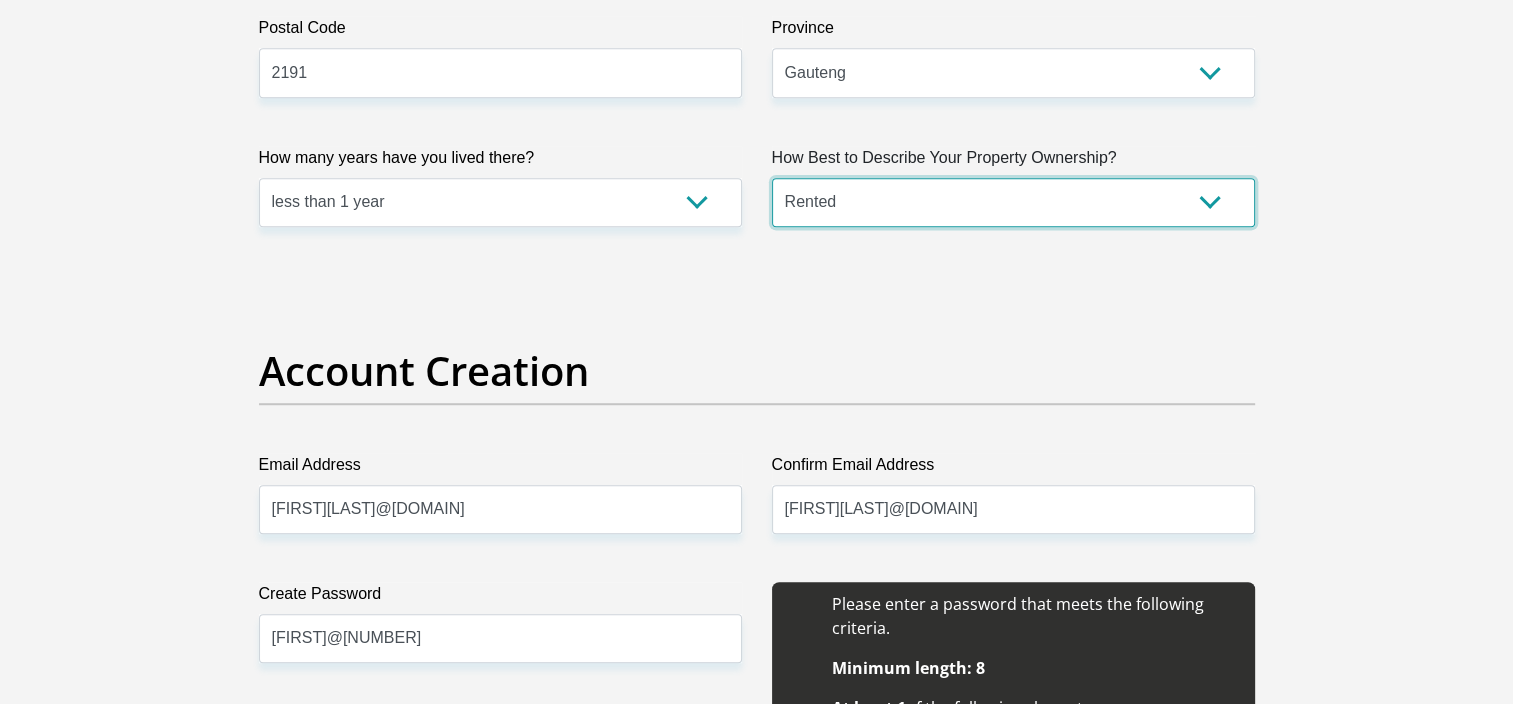 click on "Owned
Rented
Family Owned
Company Dwelling" at bounding box center [1013, 202] 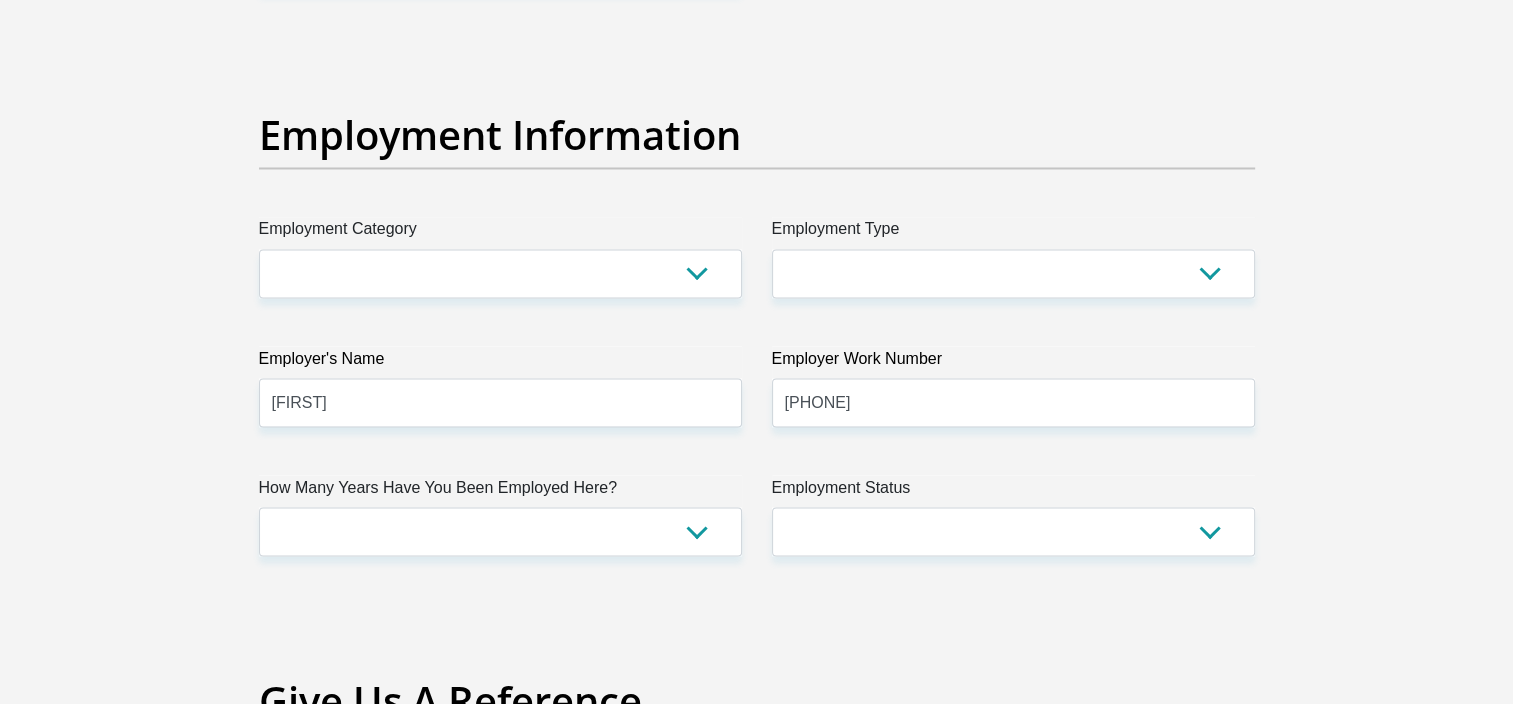 scroll, scrollTop: 3539, scrollLeft: 0, axis: vertical 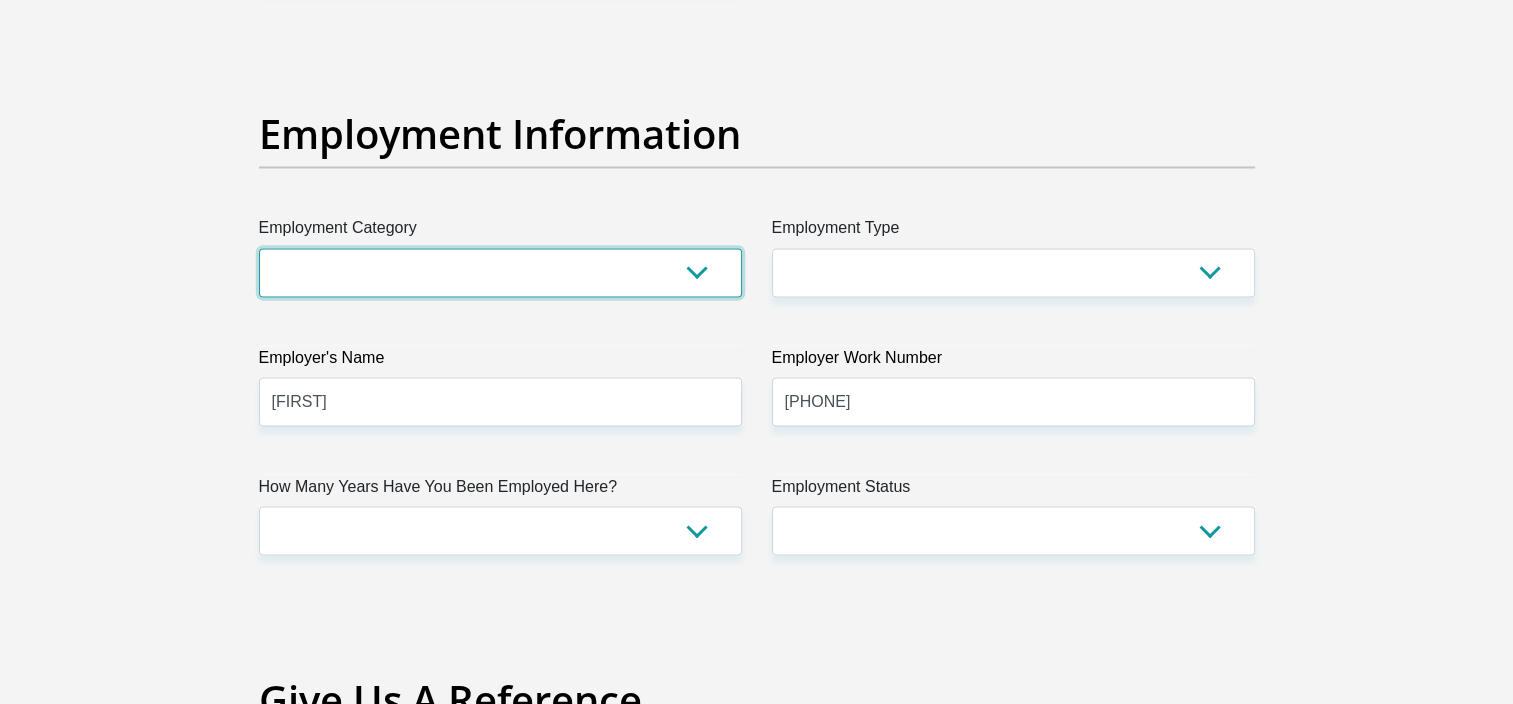 click on "AGRICULTURE
ALCOHOL & TOBACCO
CONSTRUCTION MATERIALS
METALLURGY
EQUIPMENT FOR RENEWABLE ENERGY
SPECIALIZED CONTRACTORS
CAR
GAMING (INCL. INTERNET
OTHER WHOLESALE
UNLICENSED PHARMACEUTICALS
CURRENCY EXCHANGE HOUSES
OTHER FINANCIAL INSTITUTIONS & INSURANCE
REAL ESTATE AGENTS
OIL & GAS
OTHER MATERIALS (E.G. IRON ORE)
PRECIOUS STONES & PRECIOUS METALS
POLITICAL ORGANIZATIONS
RELIGIOUS ORGANIZATIONS(NOT SECTS)
ACTI. HAVING BUSINESS DEAL WITH PUBLIC ADMINISTRATION
LAUNDROMATS" at bounding box center [500, 272] 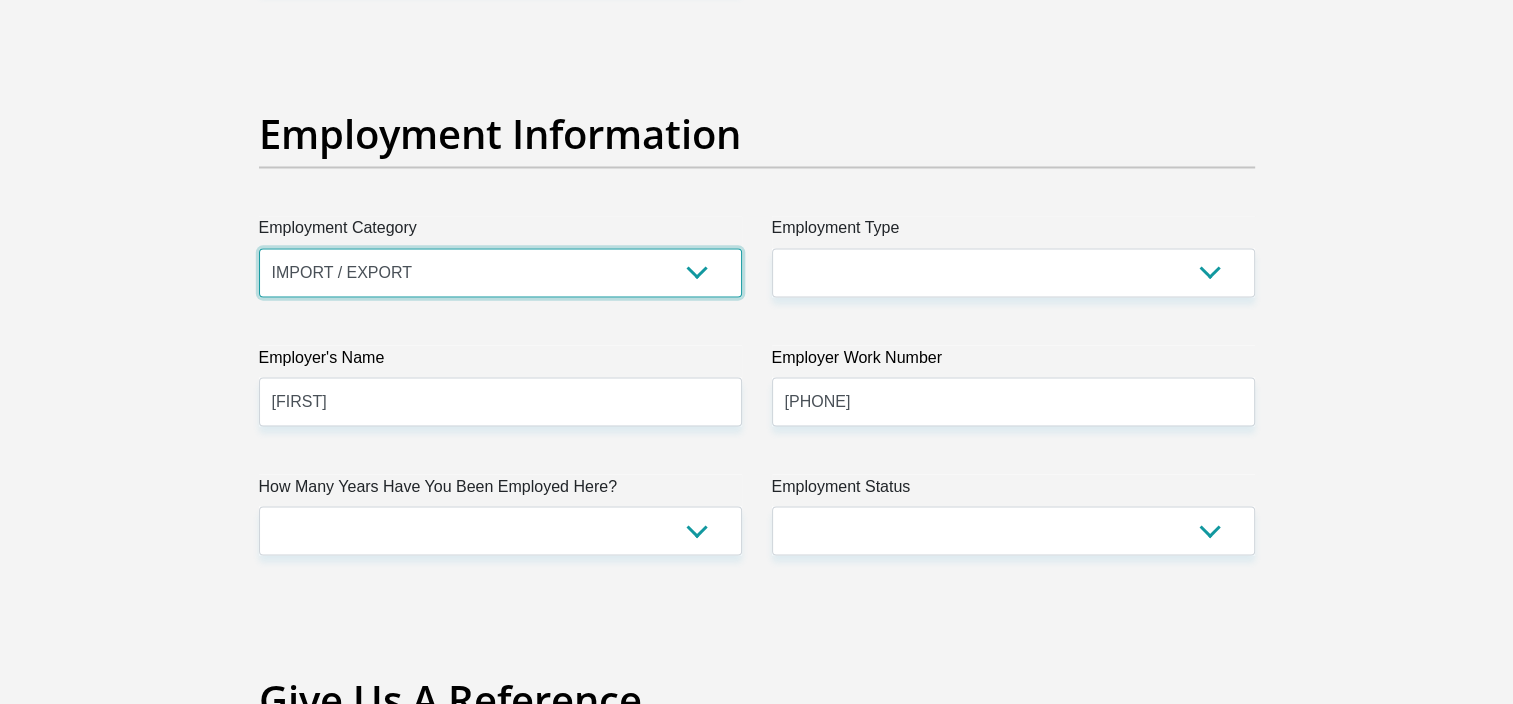 click on "AGRICULTURE
ALCOHOL & TOBACCO
CONSTRUCTION MATERIALS
METALLURGY
EQUIPMENT FOR RENEWABLE ENERGY
SPECIALIZED CONTRACTORS
CAR
GAMING (INCL. INTERNET
OTHER WHOLESALE
UNLICENSED PHARMACEUTICALS
CURRENCY EXCHANGE HOUSES
OTHER FINANCIAL INSTITUTIONS & INSURANCE
REAL ESTATE AGENTS
OIL & GAS
OTHER MATERIALS (E.G. IRON ORE)
PRECIOUS STONES & PRECIOUS METALS
POLITICAL ORGANIZATIONS
RELIGIOUS ORGANIZATIONS(NOT SECTS)
ACTI. HAVING BUSINESS DEAL WITH PUBLIC ADMINISTRATION
LAUNDROMATS" at bounding box center [500, 272] 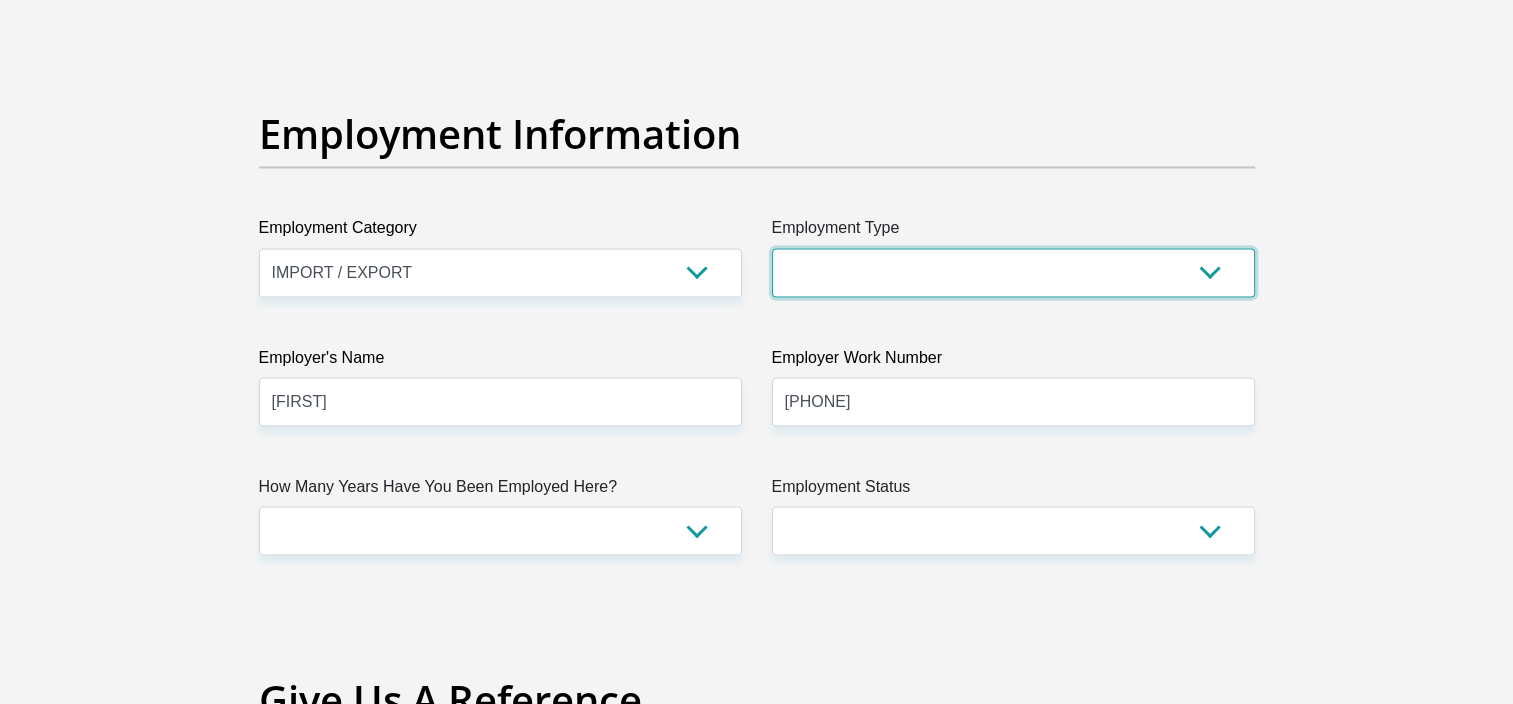 click on "College/Lecturer
Craft Seller
Creative
Driver
Executive
Farmer
Forces - Non Commissioned
Forces - Officer
Hawker
Housewife
Labourer
Licenced Professional
Manager
Miner
Non Licenced Professional
Office Staff/Clerk
Outside Worker
Pensioner
Permanent Teacher
Production/Manufacturing
Sales
Self-Employed
Semi-Professional Worker
Service Industry  Social Worker  Student" at bounding box center (1013, 272) 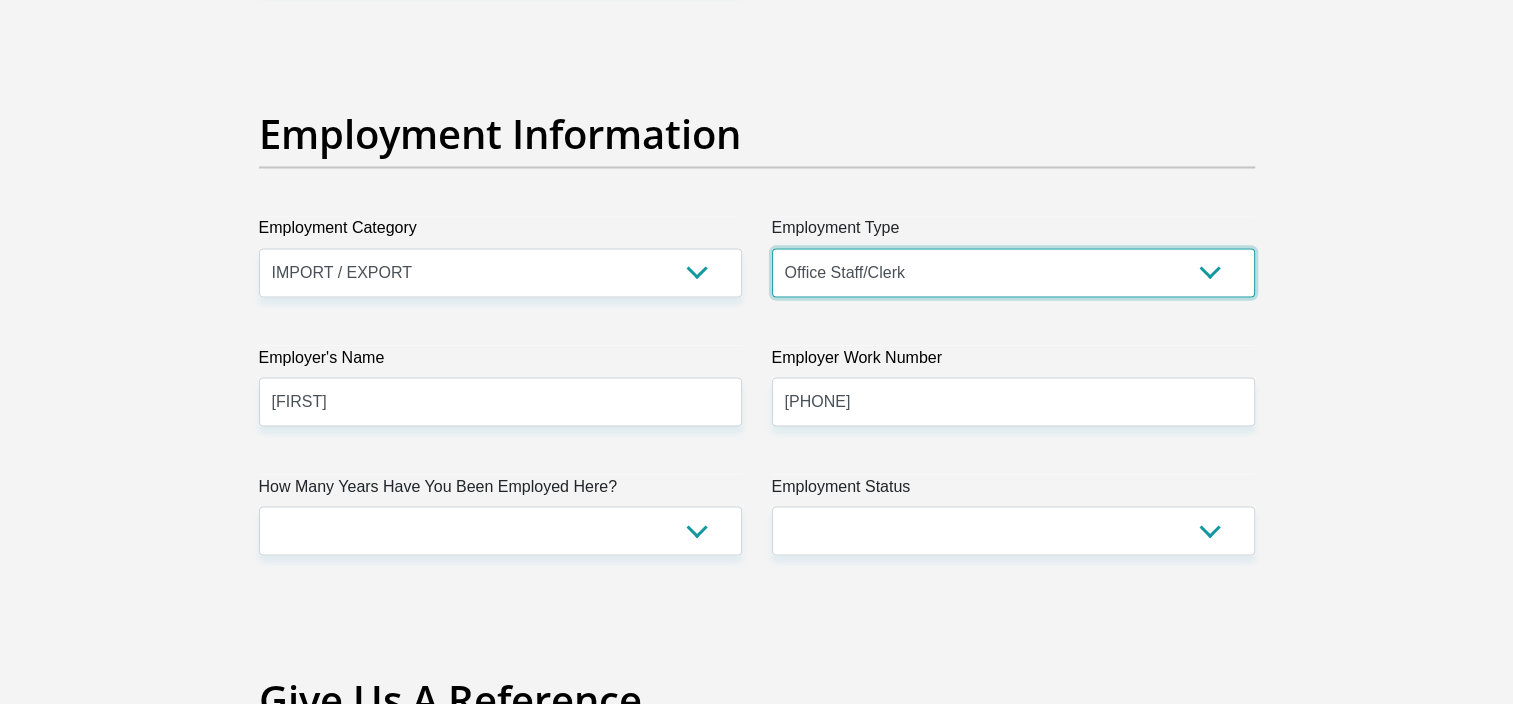 click on "College/Lecturer
Craft Seller
Creative
Driver
Executive
Farmer
Forces - Non Commissioned
Forces - Officer
Hawker
Housewife
Labourer
Licenced Professional
Manager
Miner
Non Licenced Professional
Office Staff/Clerk
Outside Worker
Pensioner
Permanent Teacher
Production/Manufacturing
Sales
Self-Employed
Semi-Professional Worker
Service Industry  Social Worker  Student" at bounding box center [1013, 272] 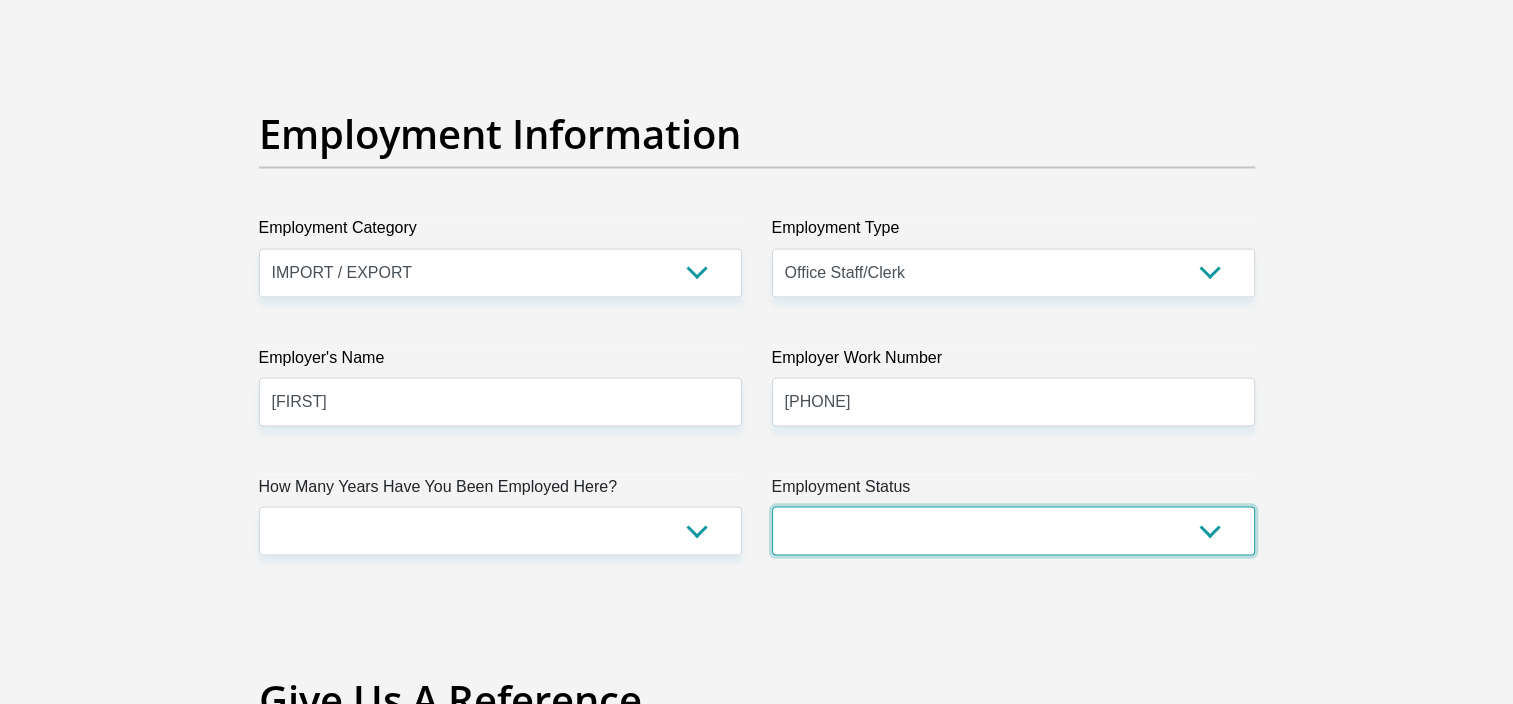 click on "Permanent/Full-time
Part-time/Casual
Contract Worker
Self-Employed
Housewife
Retired
Student
Medically Boarded
Disability
Unemployed" at bounding box center [1013, 530] 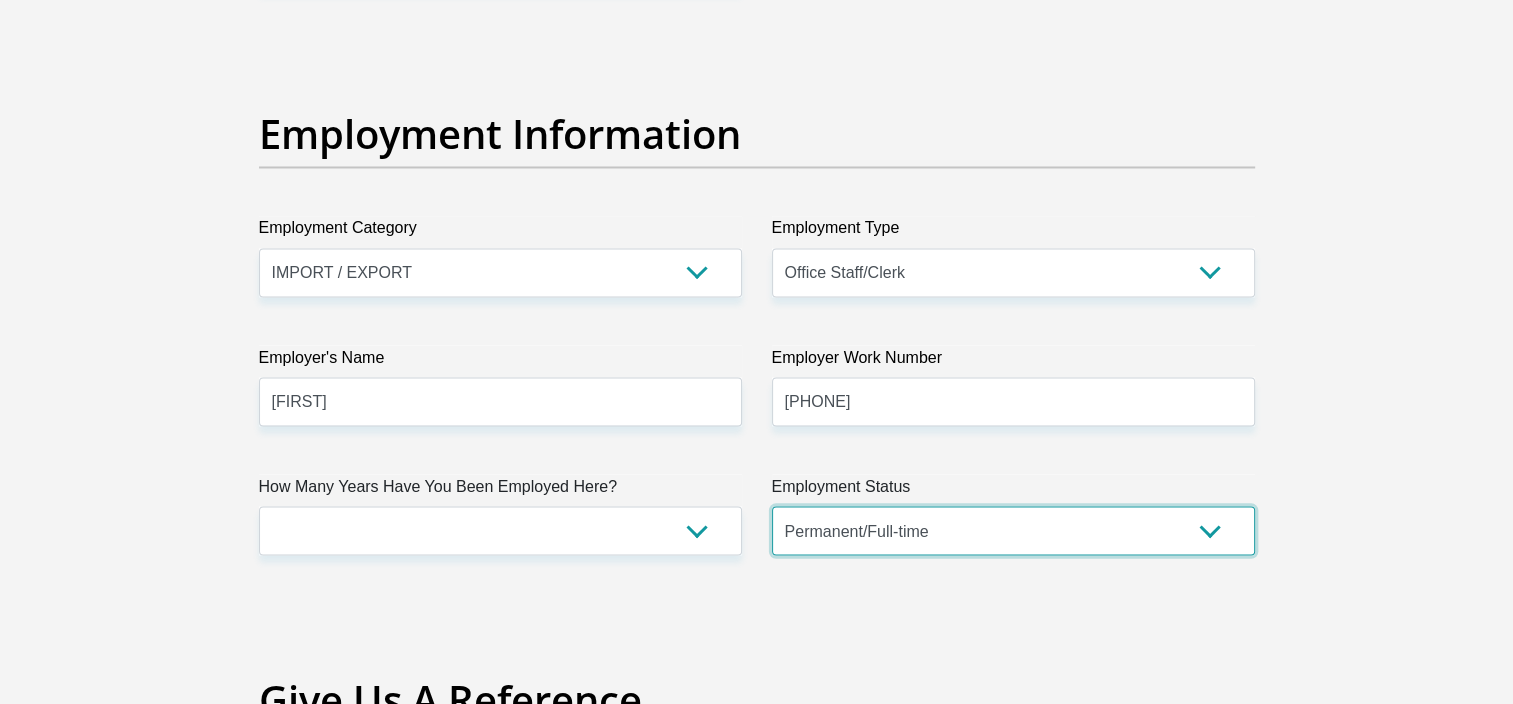 click on "Permanent/Full-time
Part-time/Casual
Contract Worker
Self-Employed
Housewife
Retired
Student
Medically Boarded
Disability
Unemployed" at bounding box center [1013, 530] 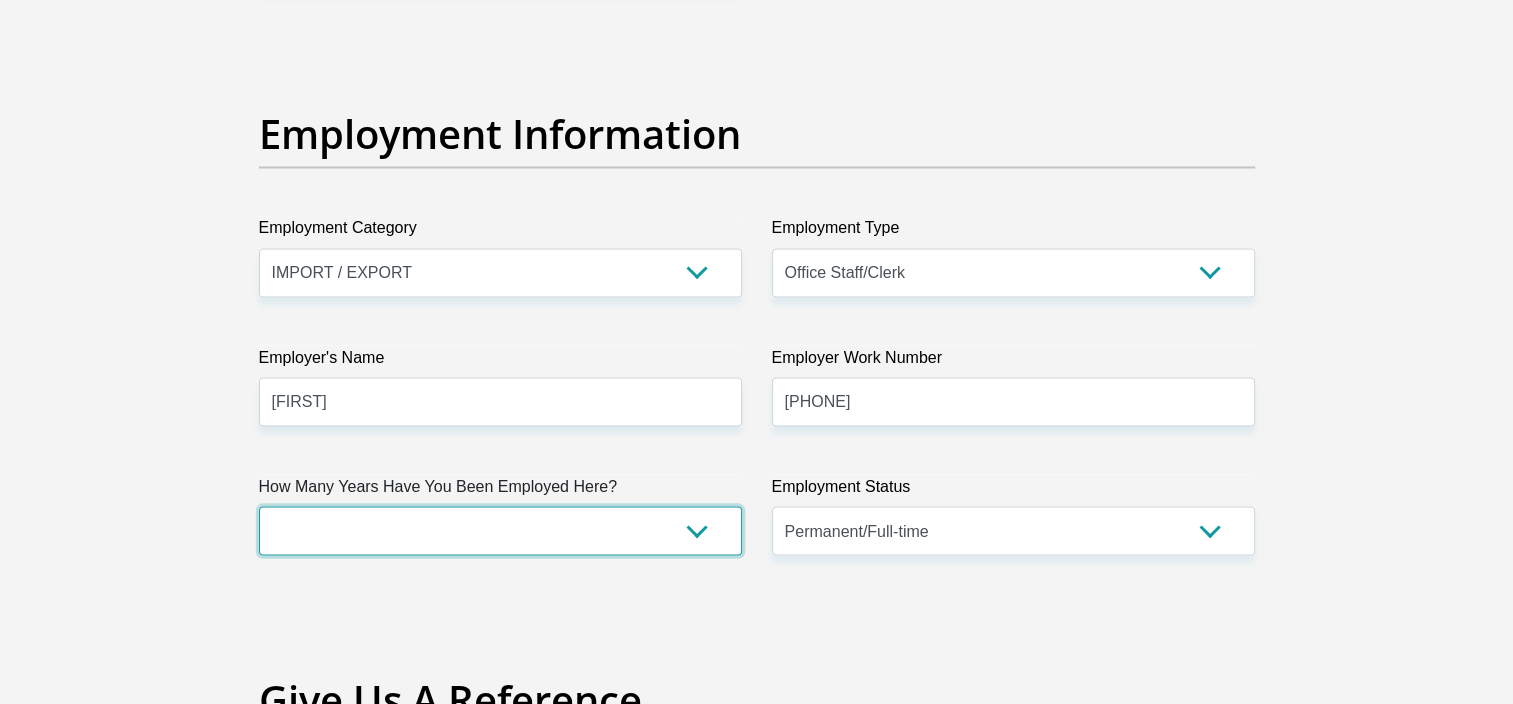 click on "less than 1 year
1-3 years
3-5 years
5+ years" at bounding box center (500, 530) 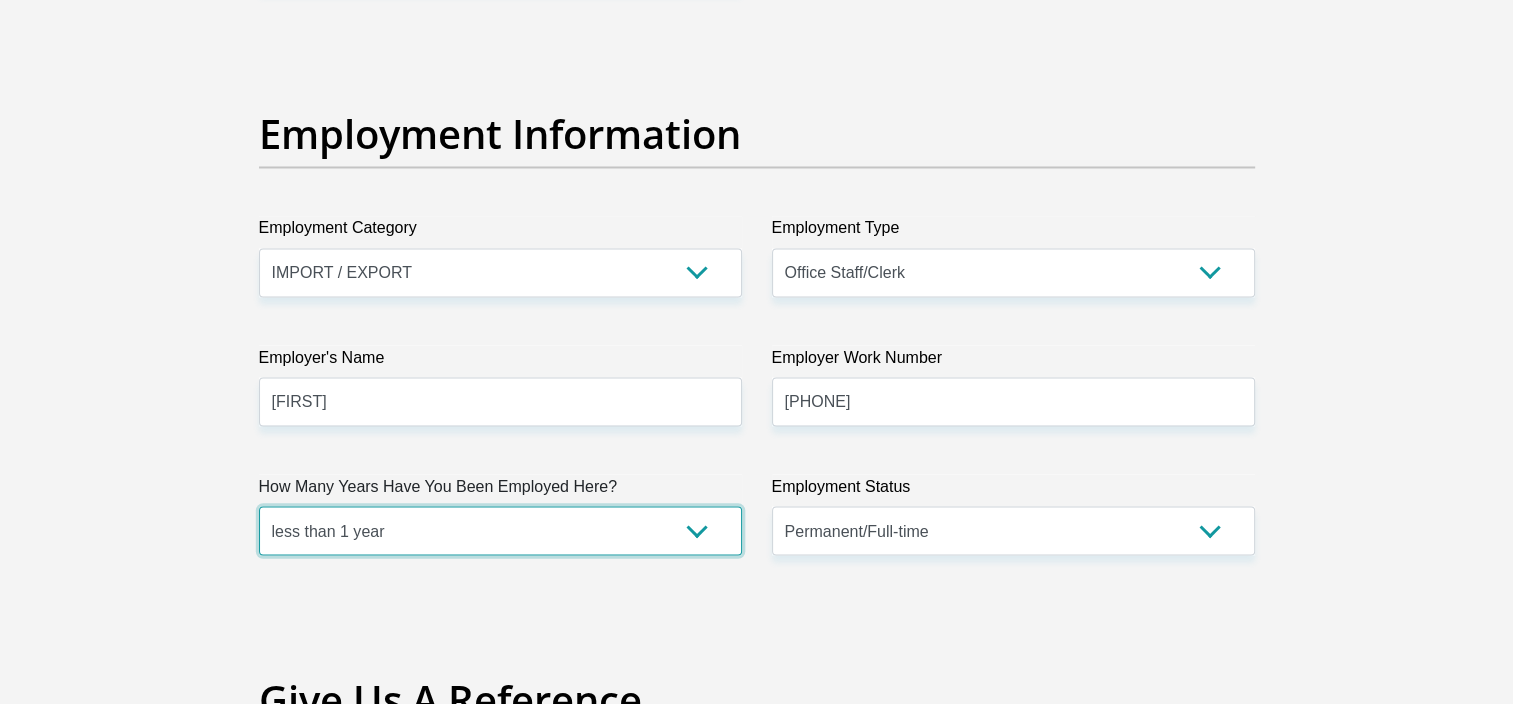 click on "less than 1 year
1-3 years
3-5 years
5+ years" at bounding box center [500, 530] 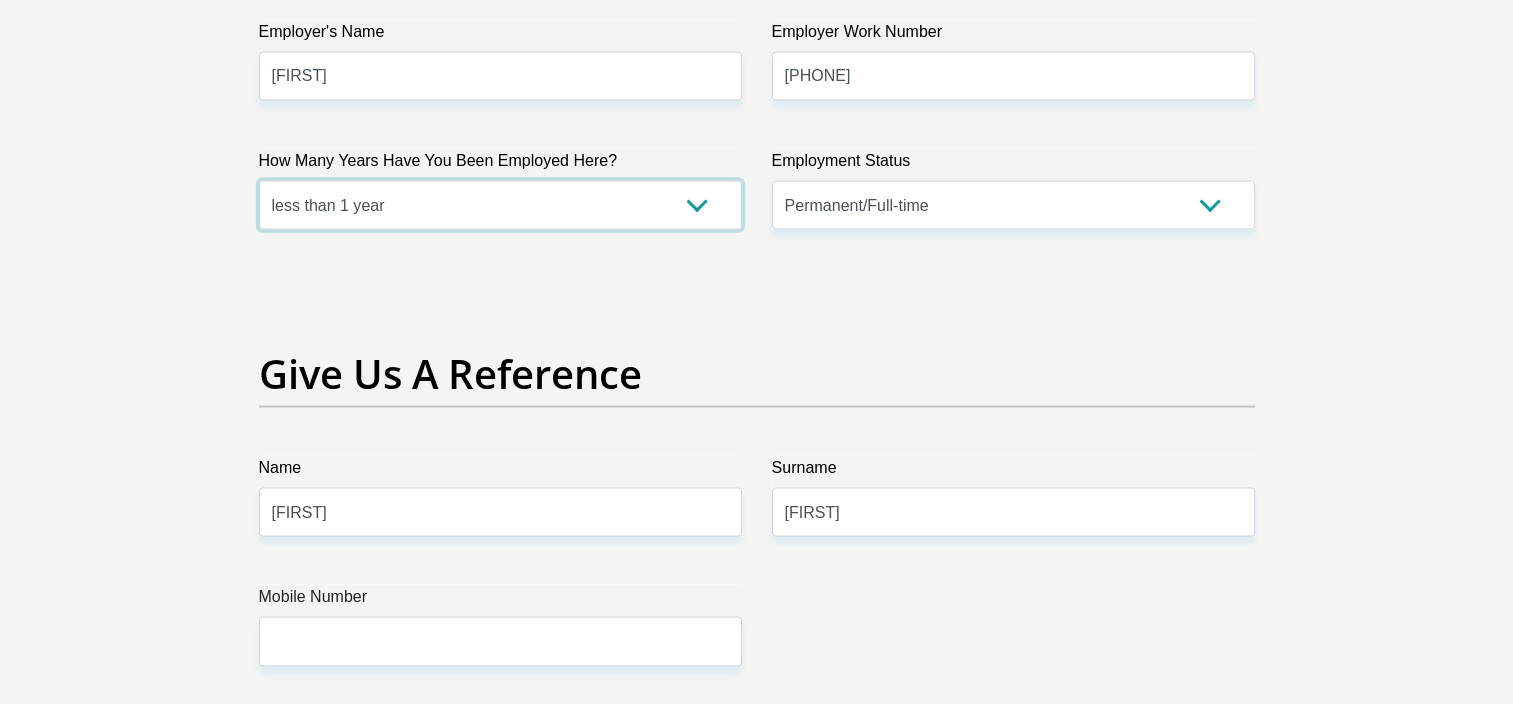 scroll, scrollTop: 3867, scrollLeft: 0, axis: vertical 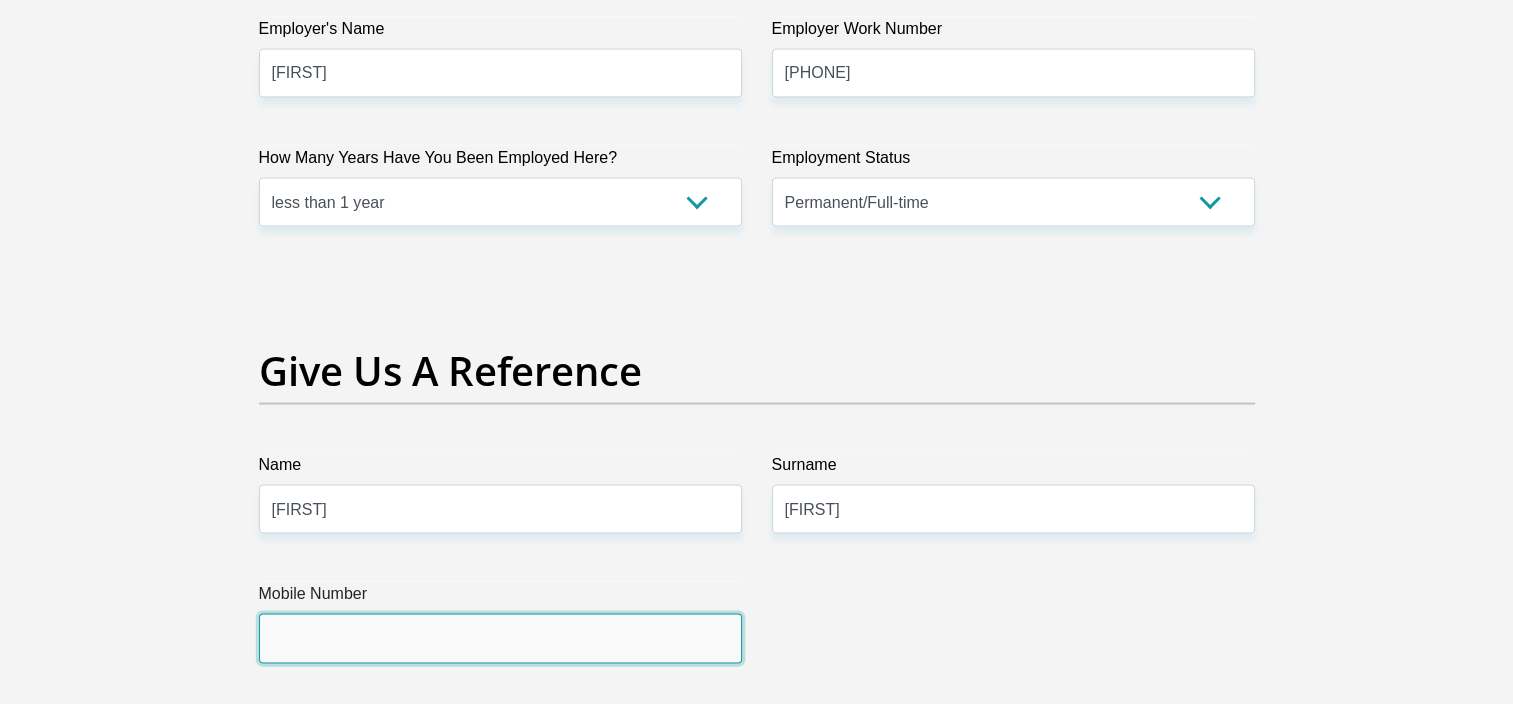 click on "Mobile Number" at bounding box center (500, 638) 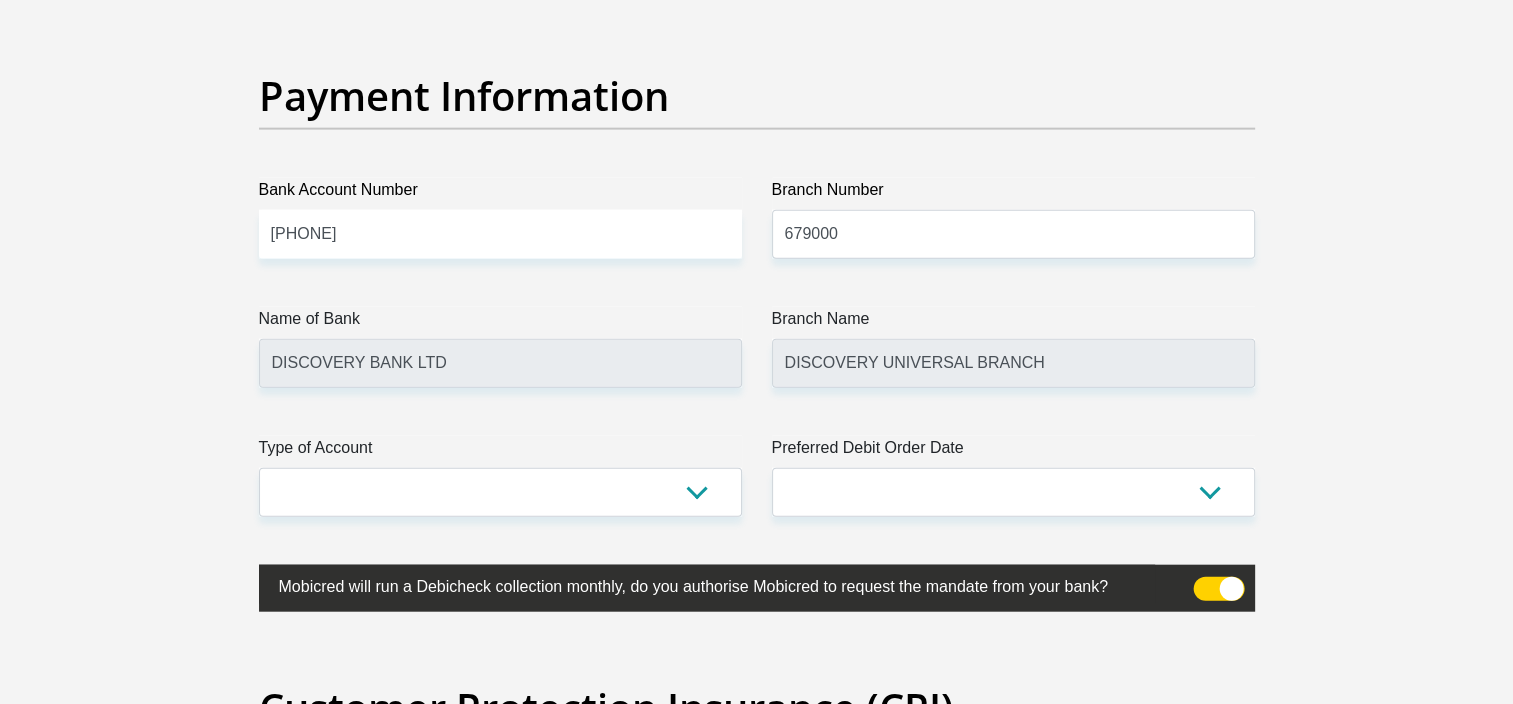 scroll, scrollTop: 4580, scrollLeft: 0, axis: vertical 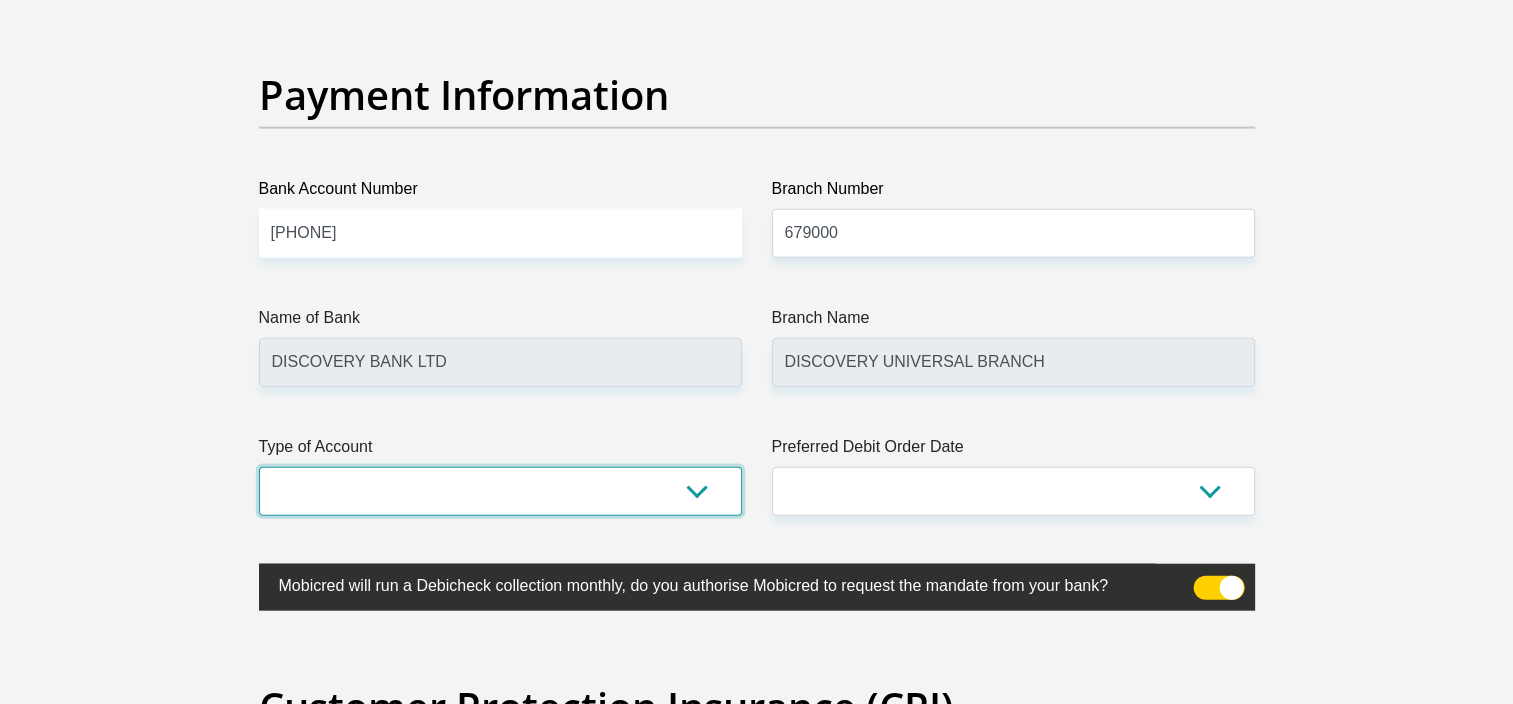 click on "Cheque
Savings" at bounding box center (500, 491) 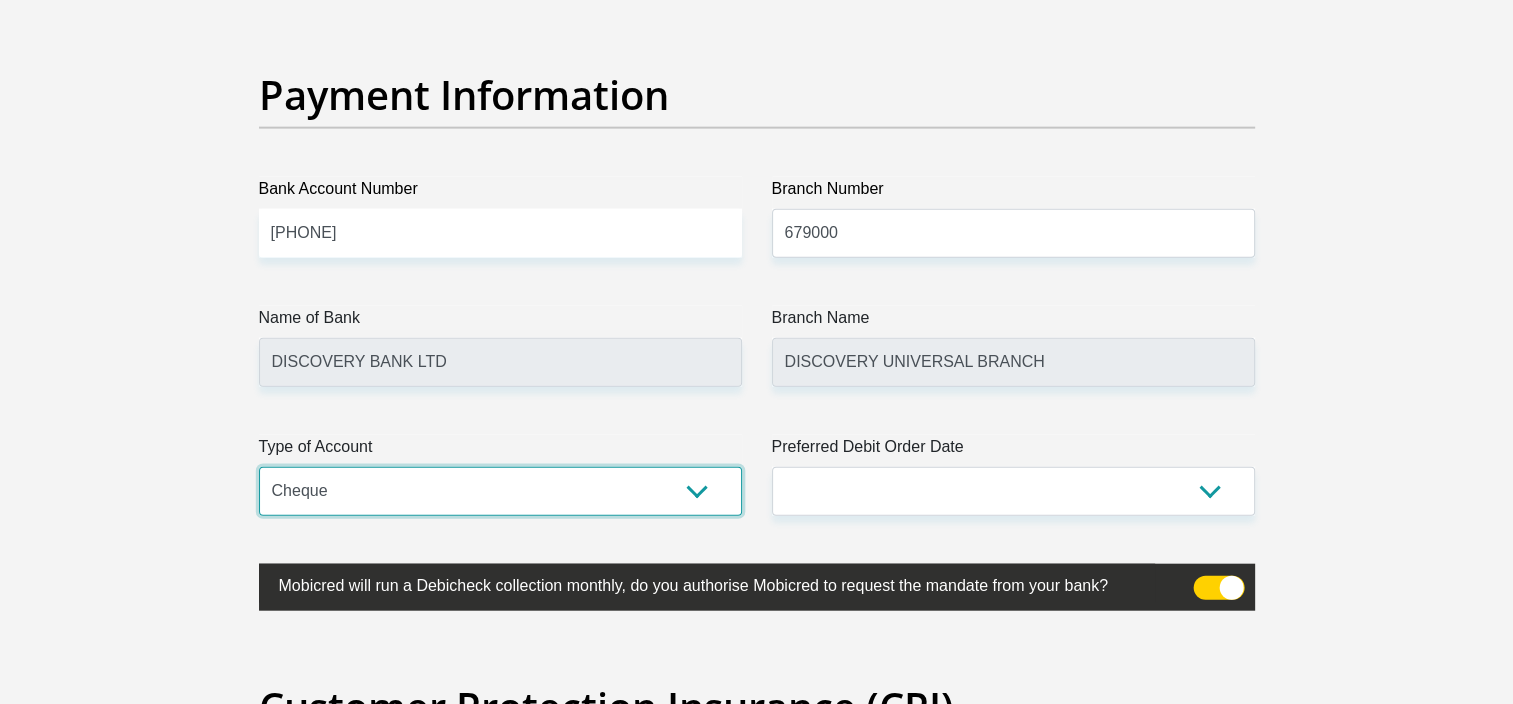 click on "Cheque
Savings" at bounding box center [500, 491] 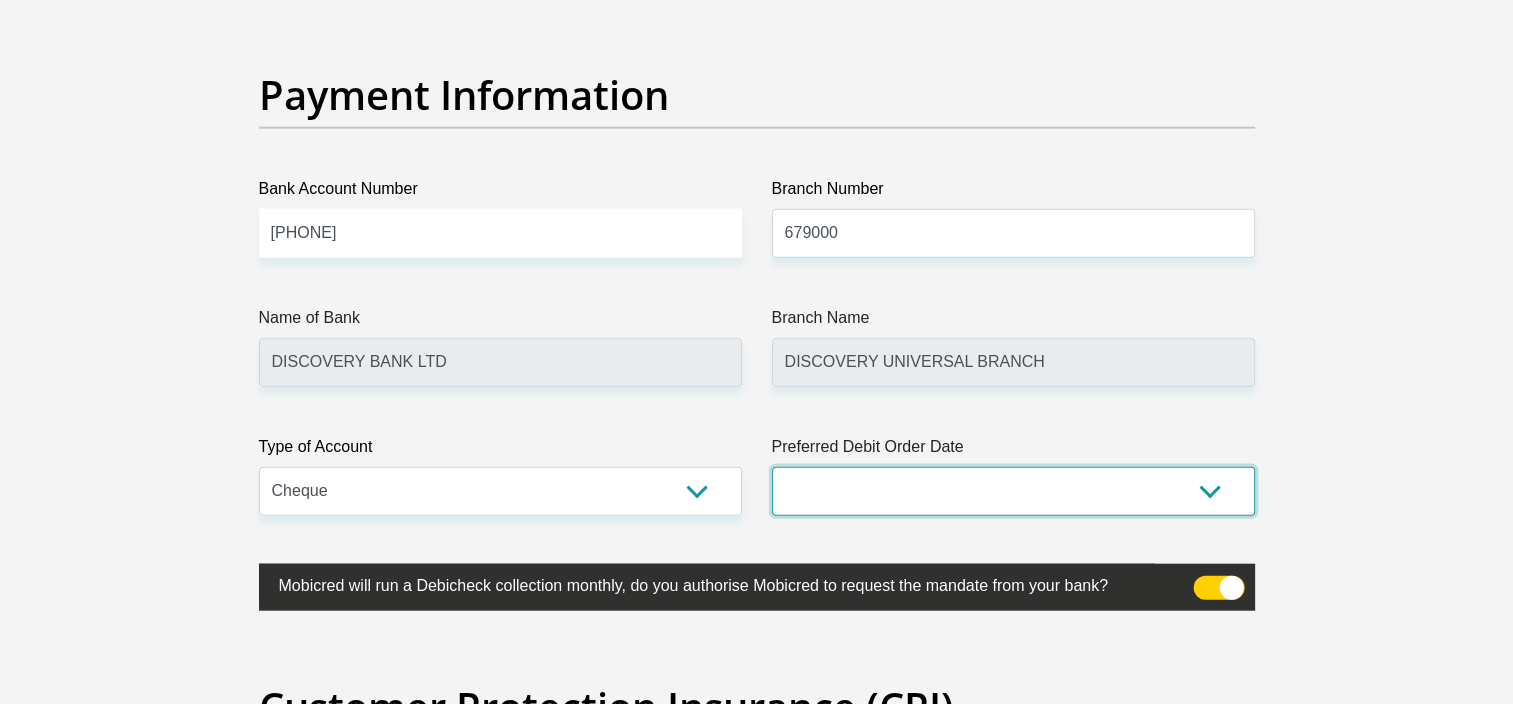 click on "1st
2nd
3rd
4th
5th
7th
18th
19th
20th
21st
22nd
23rd
24th
25th
26th
27th
28th
29th
30th" at bounding box center [1013, 491] 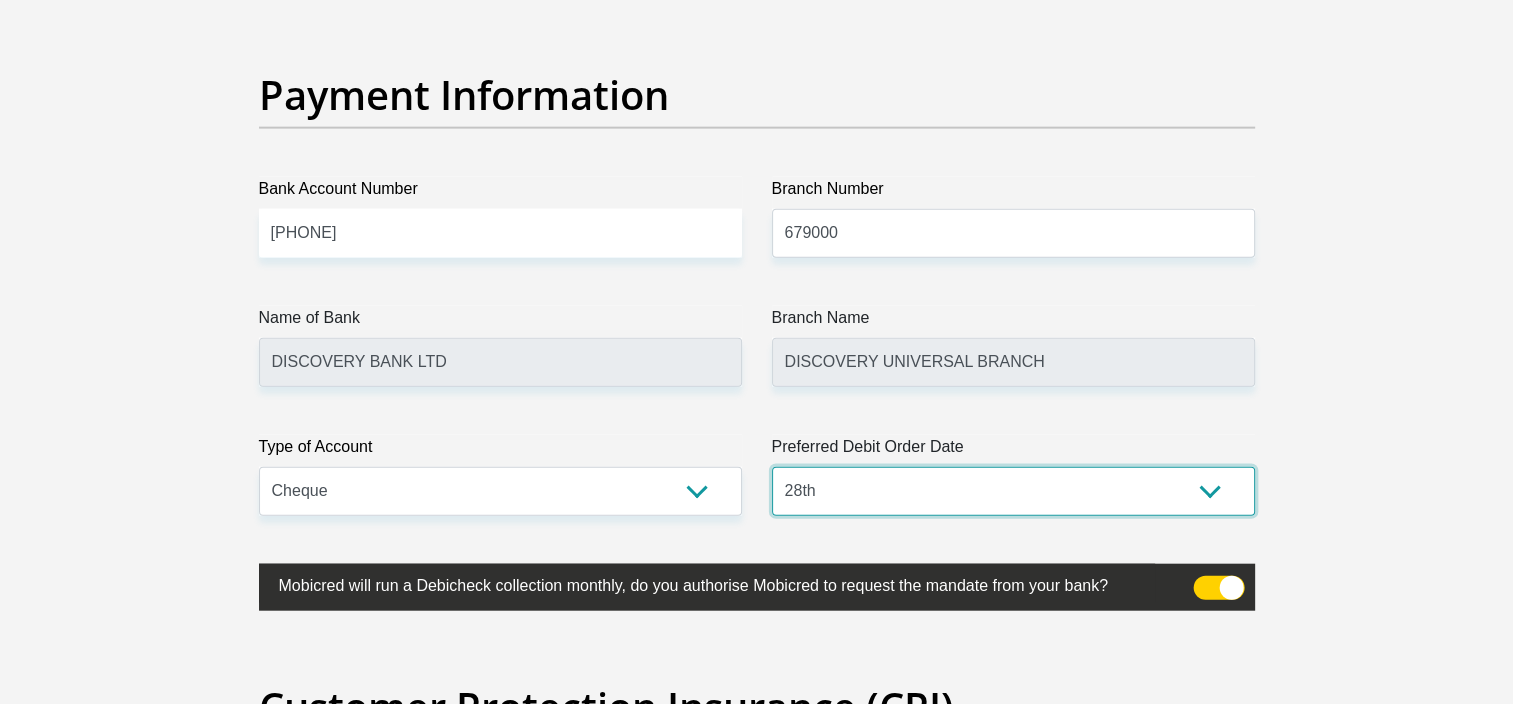 click on "1st
2nd
3rd
4th
5th
7th
18th
19th
20th
21st
22nd
23rd
24th
25th
26th
27th
28th
29th
30th" at bounding box center (1013, 491) 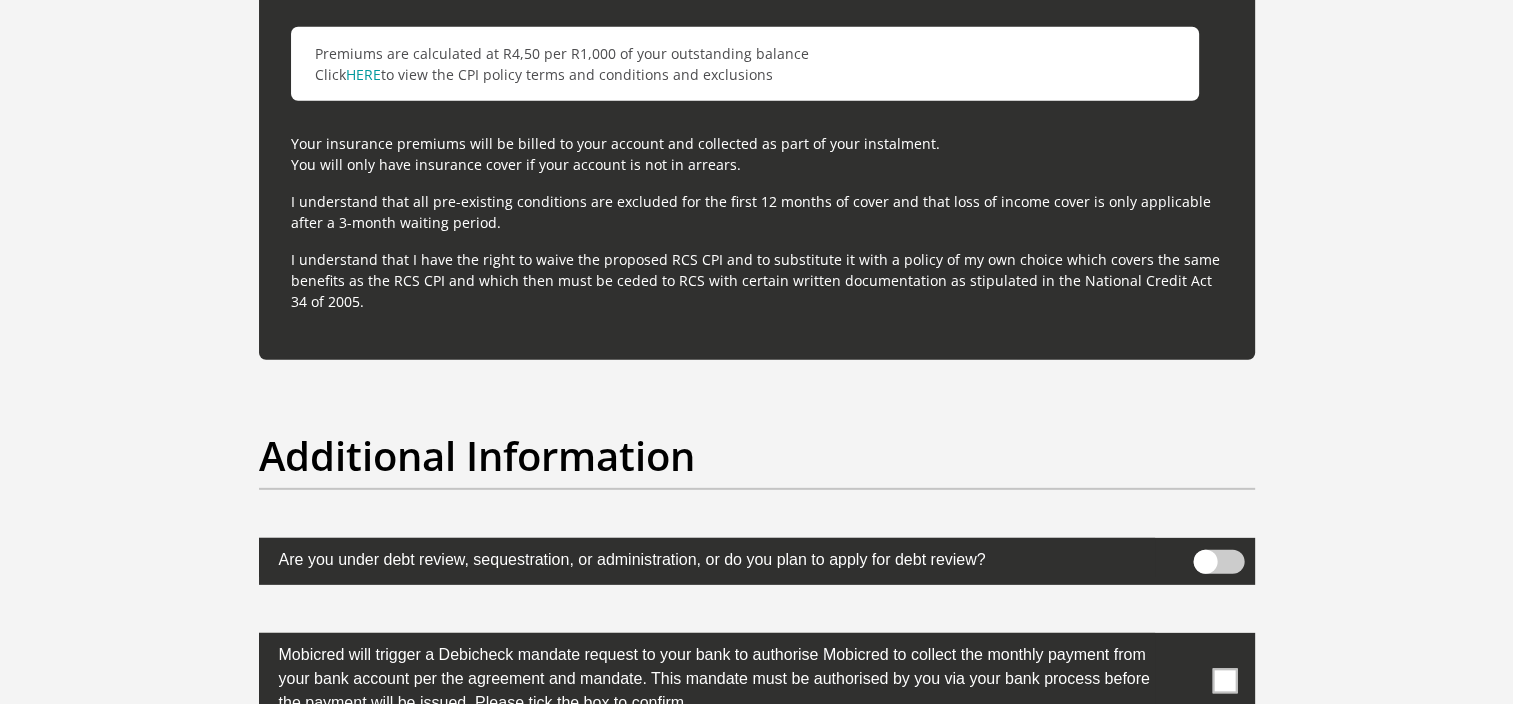 scroll, scrollTop: 6020, scrollLeft: 0, axis: vertical 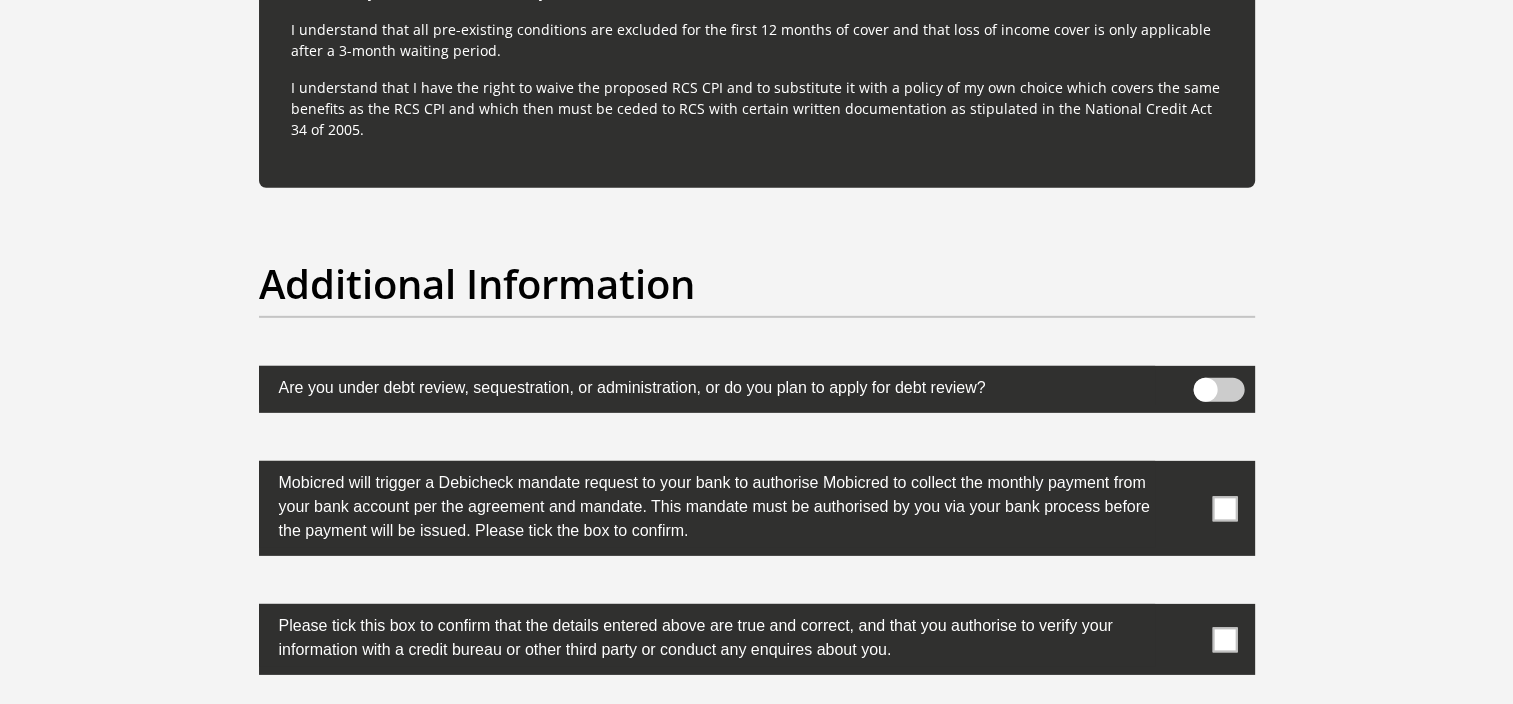 click at bounding box center [757, 508] 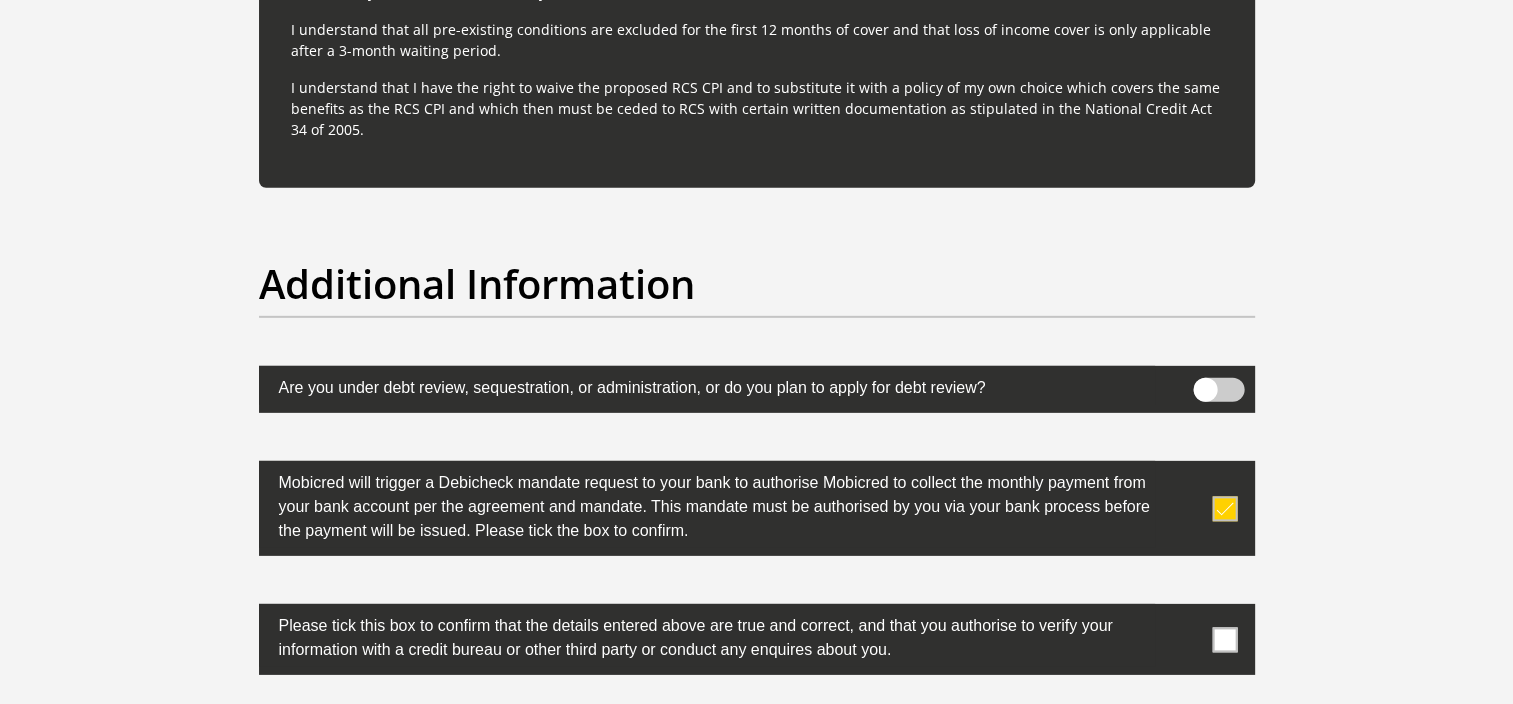 click at bounding box center (1224, 639) 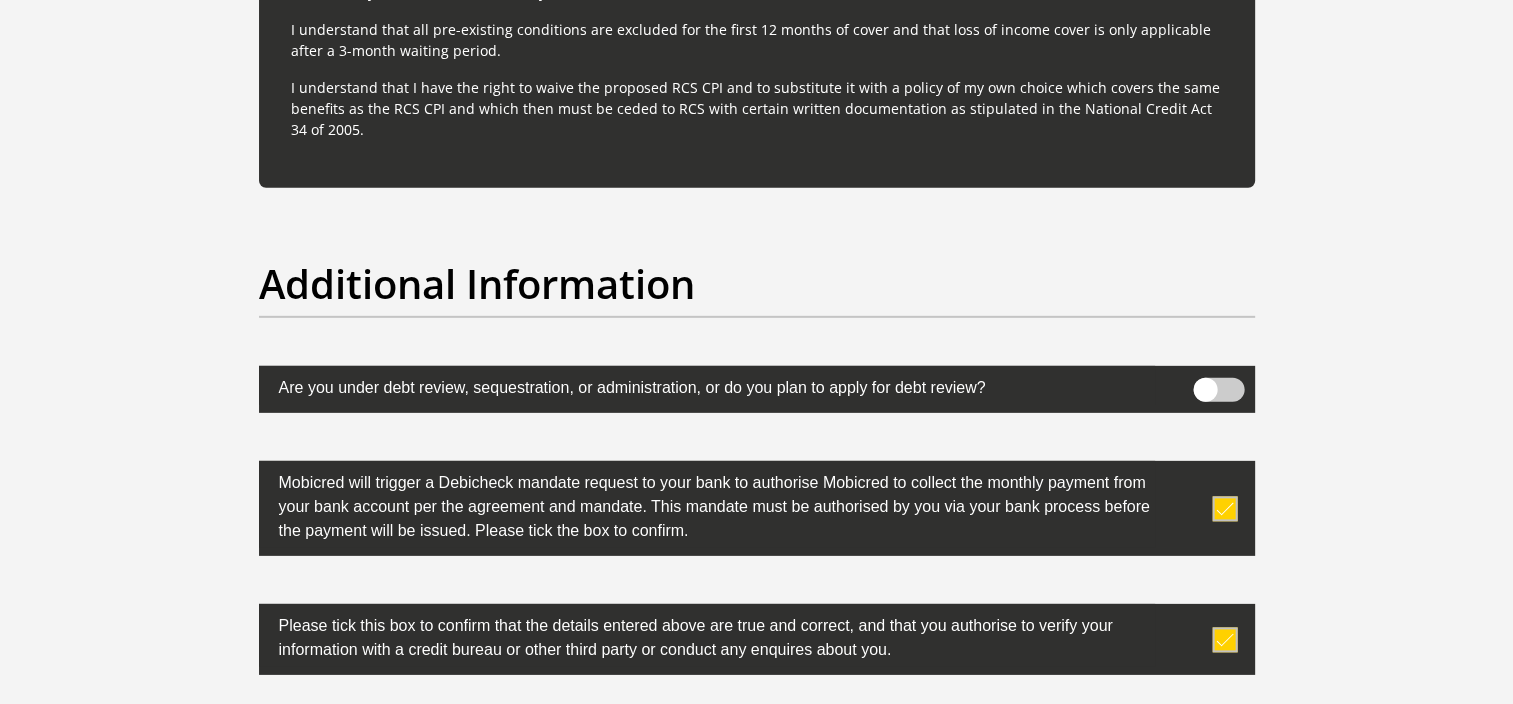 scroll, scrollTop: 6390, scrollLeft: 0, axis: vertical 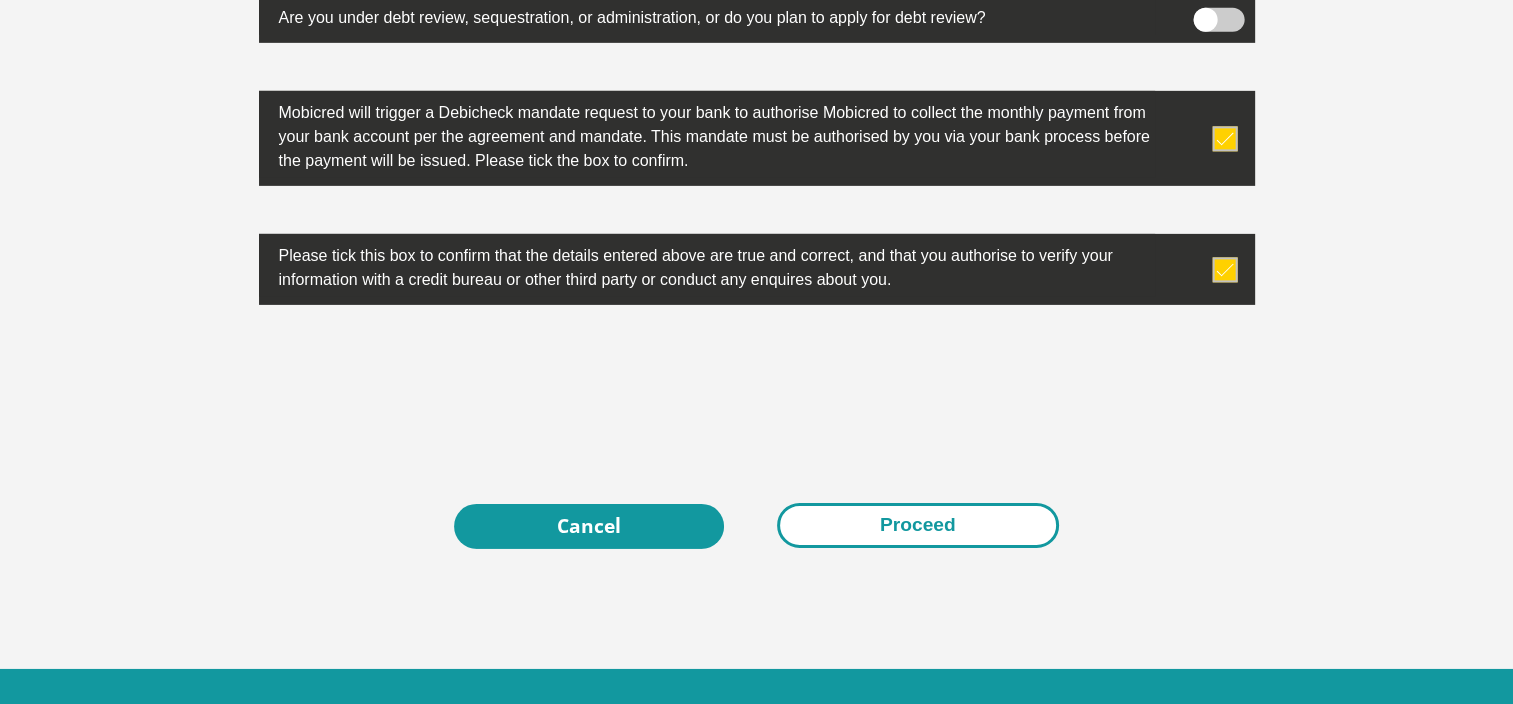 click on "Proceed" at bounding box center (918, 525) 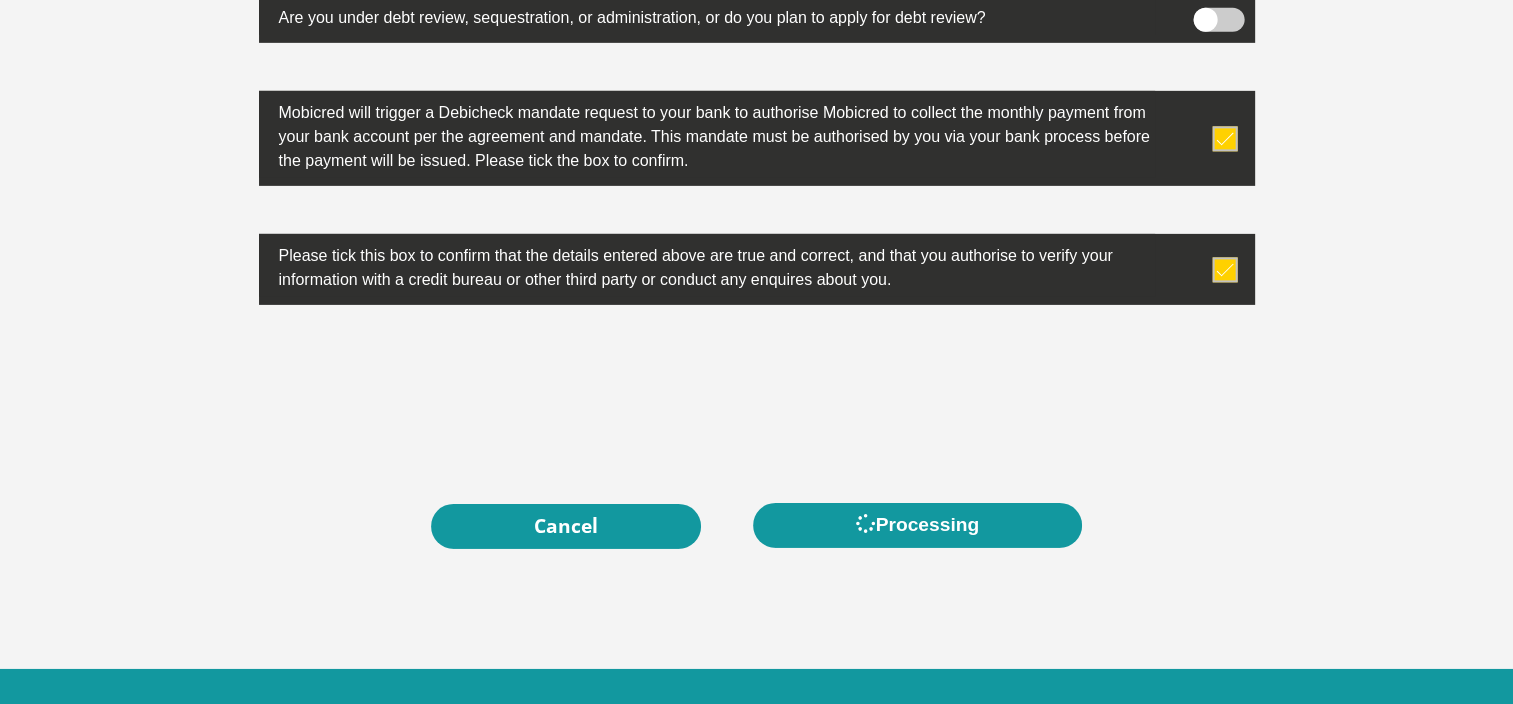 scroll, scrollTop: 0, scrollLeft: 0, axis: both 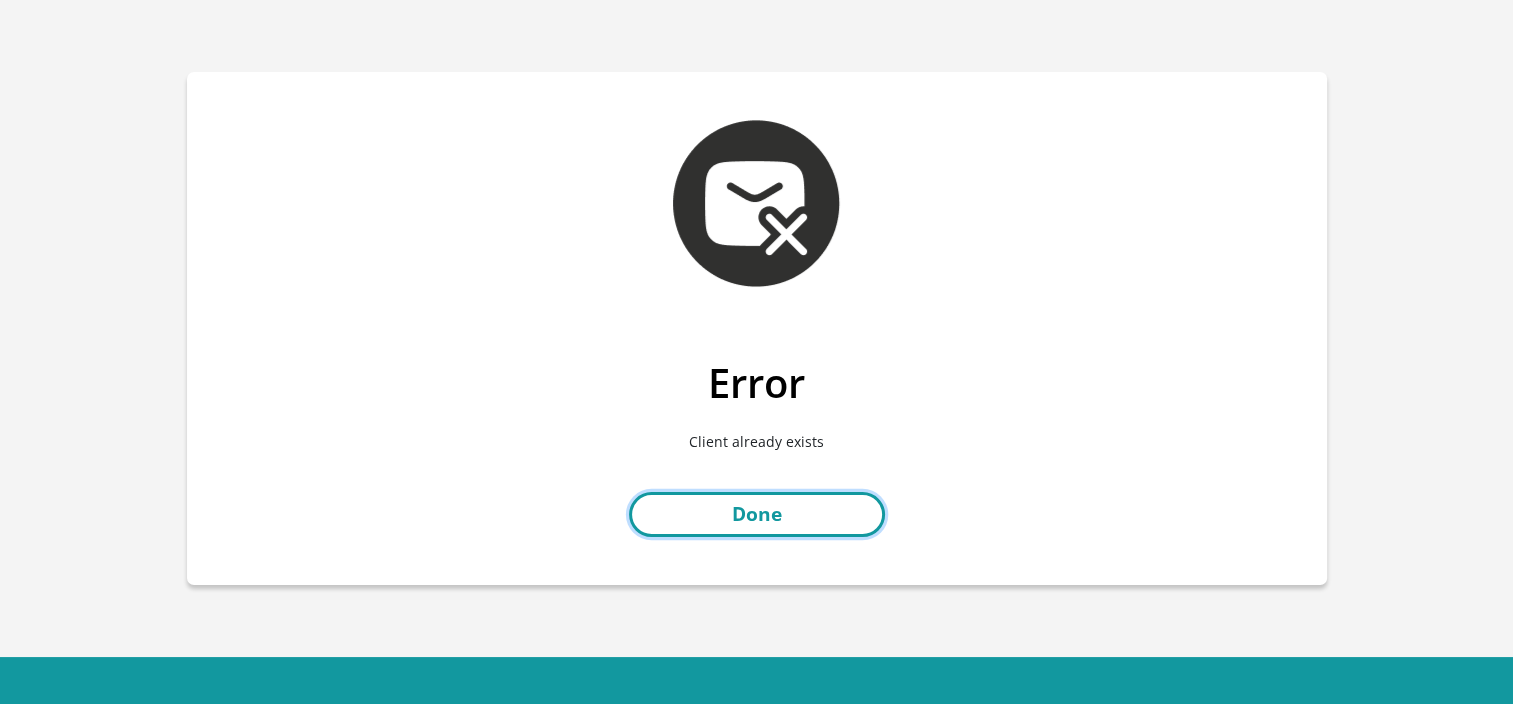 click on "Done" at bounding box center [757, 514] 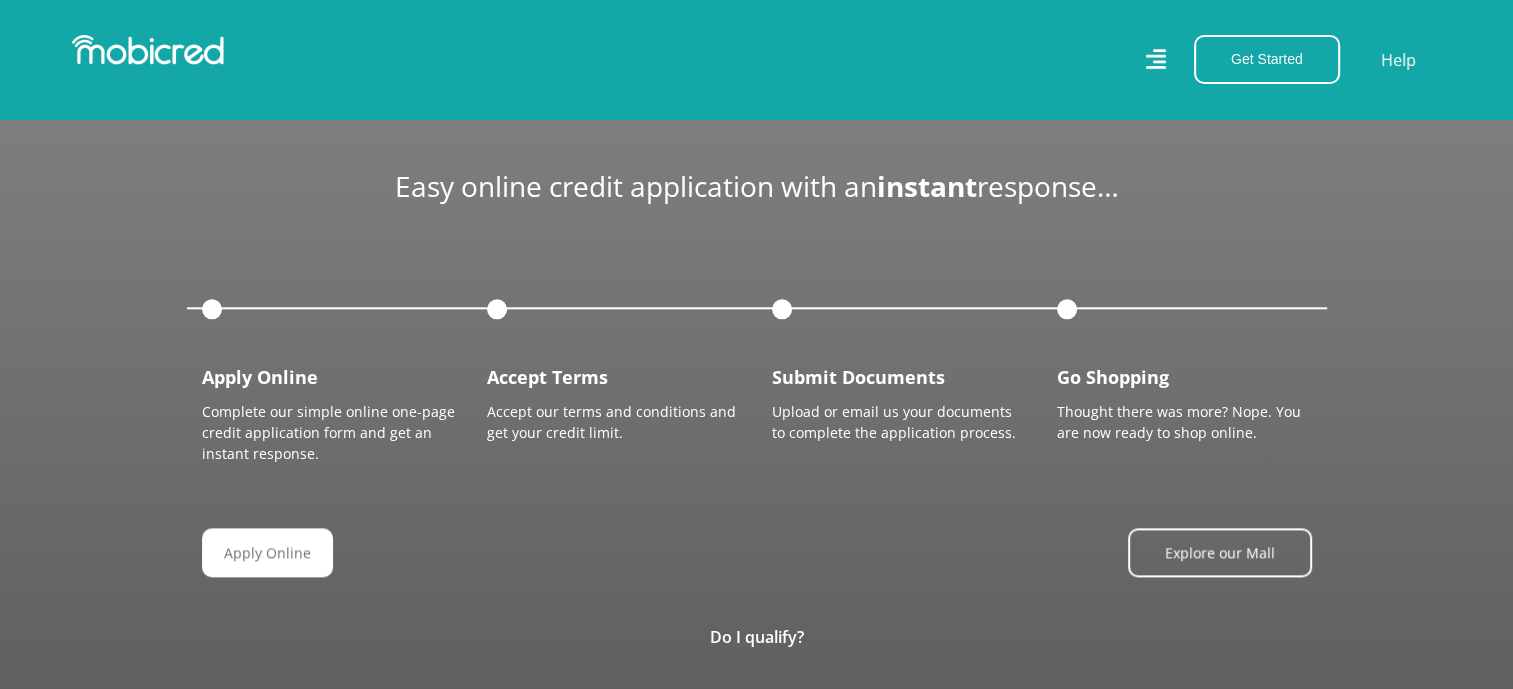 scroll, scrollTop: 2075, scrollLeft: 0, axis: vertical 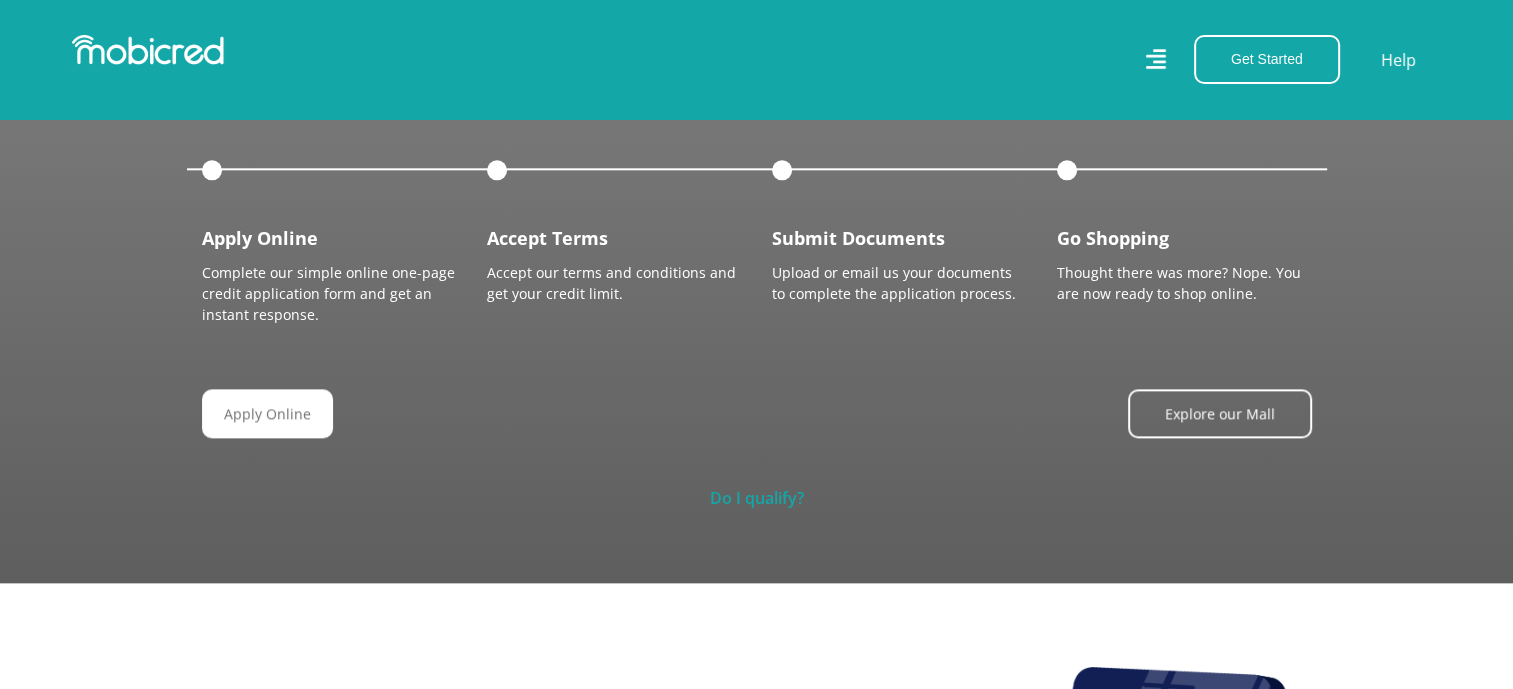 click on "Do I qualify?" at bounding box center [757, 498] 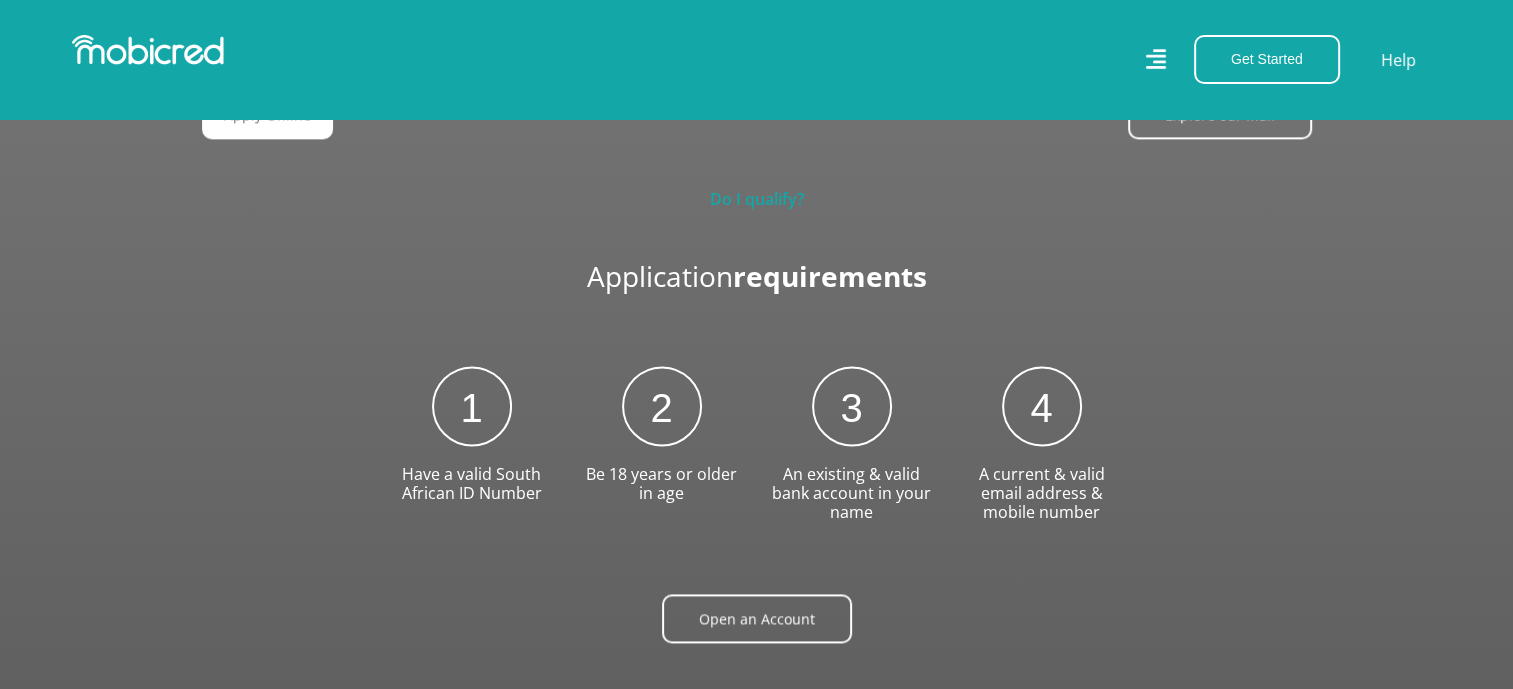scroll, scrollTop: 2512, scrollLeft: 0, axis: vertical 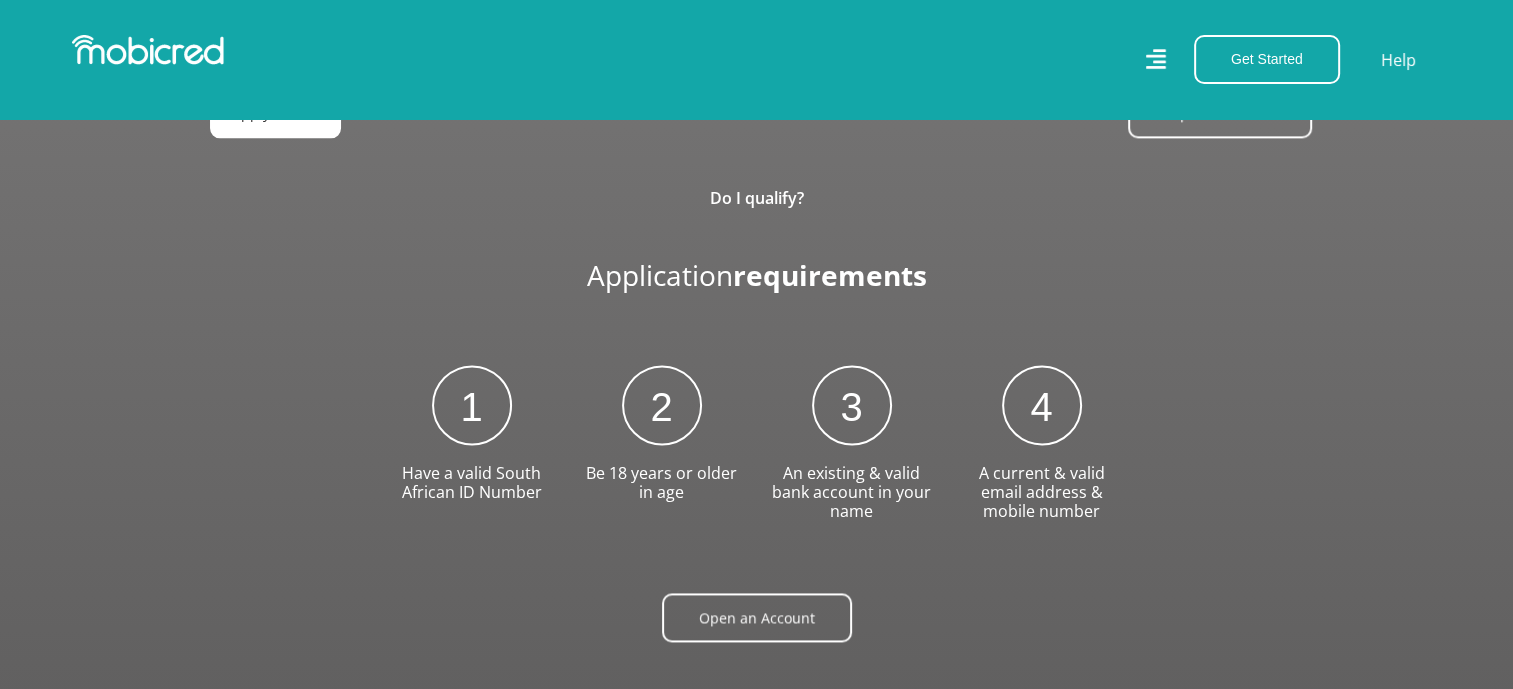 click on "Apply
Online" at bounding box center (275, 113) 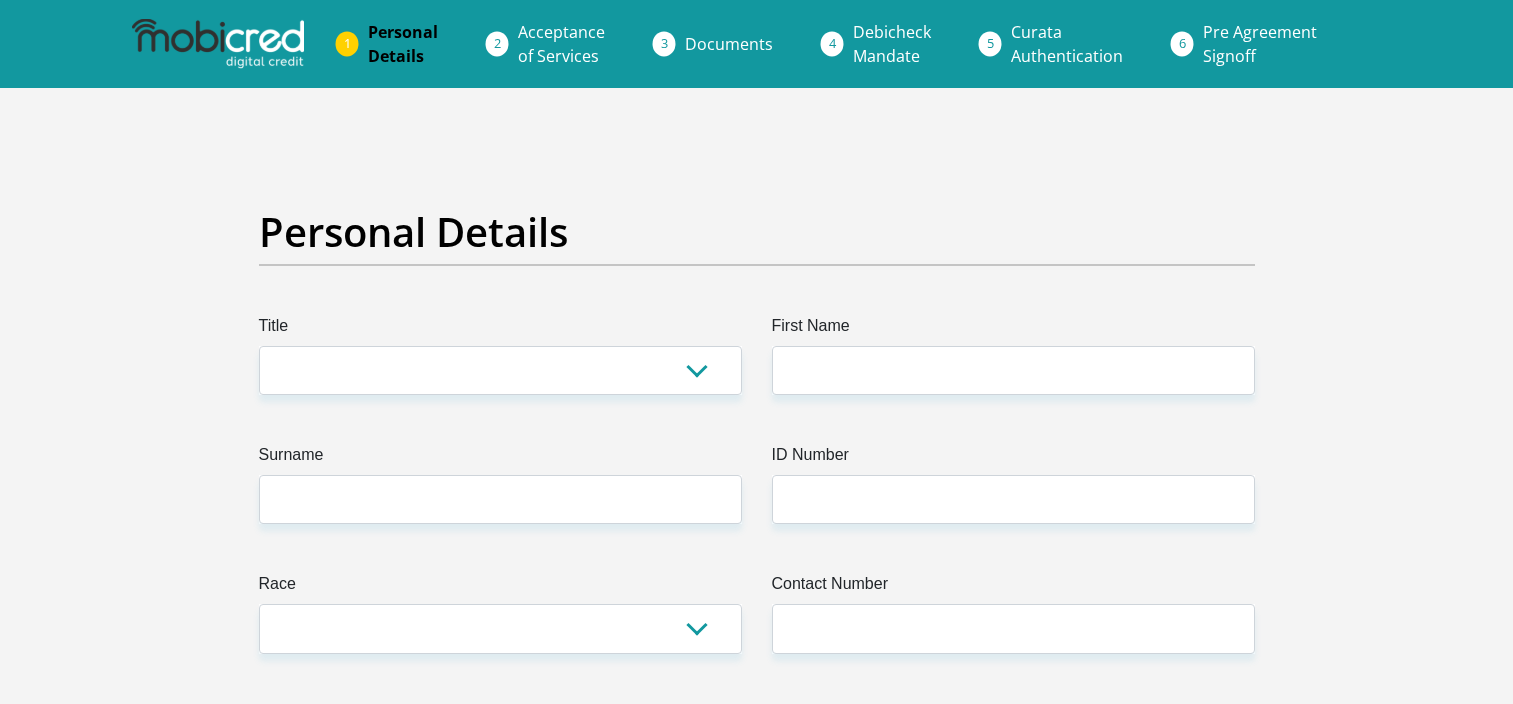 scroll, scrollTop: 0, scrollLeft: 0, axis: both 